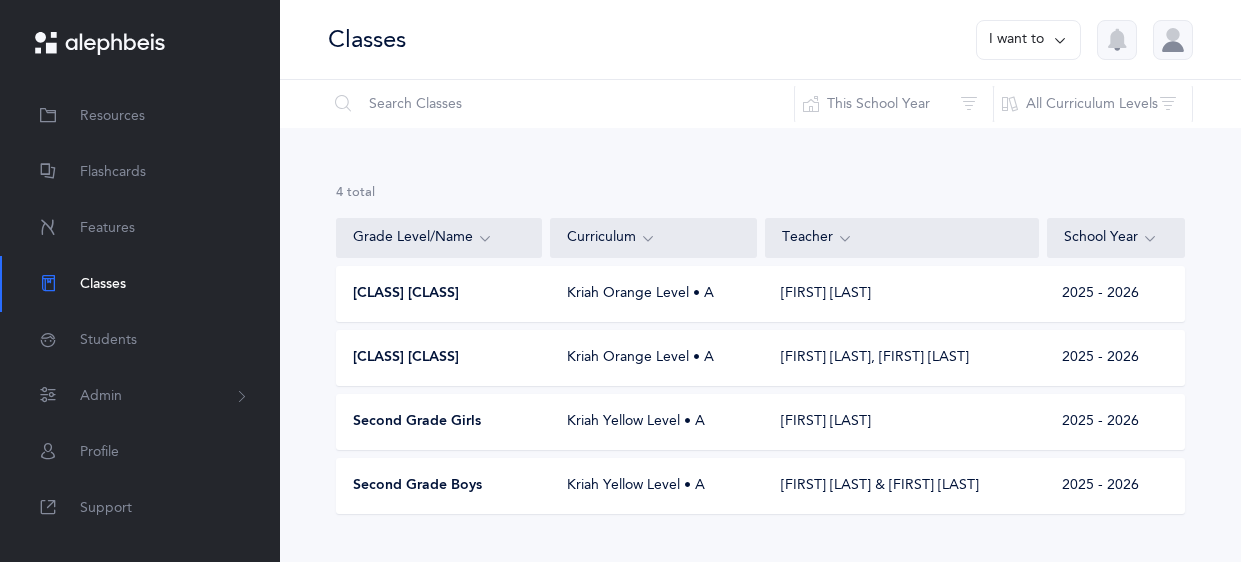 scroll, scrollTop: 0, scrollLeft: 0, axis: both 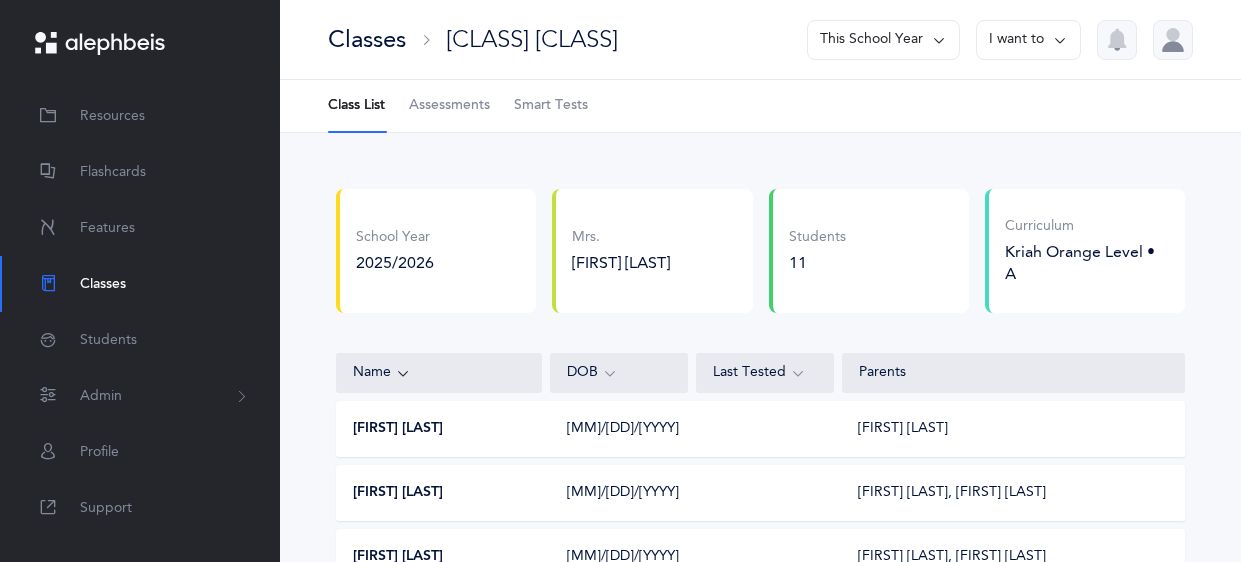click at bounding box center [1060, 40] 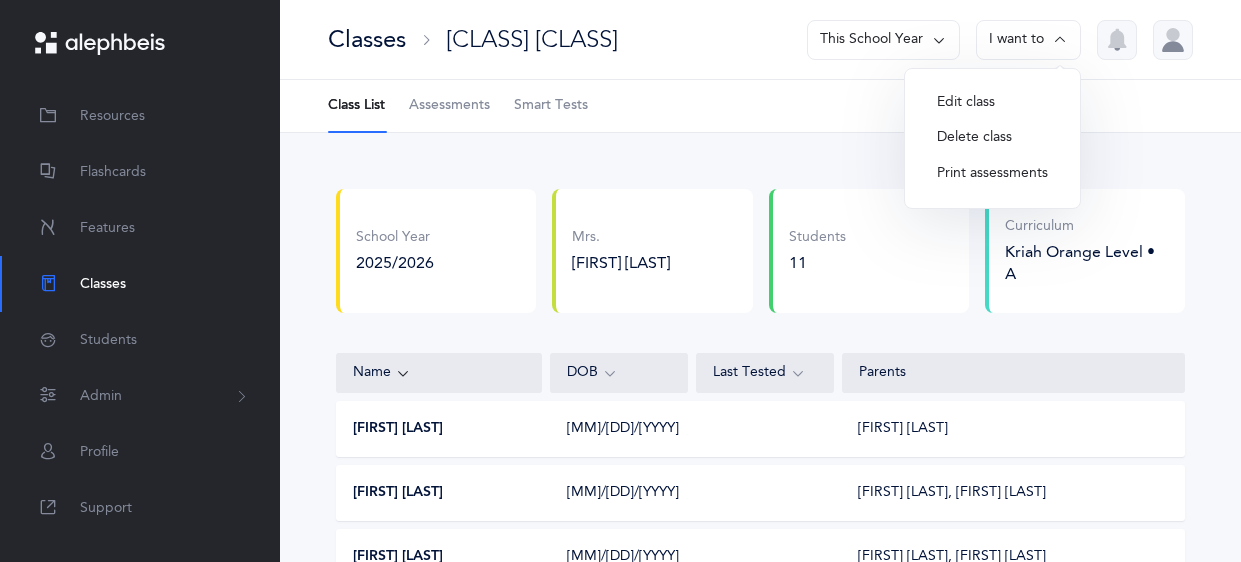 click on "Edit class" at bounding box center [992, 103] 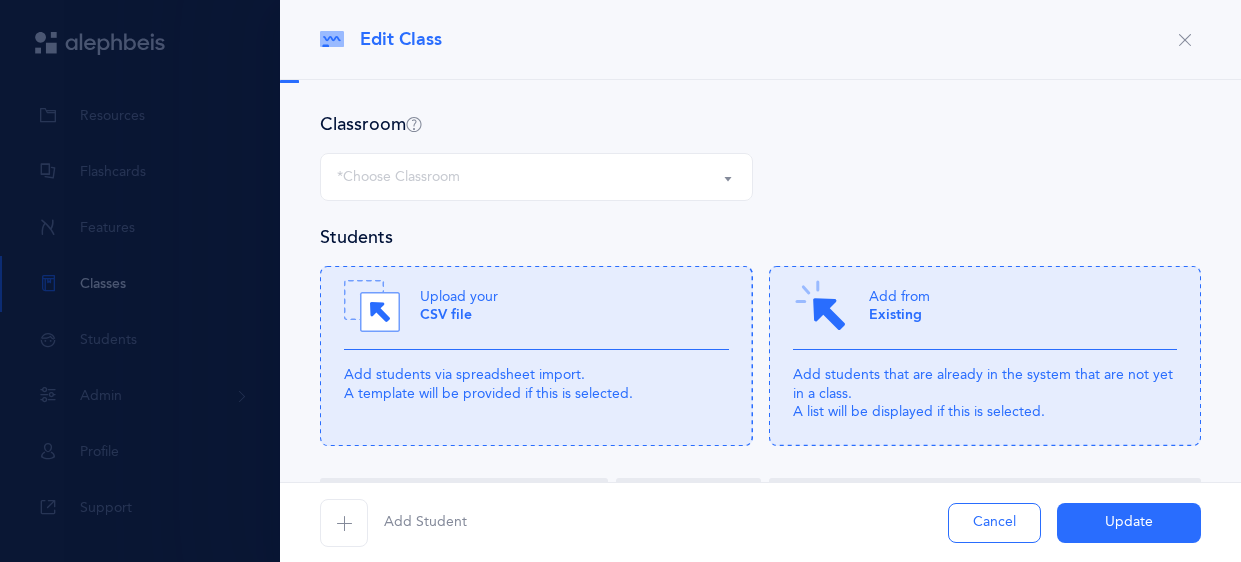 select on "475" 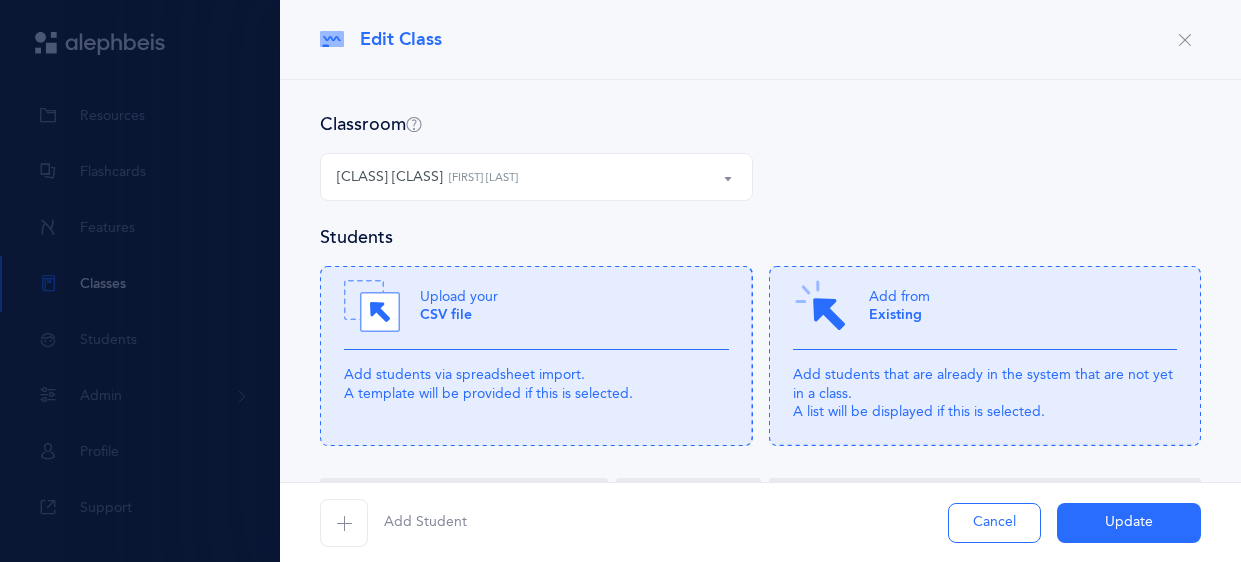 scroll, scrollTop: 135, scrollLeft: 0, axis: vertical 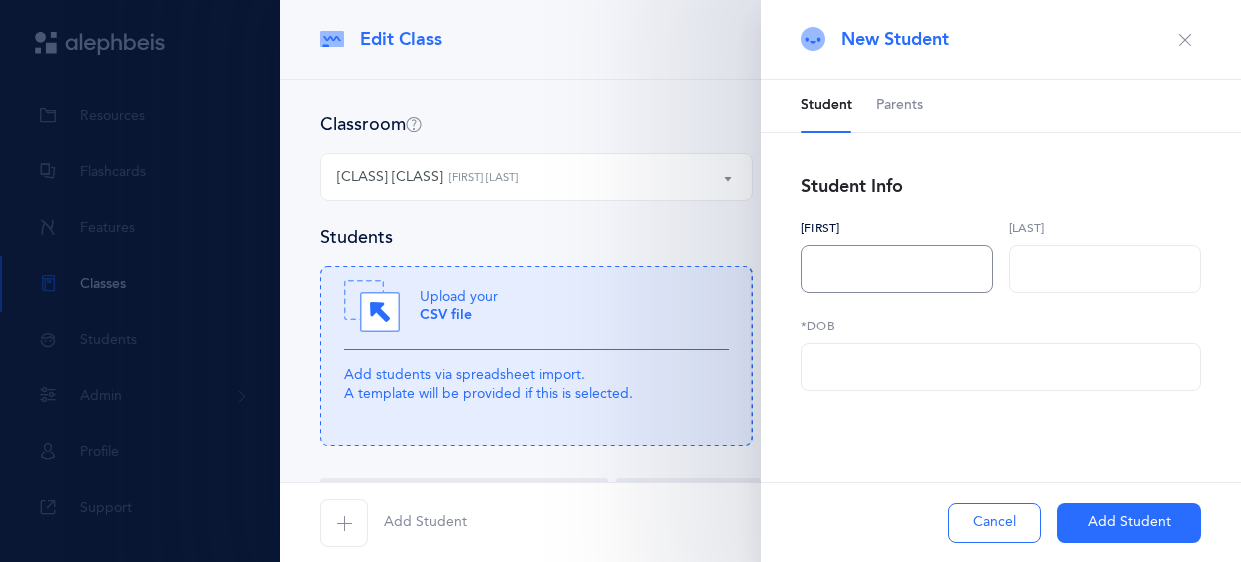 click at bounding box center (897, 269) 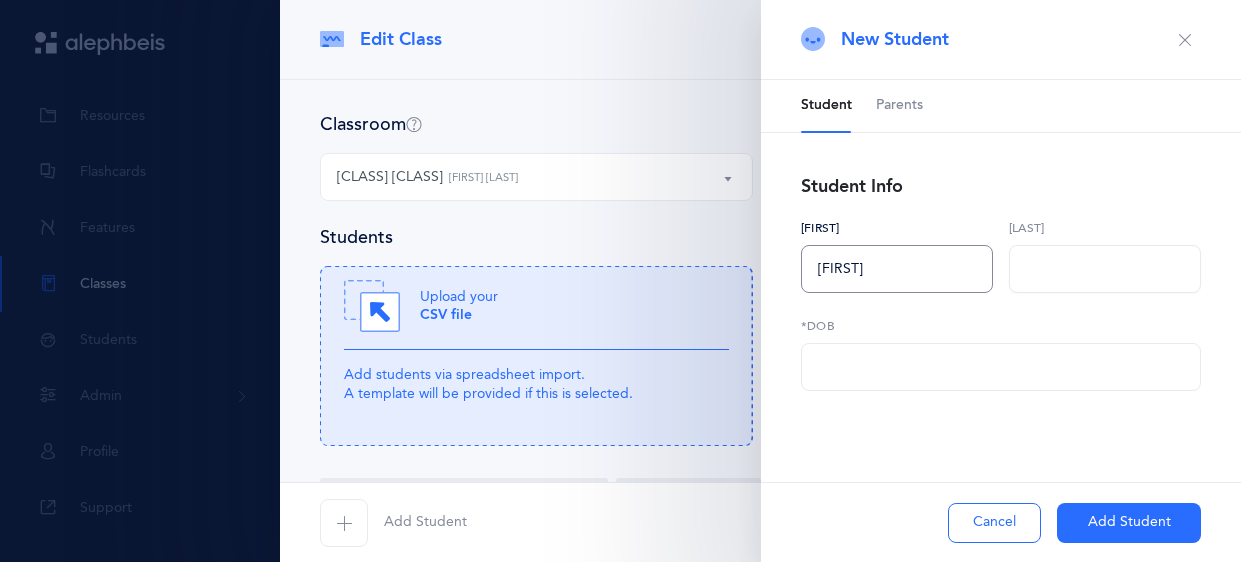 type on "Raya" 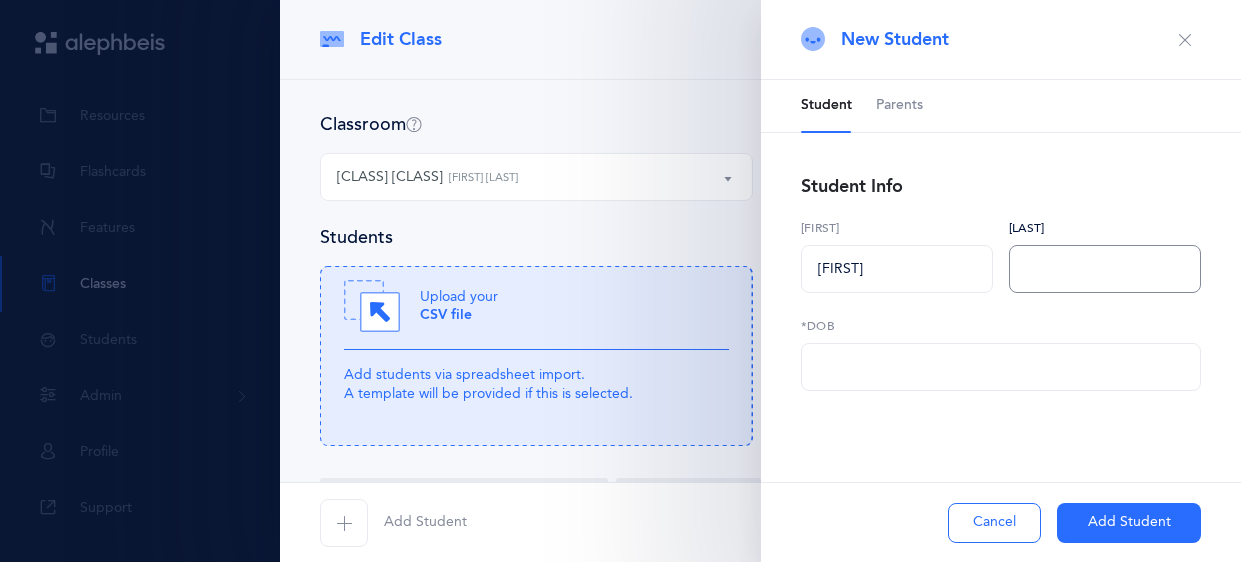 click at bounding box center (1105, 269) 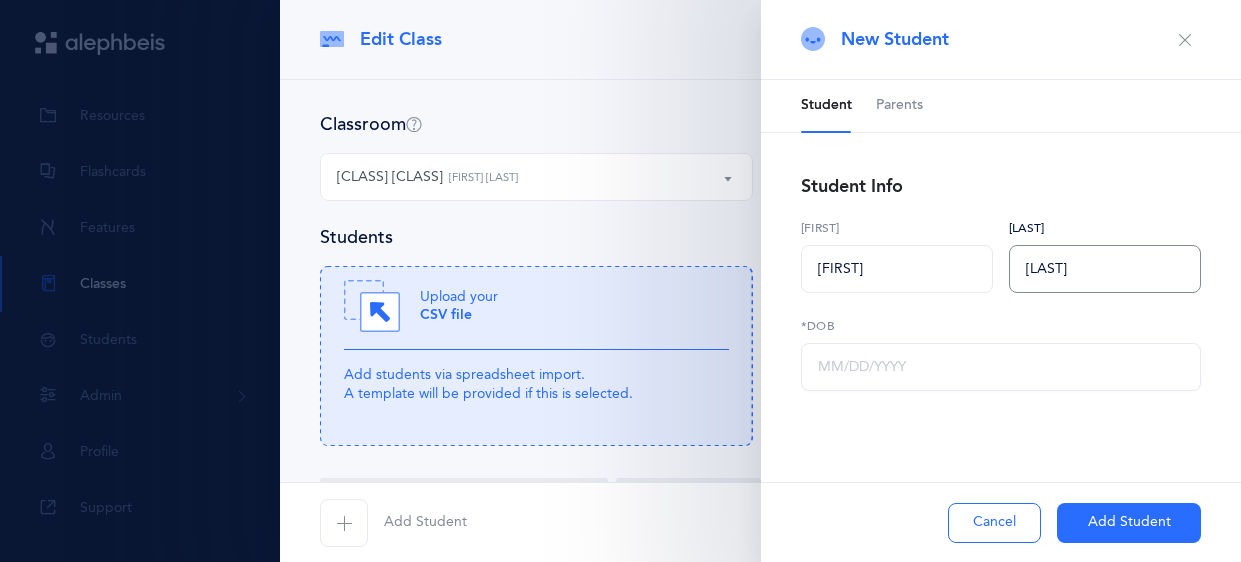 type on "Cohen" 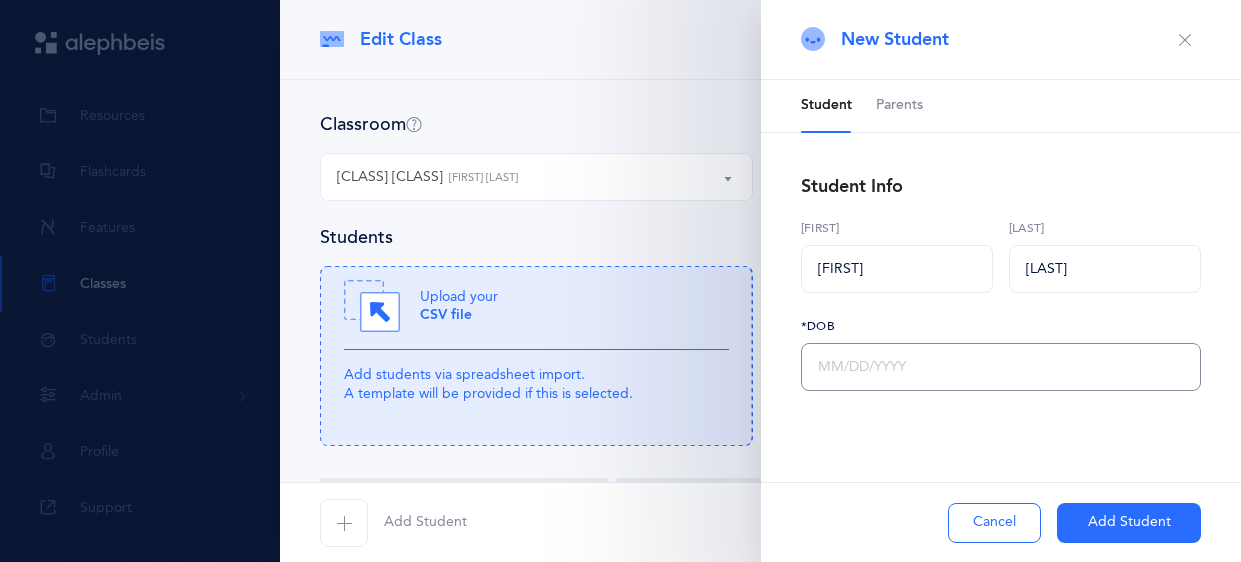 click at bounding box center (1001, 367) 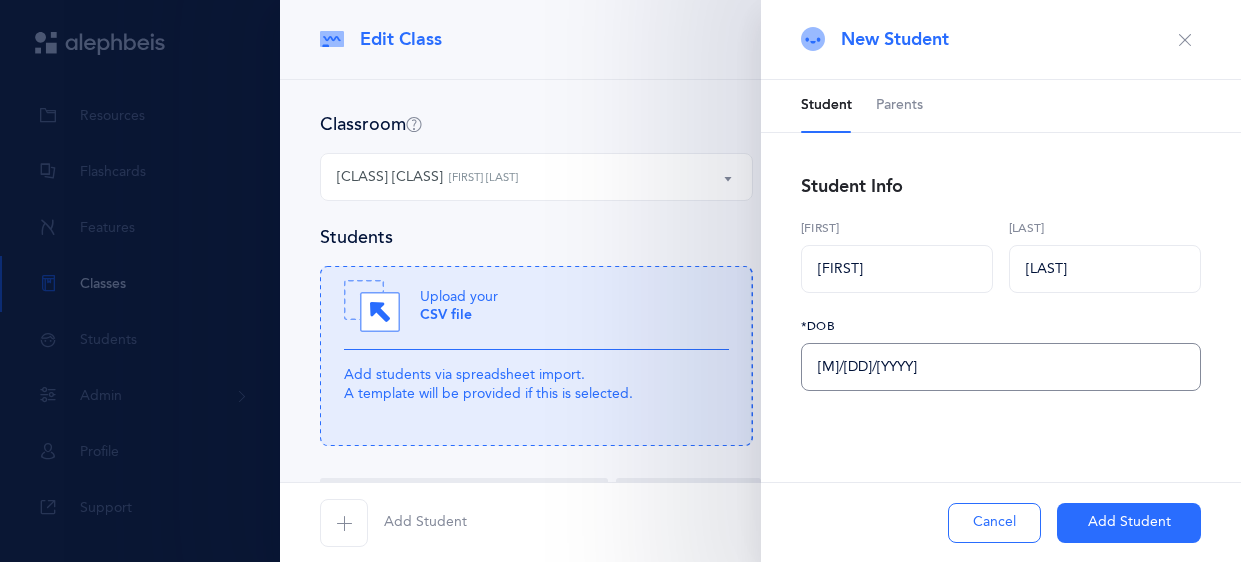 click on "61/22/0YYY" at bounding box center (1001, 367) 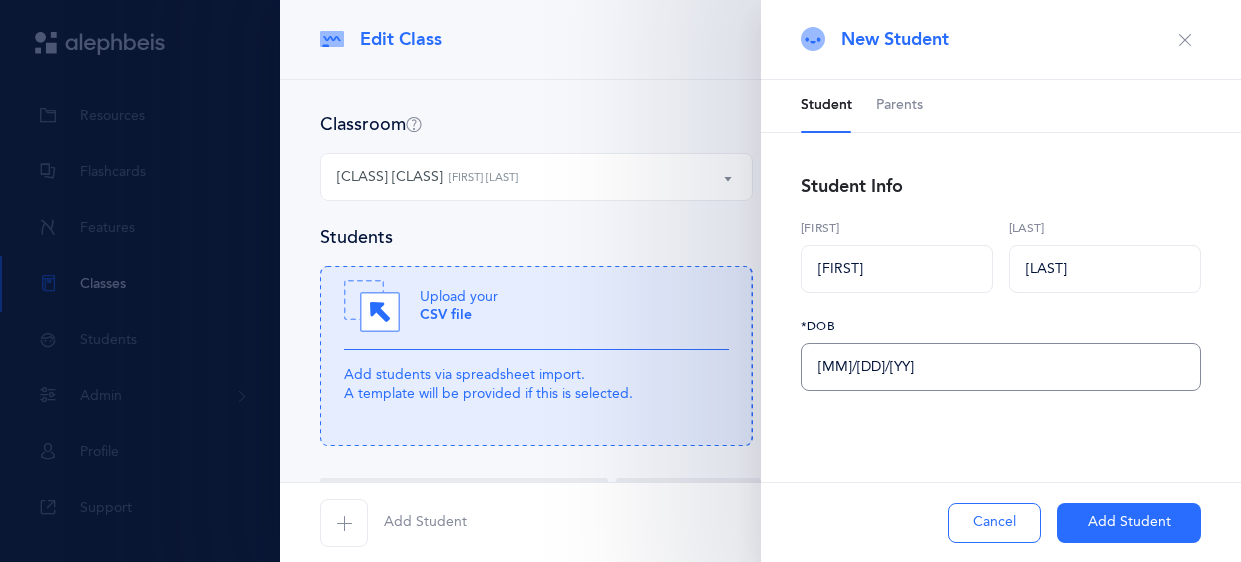 type on "06/12/2019" 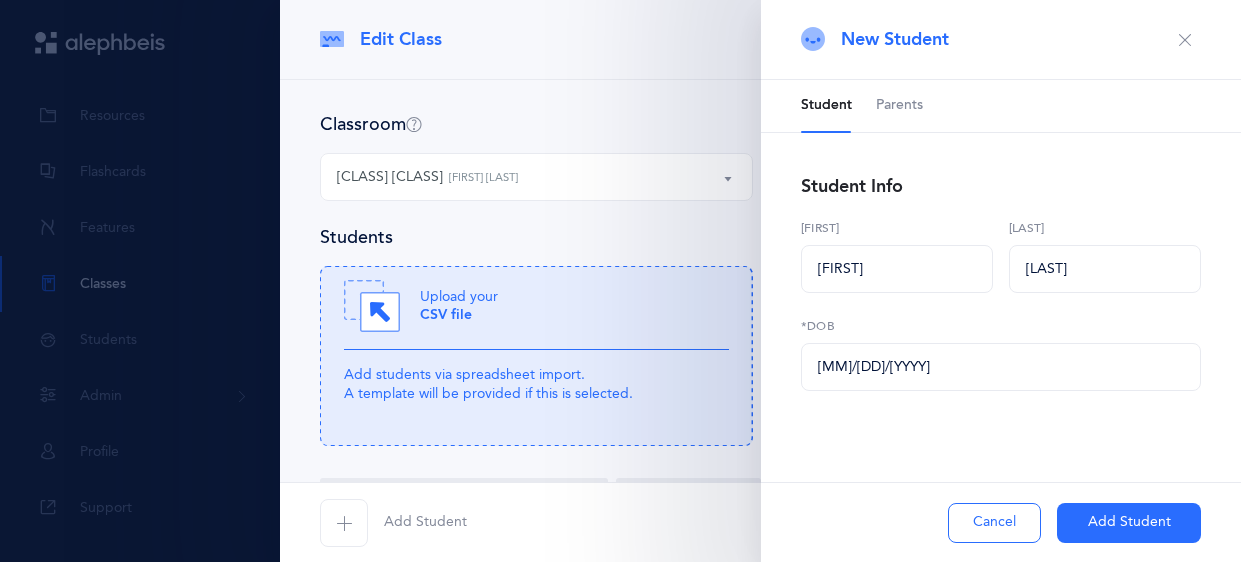 click on "Parents" at bounding box center [899, 106] 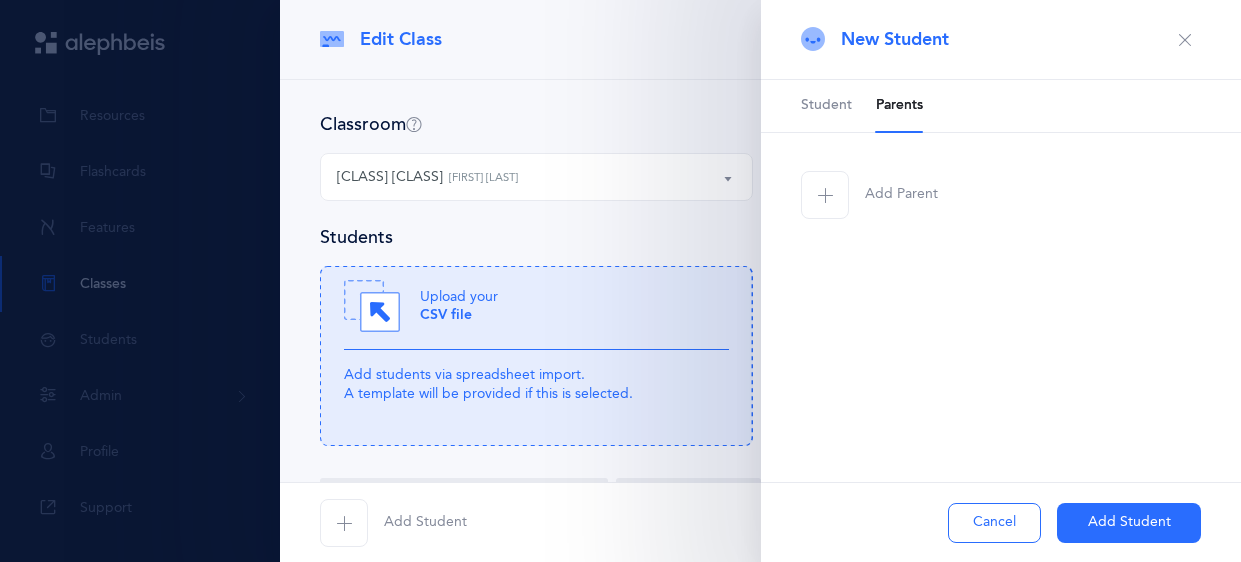 click at bounding box center (825, 195) 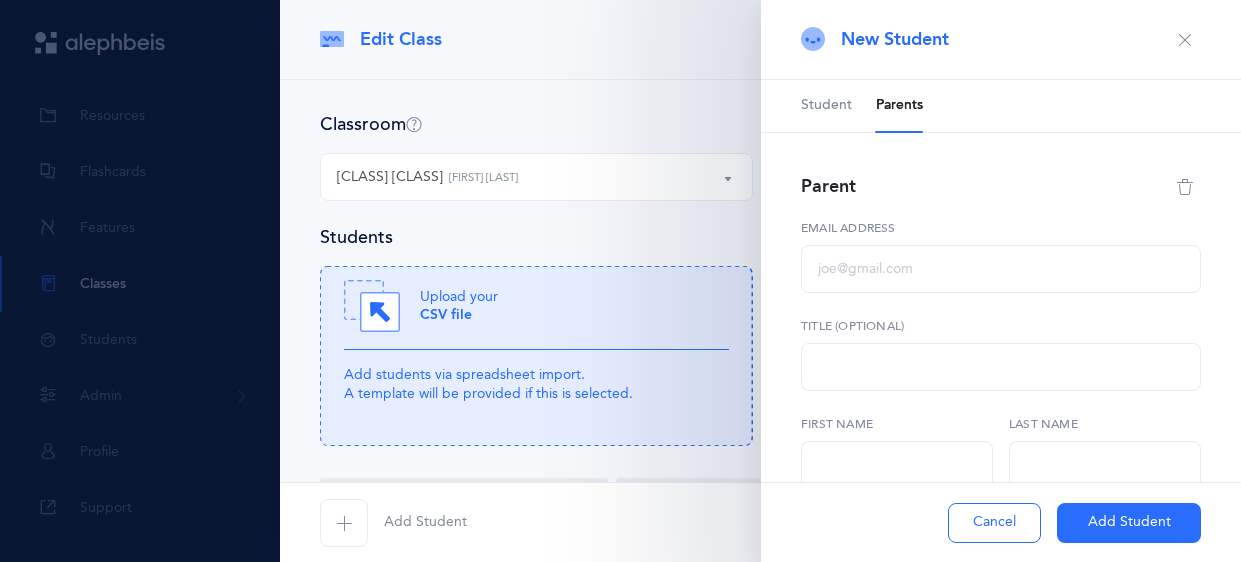select 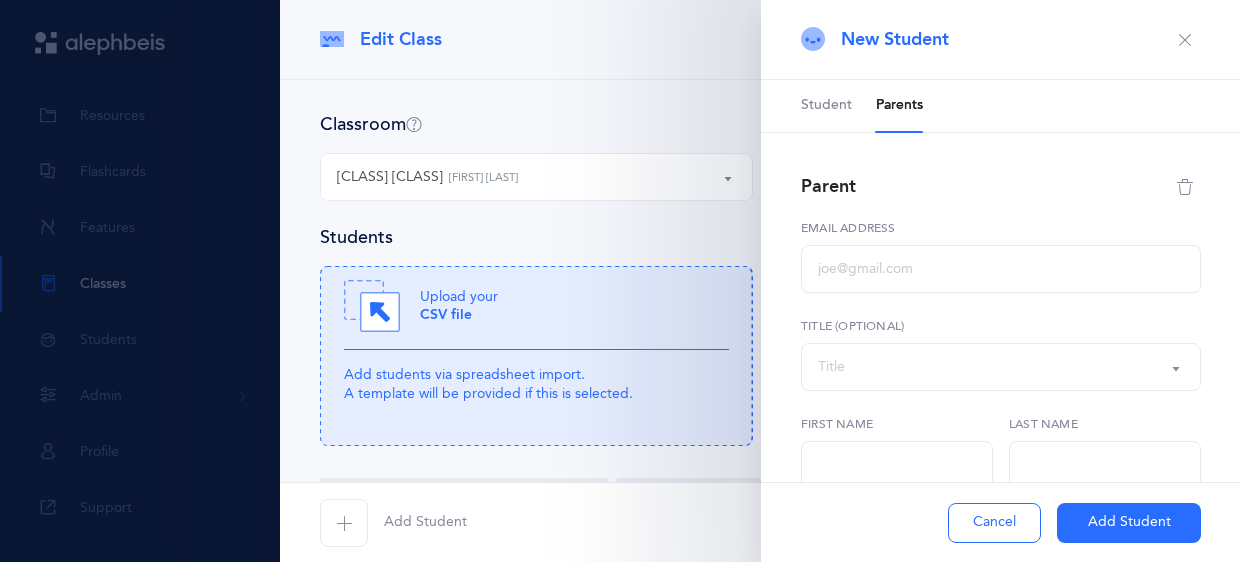 type 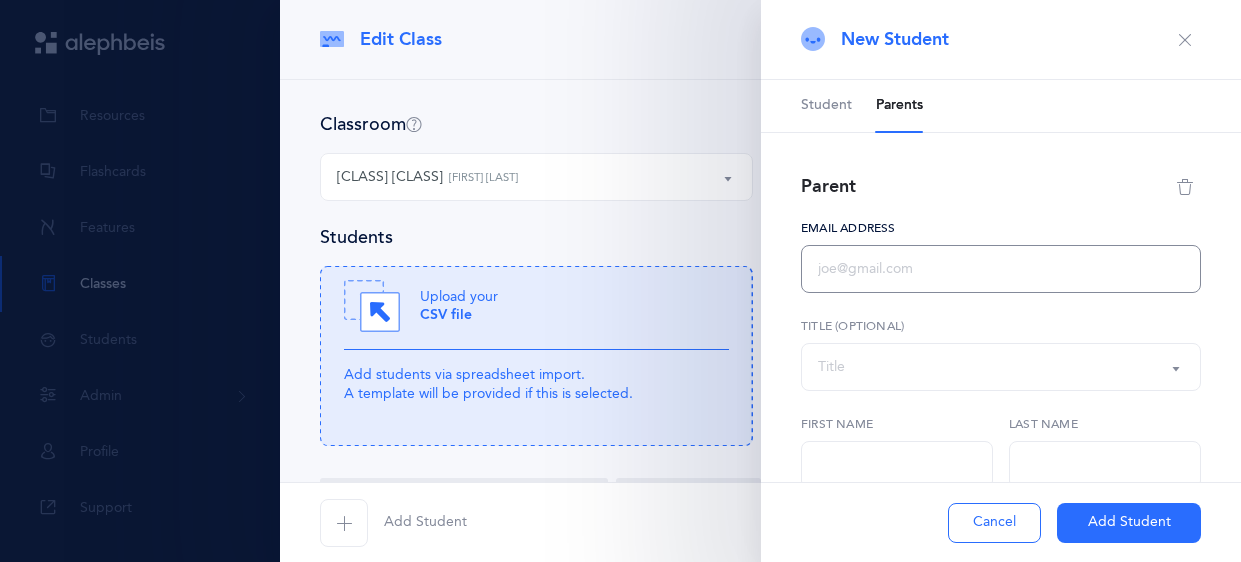 click at bounding box center [1001, 269] 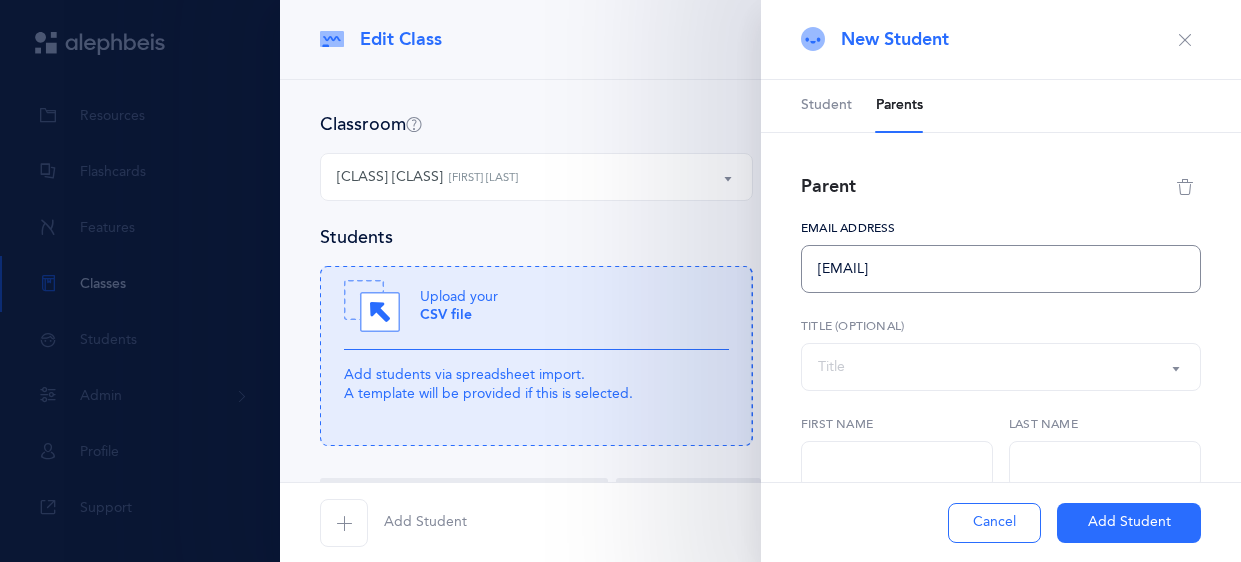 type on "[EMAIL]@[DOMAIN]" 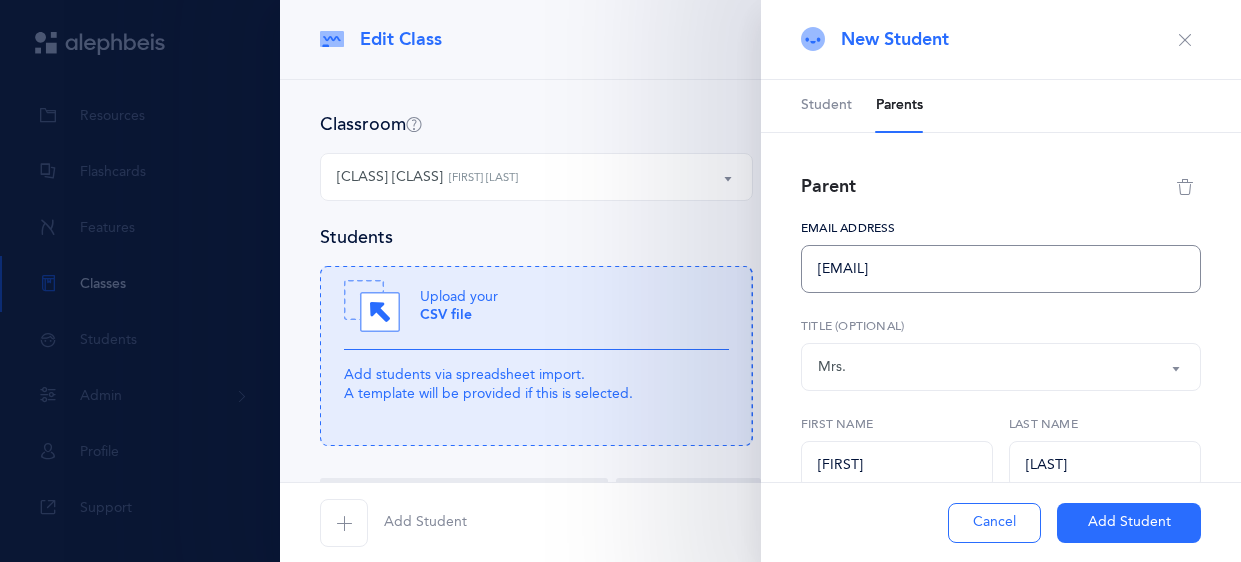 type on "[EMAIL]@[DOMAIN]" 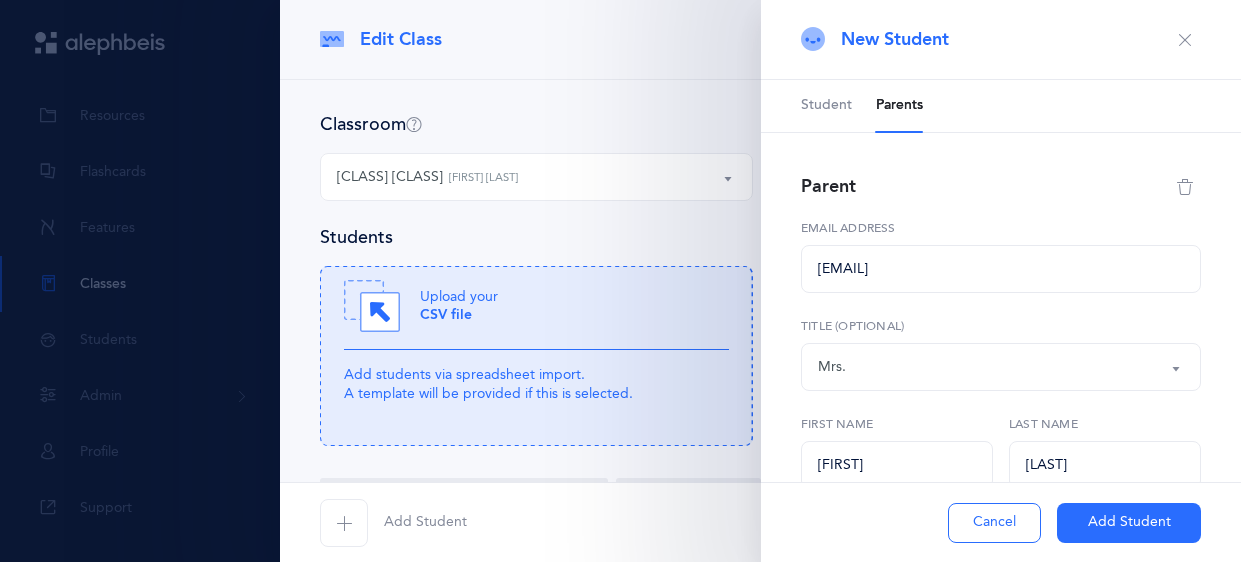 click on "Add Student" at bounding box center (1129, 523) 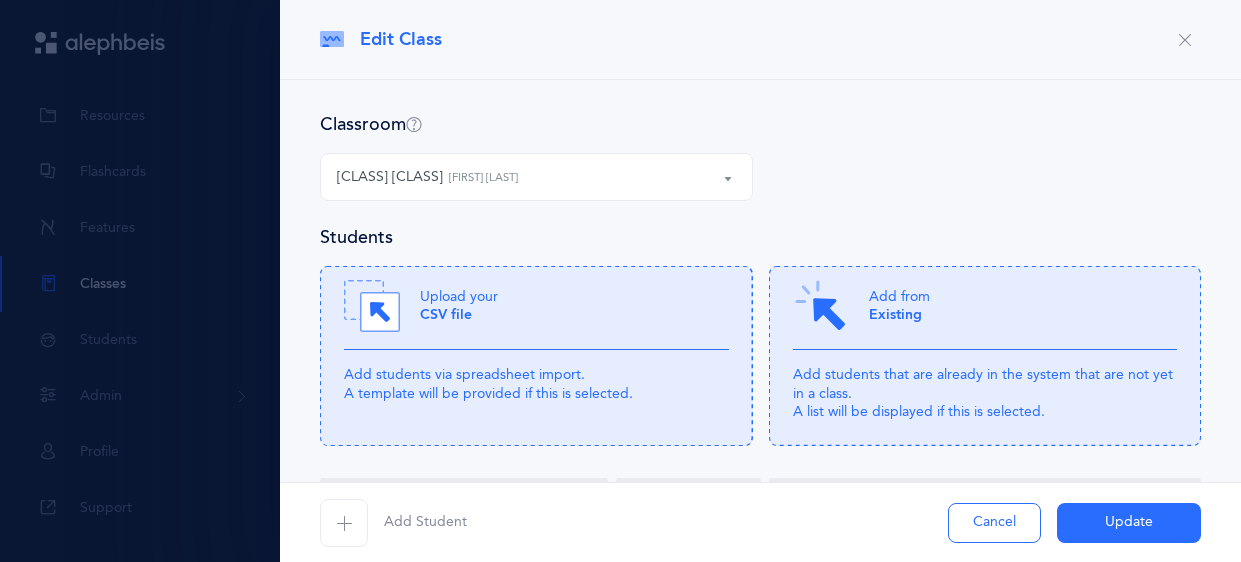 scroll, scrollTop: 184, scrollLeft: 0, axis: vertical 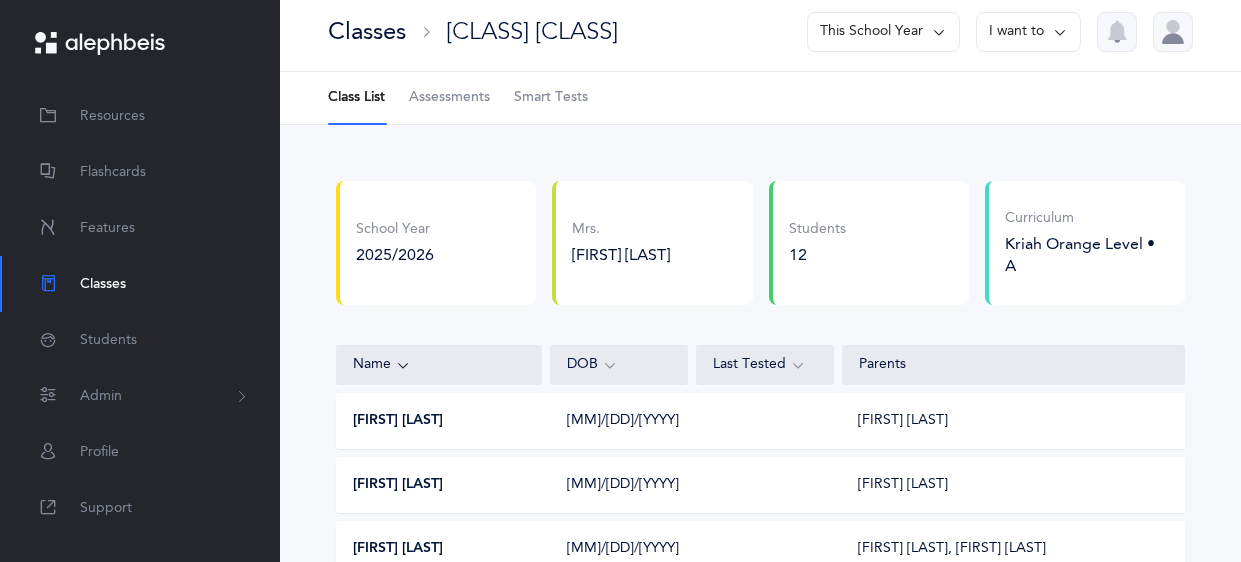 click at bounding box center [1060, 32] 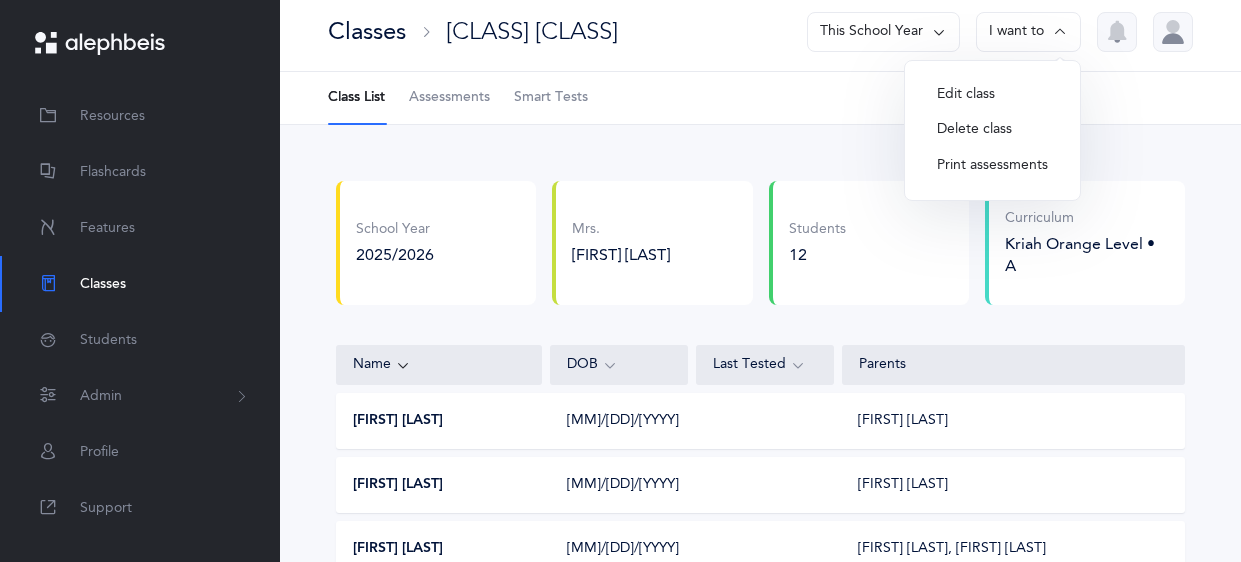 click on "Edit class" at bounding box center (992, 95) 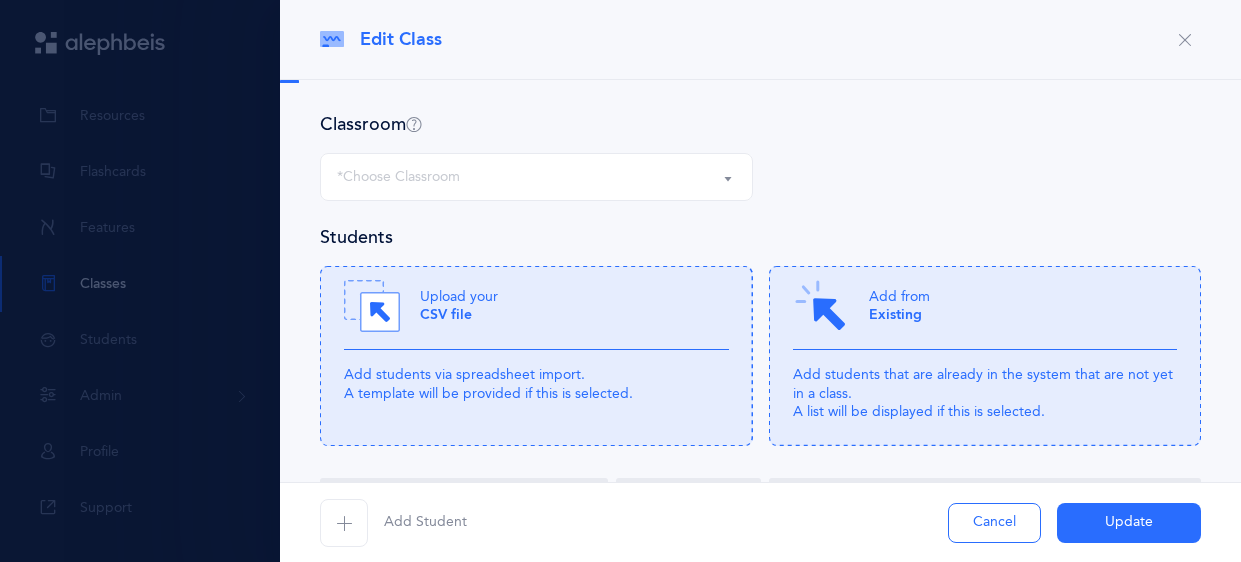 scroll, scrollTop: 411, scrollLeft: 0, axis: vertical 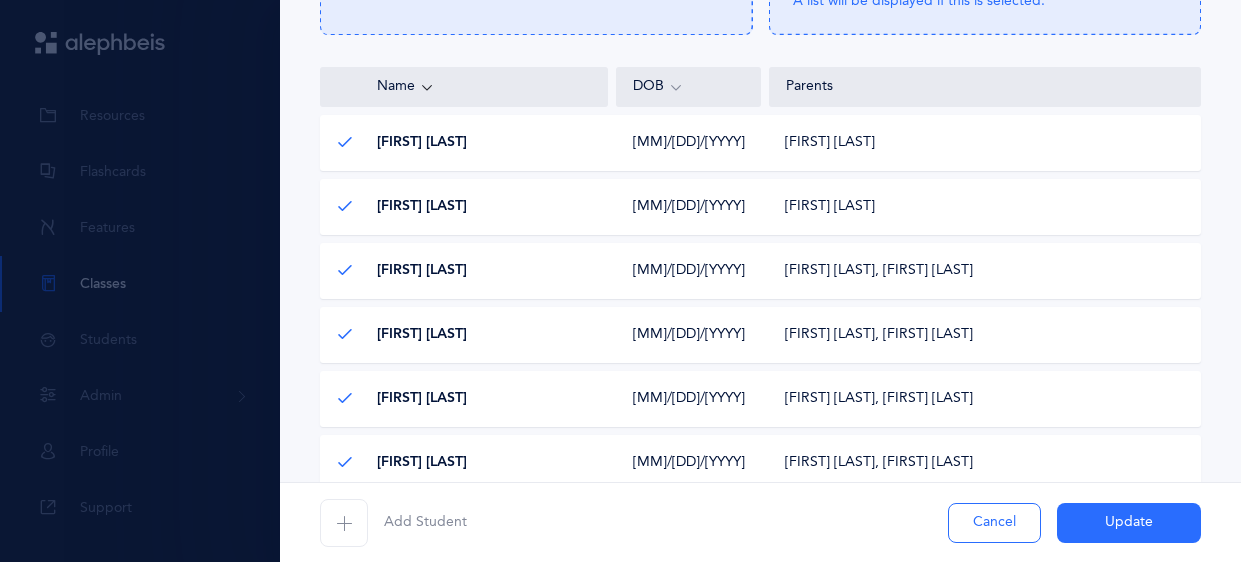 select on "475" 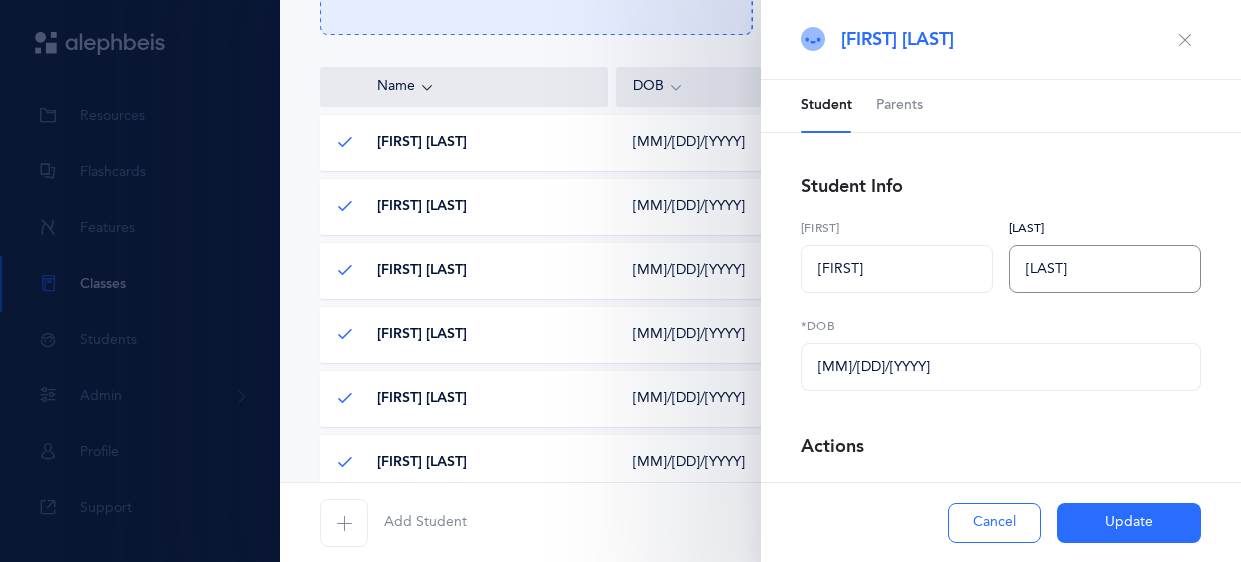 click on "Daphna" at bounding box center (1105, 269) 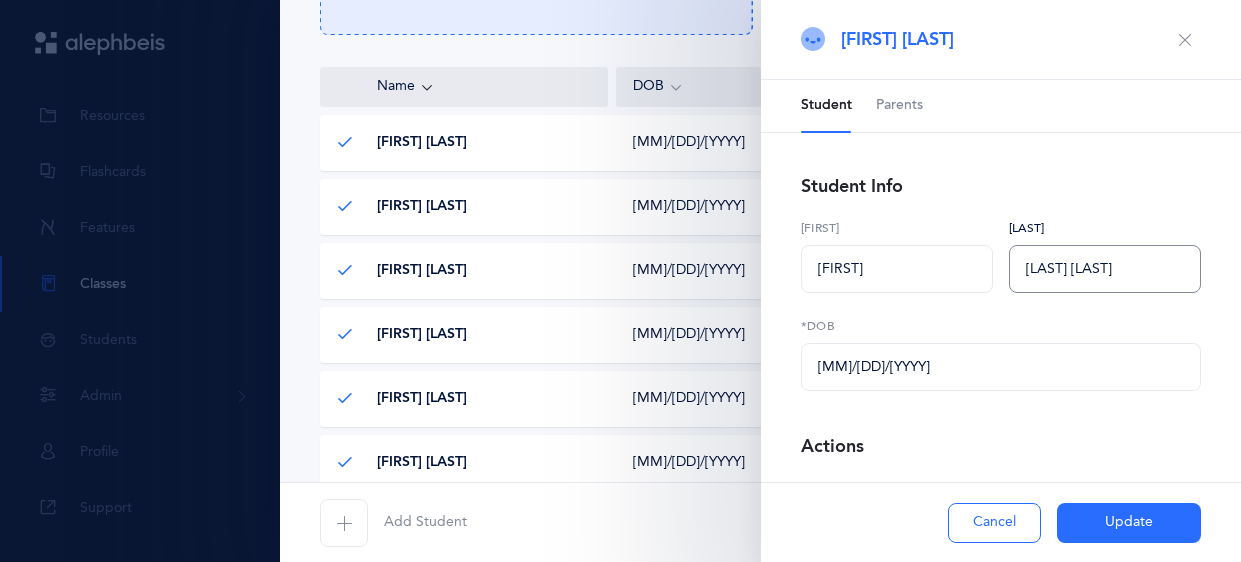type on "Newman Daphna" 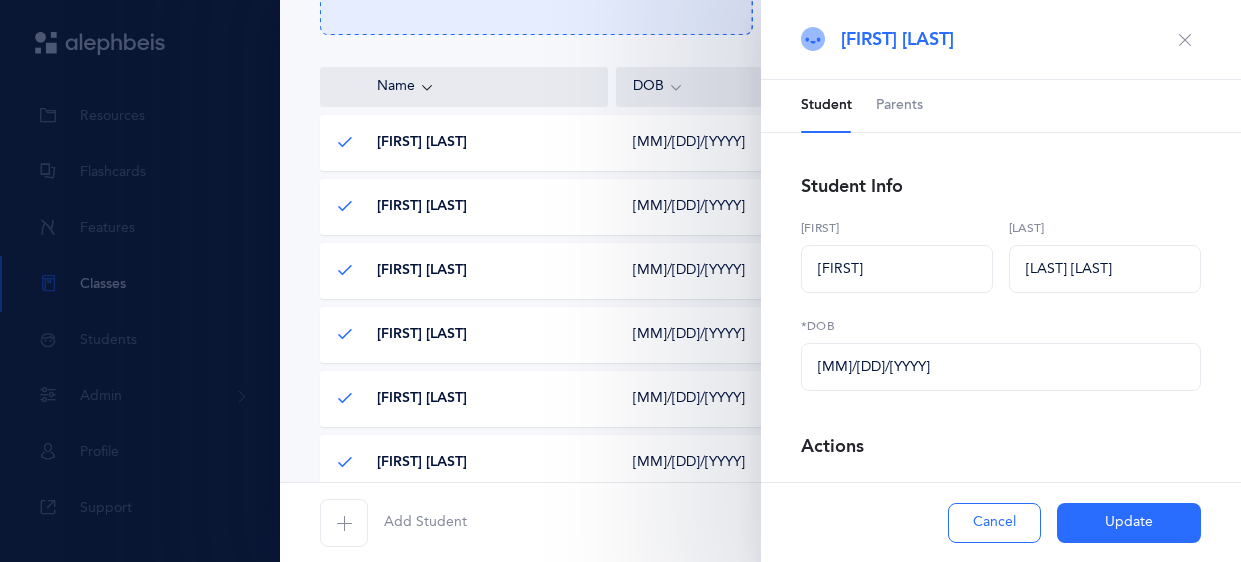 click on "Update" at bounding box center (1129, 523) 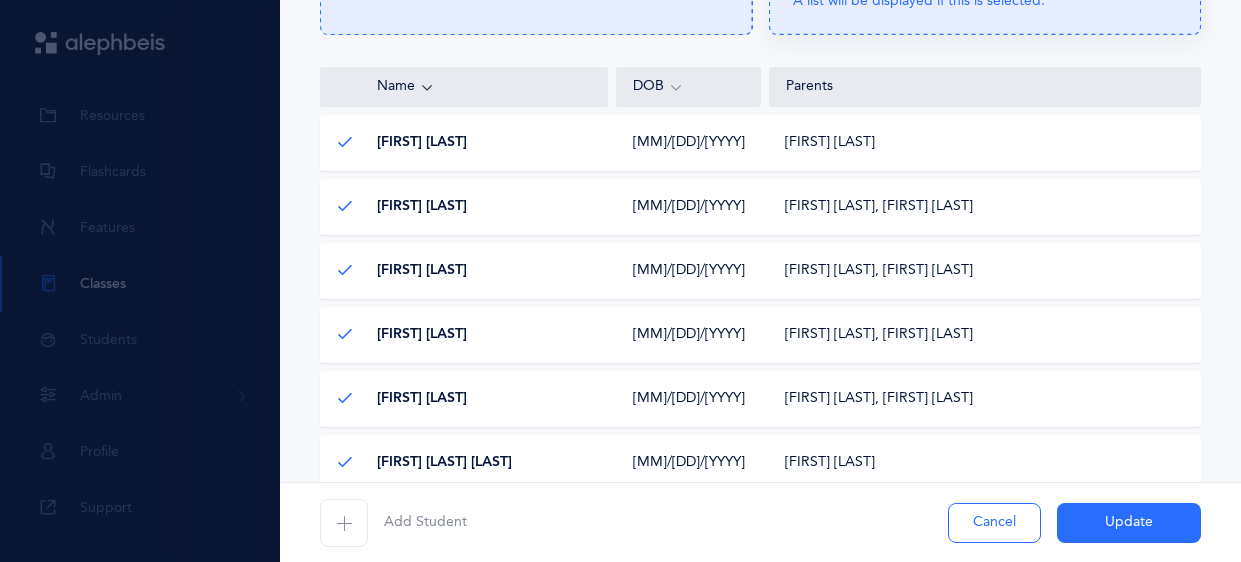 scroll, scrollTop: 109, scrollLeft: 0, axis: vertical 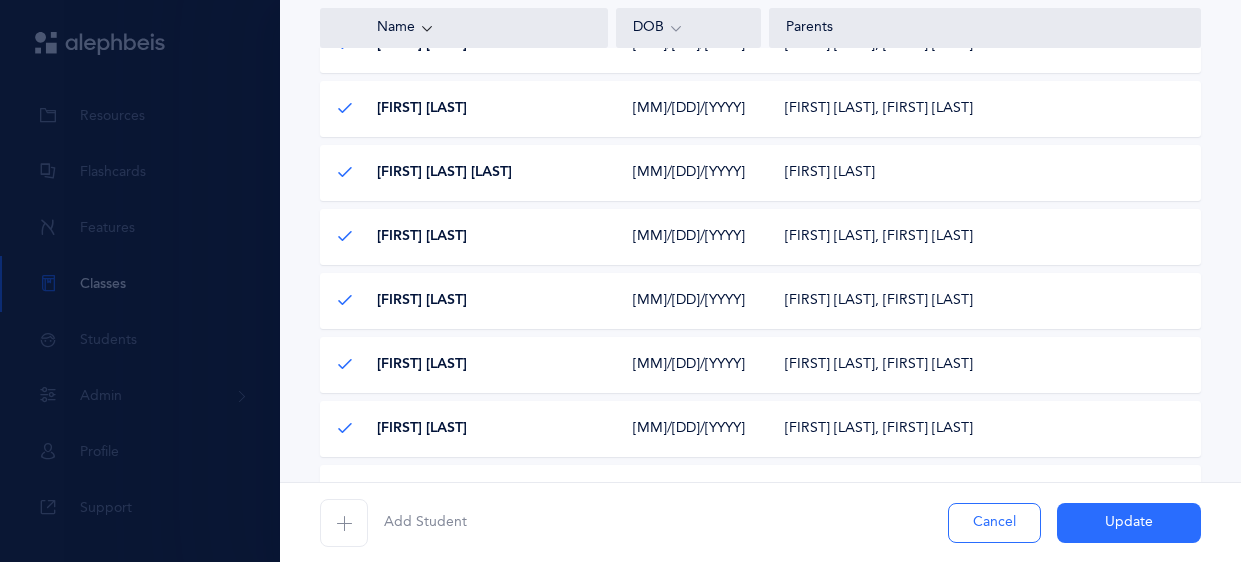click on "Update" at bounding box center (1129, 523) 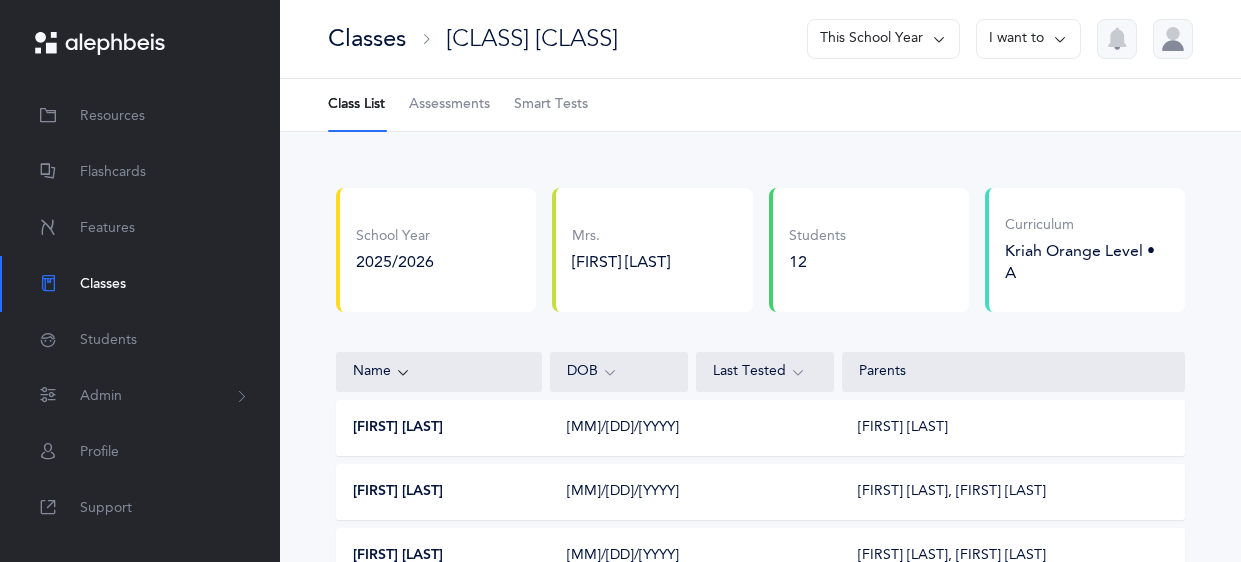 scroll, scrollTop: 0, scrollLeft: 0, axis: both 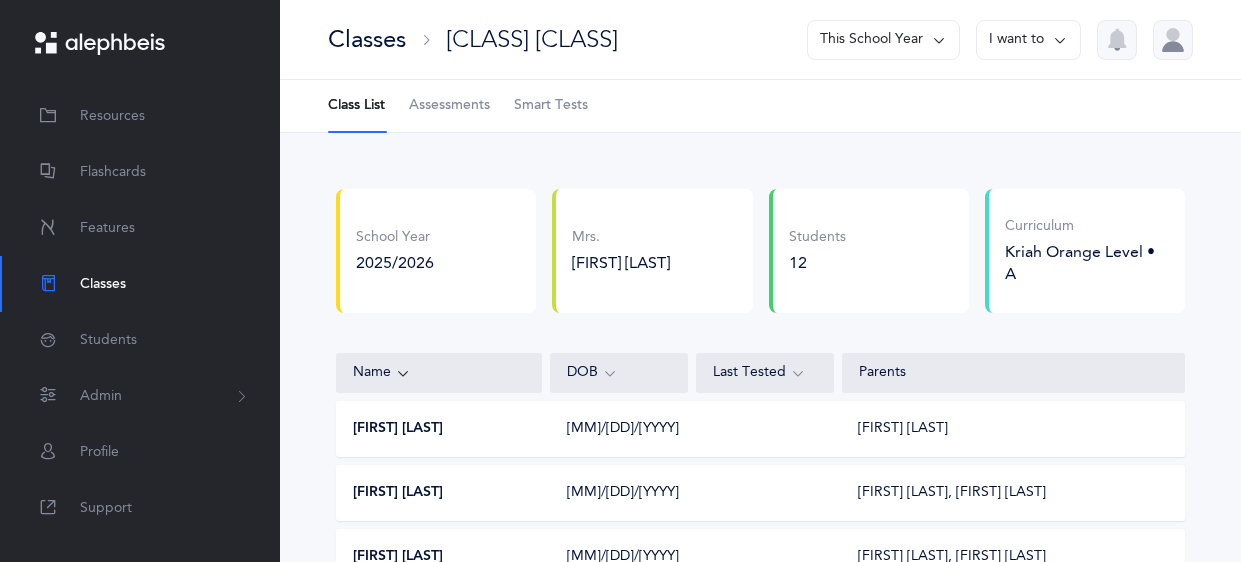 click on "Classes" at bounding box center (367, 39) 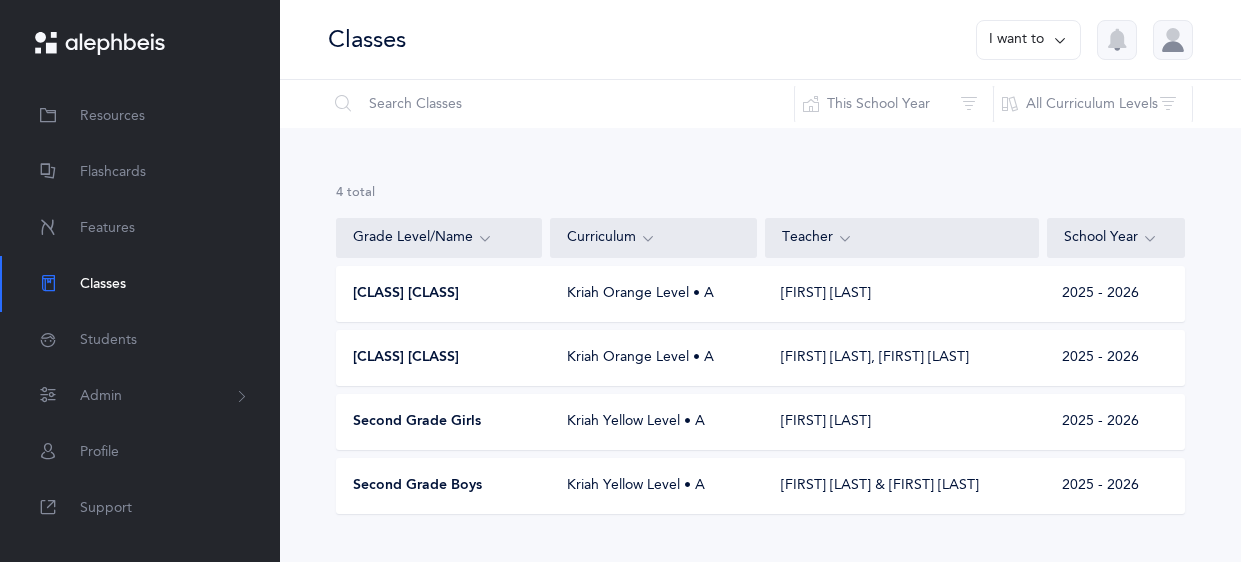 click on "First Grade Boys
Kriah Orange Level • A
Mendy Chesney, Chaya Goldstein
2025 - 2026" at bounding box center [760, 358] 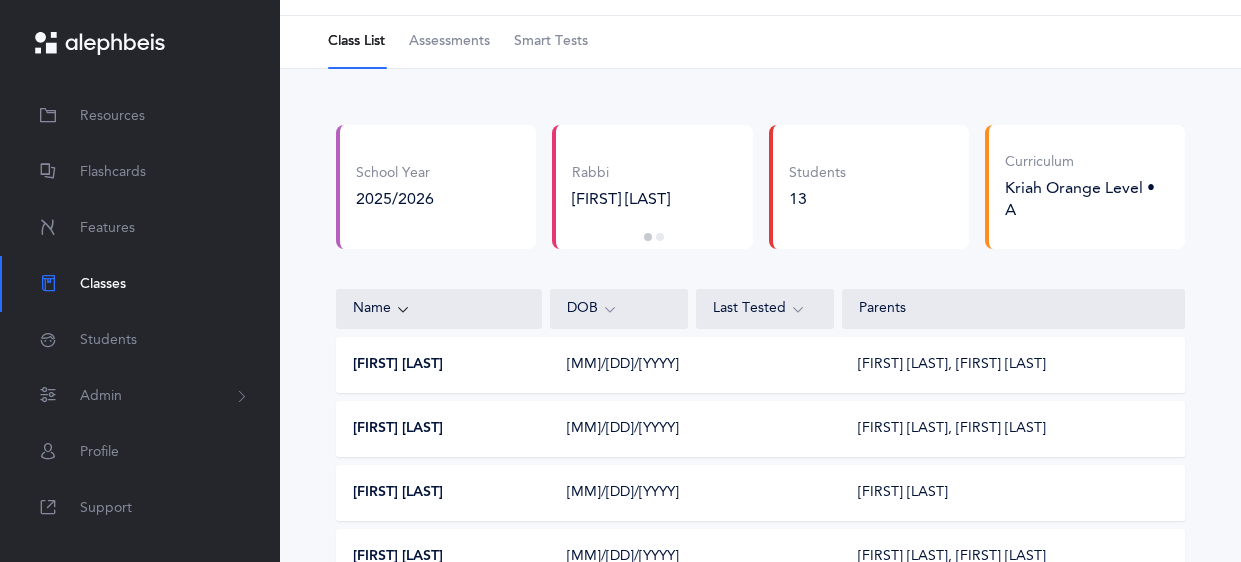 scroll, scrollTop: 0, scrollLeft: 0, axis: both 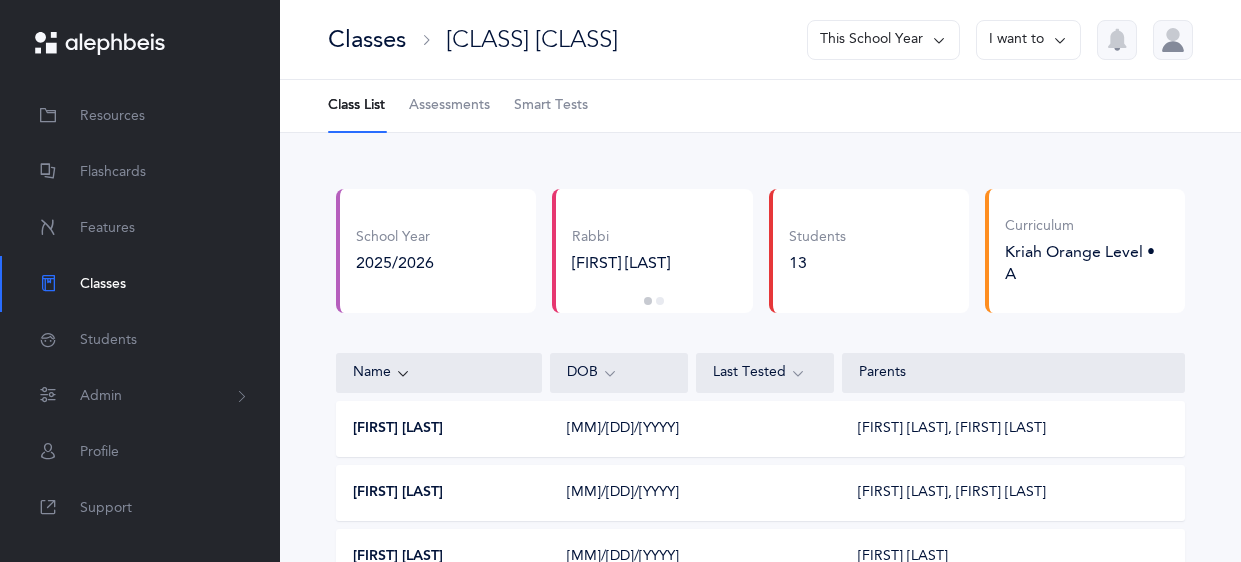 click on "Classes" at bounding box center (367, 39) 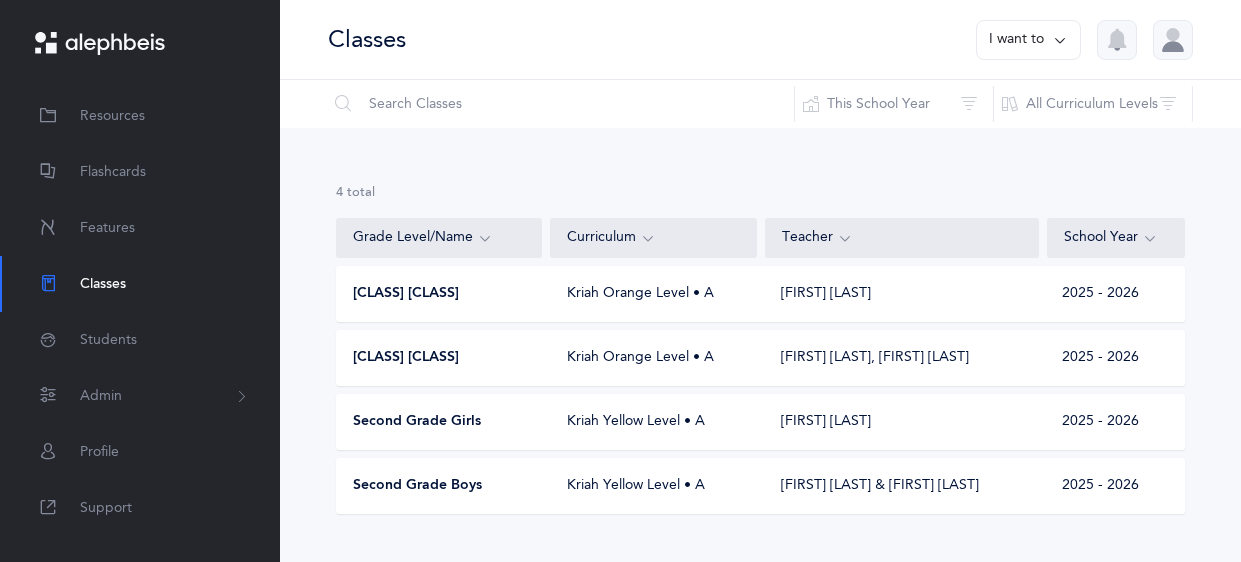 click on "Kriah Yellow Level • A" at bounding box center [654, 486] 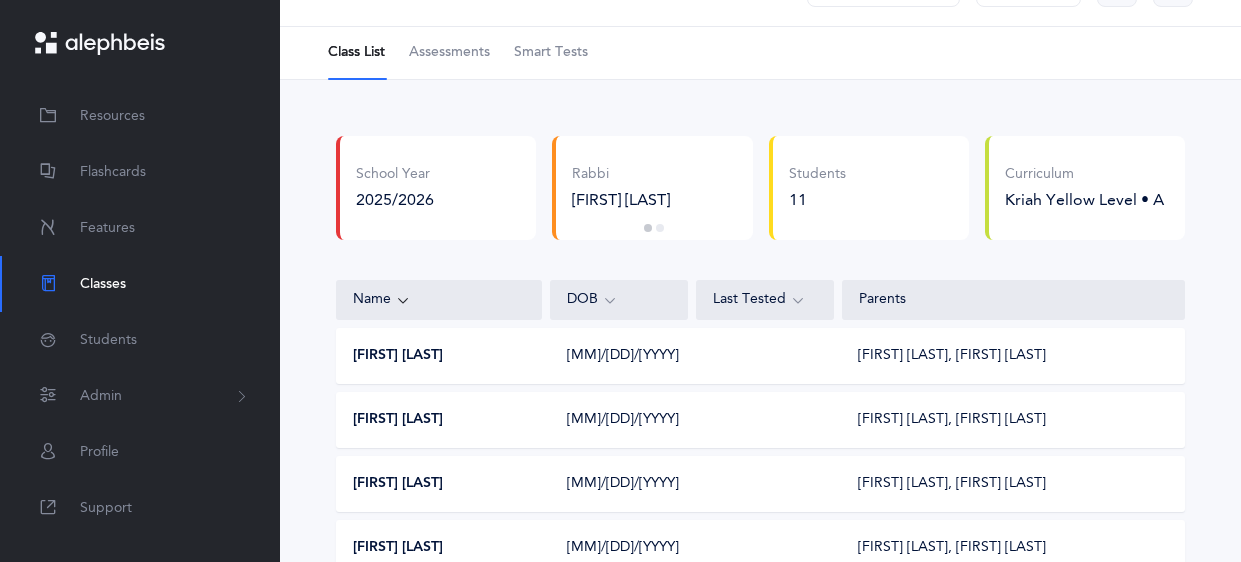 scroll, scrollTop: 0, scrollLeft: 0, axis: both 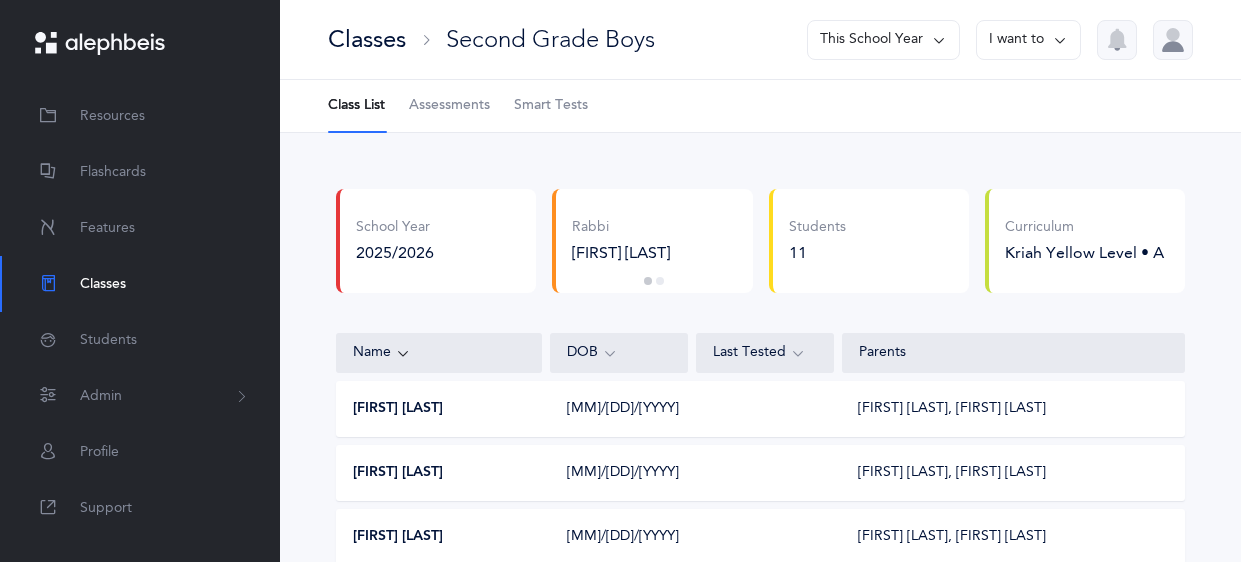 click on "Classes" at bounding box center (367, 39) 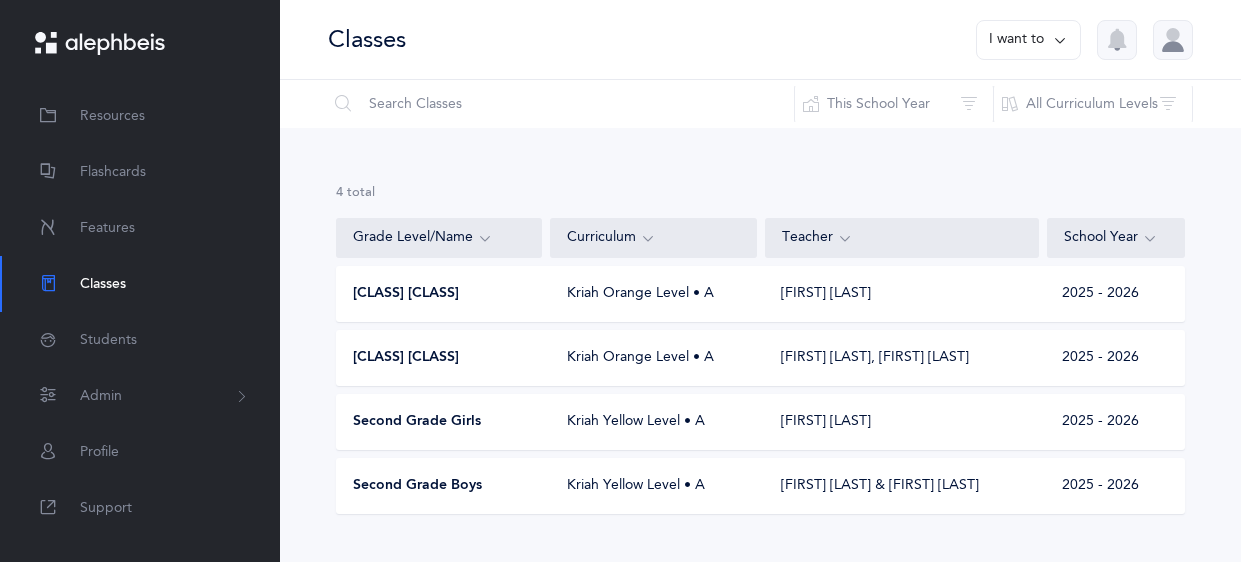 click on "Kriah Yellow Level • A" at bounding box center (654, 422) 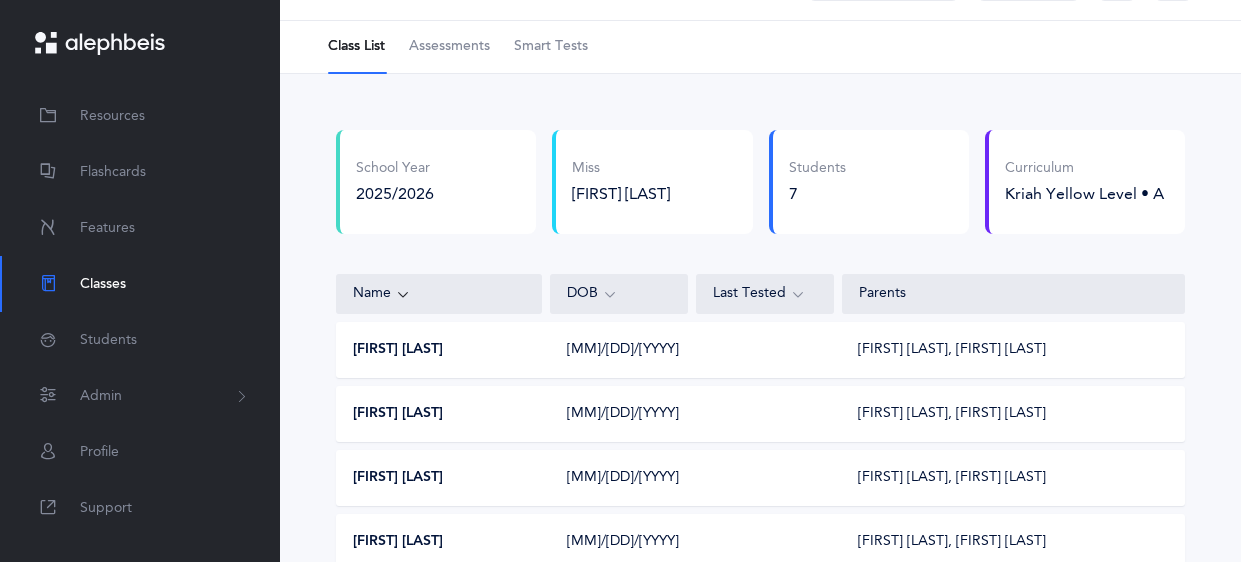 scroll, scrollTop: 0, scrollLeft: 0, axis: both 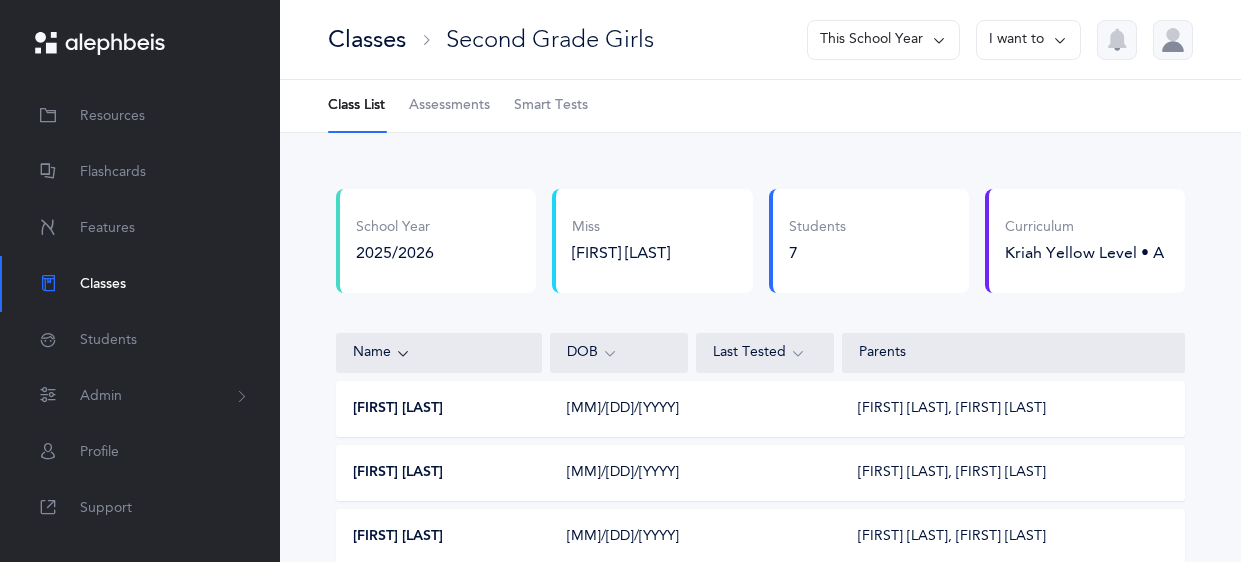 click on "Classes" at bounding box center (367, 39) 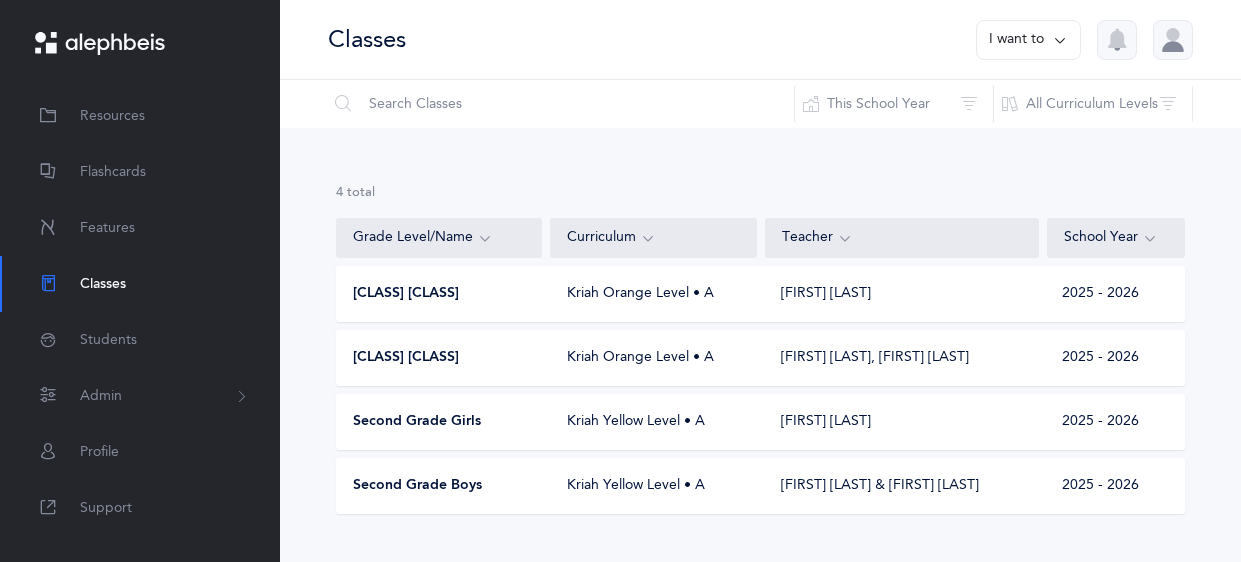 click on "First Grade Girls" at bounding box center (406, 294) 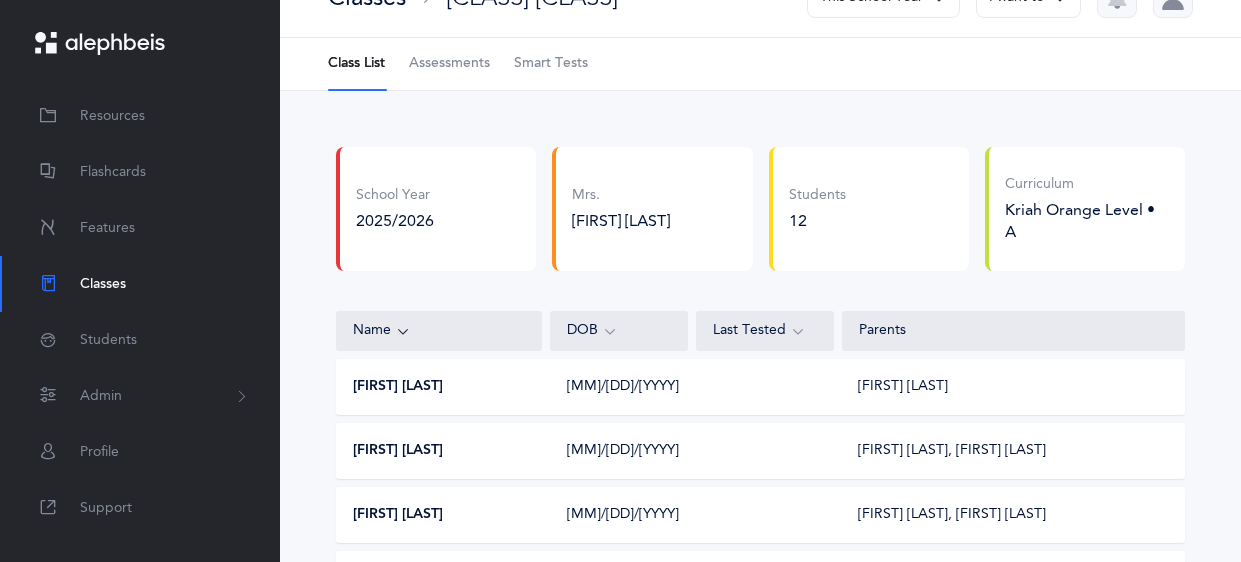scroll, scrollTop: 0, scrollLeft: 0, axis: both 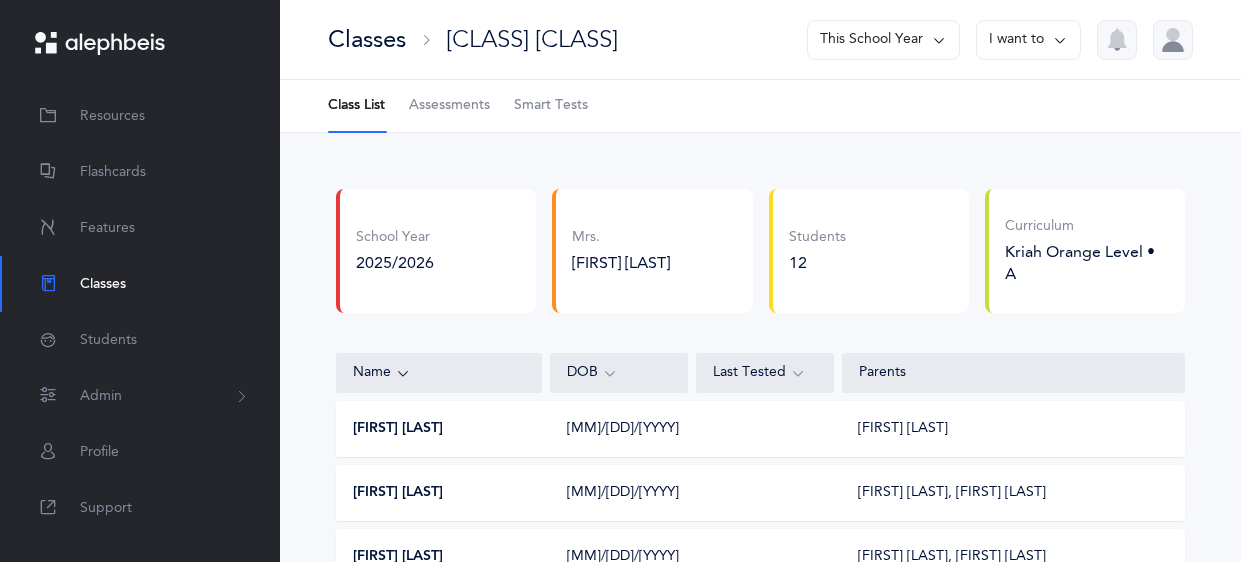 click on "Classes" at bounding box center [367, 39] 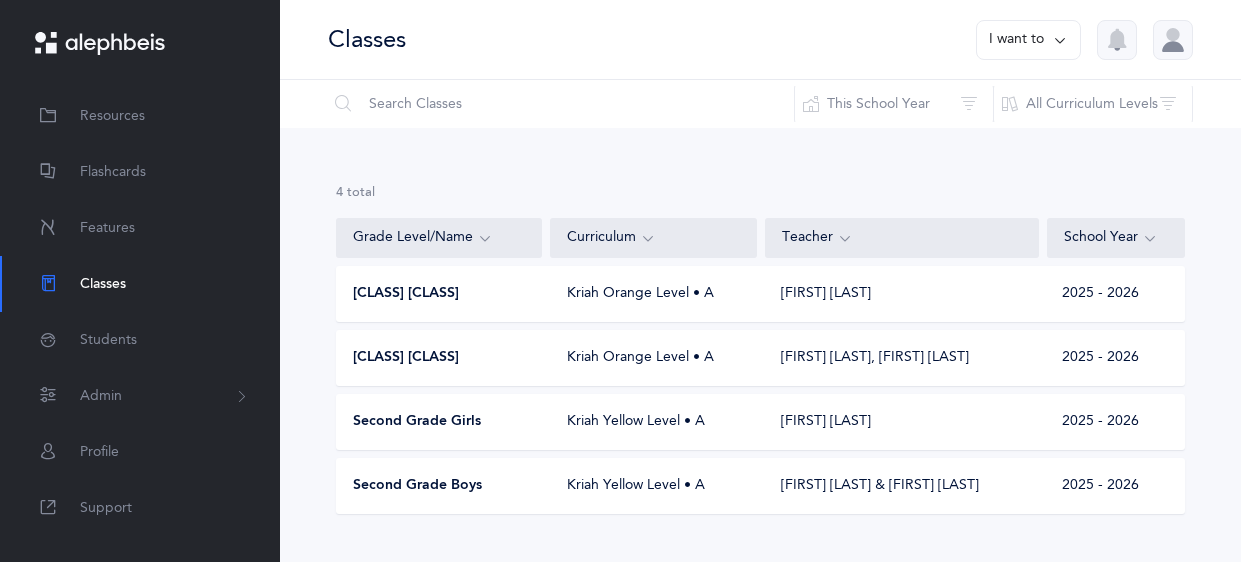click on "First Grade Boys" at bounding box center (406, 358) 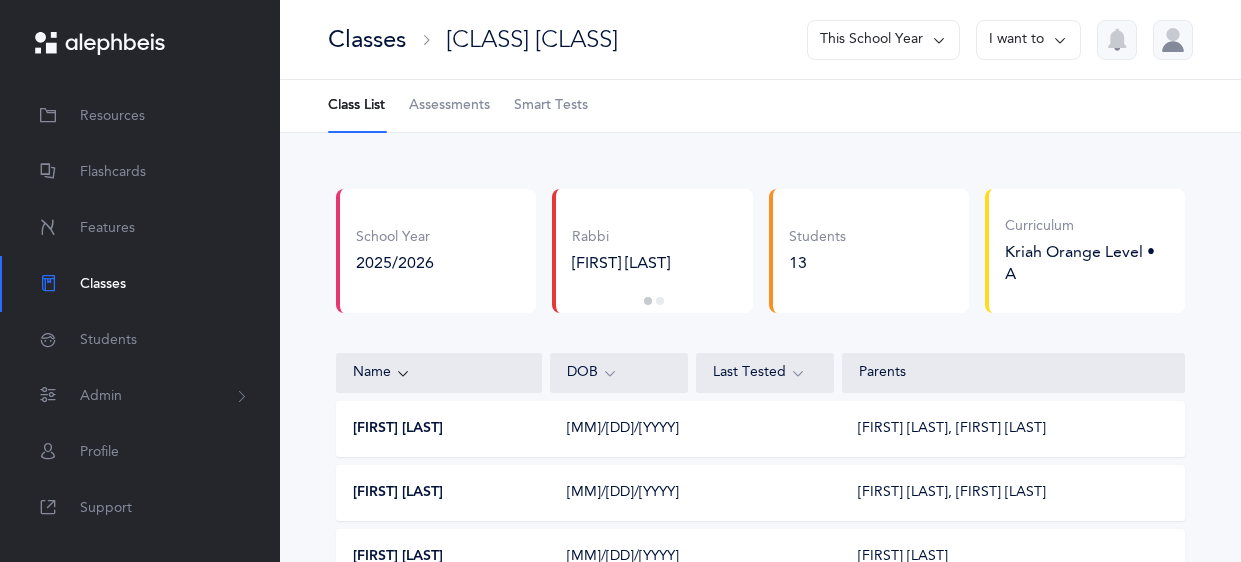 scroll, scrollTop: 39, scrollLeft: 0, axis: vertical 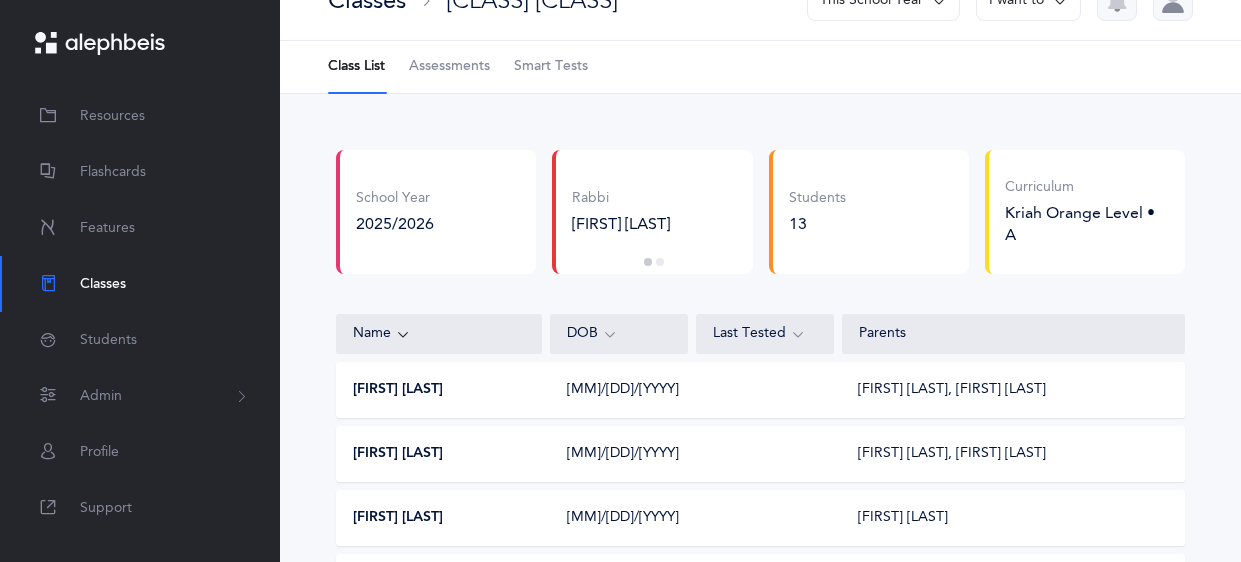 click on "Name" at bounding box center (439, 334) 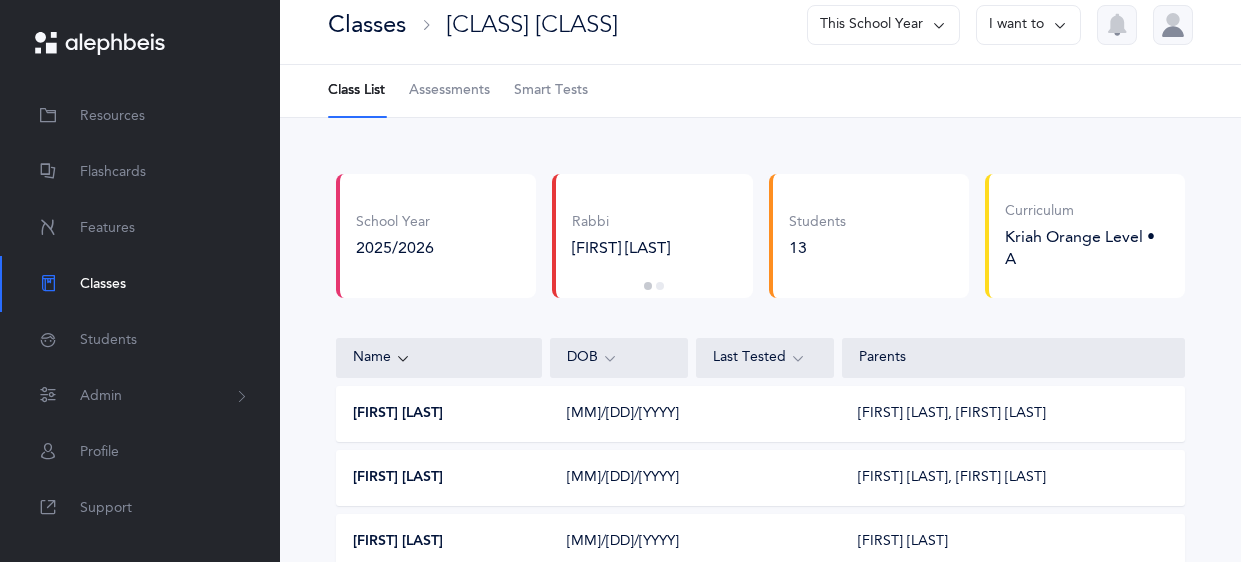 scroll, scrollTop: 14, scrollLeft: 0, axis: vertical 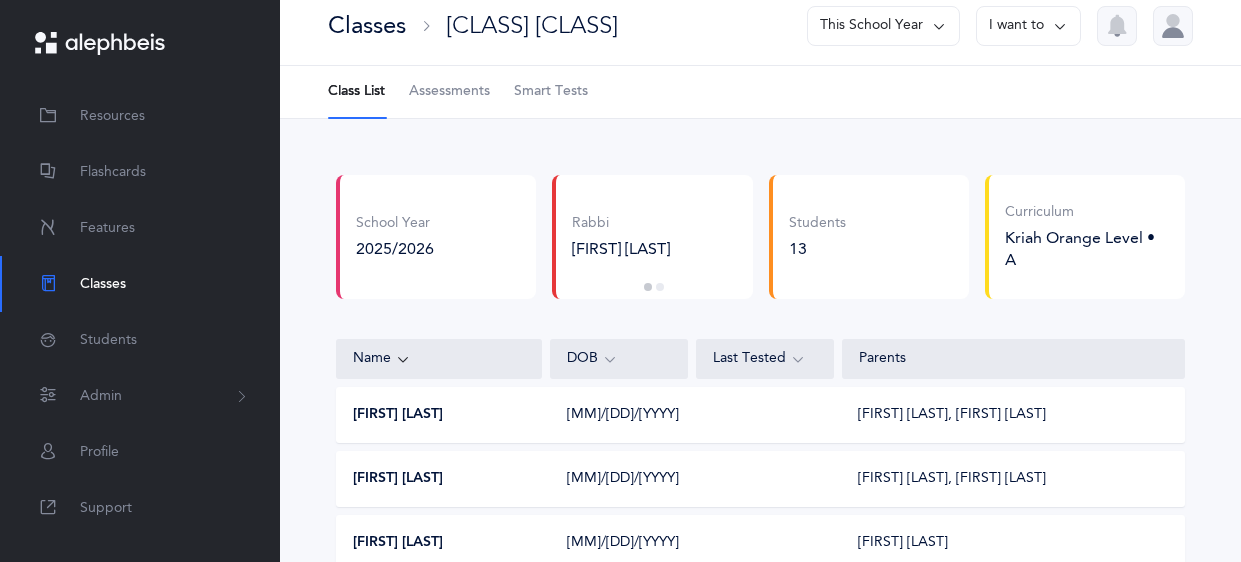 click at bounding box center (939, 26) 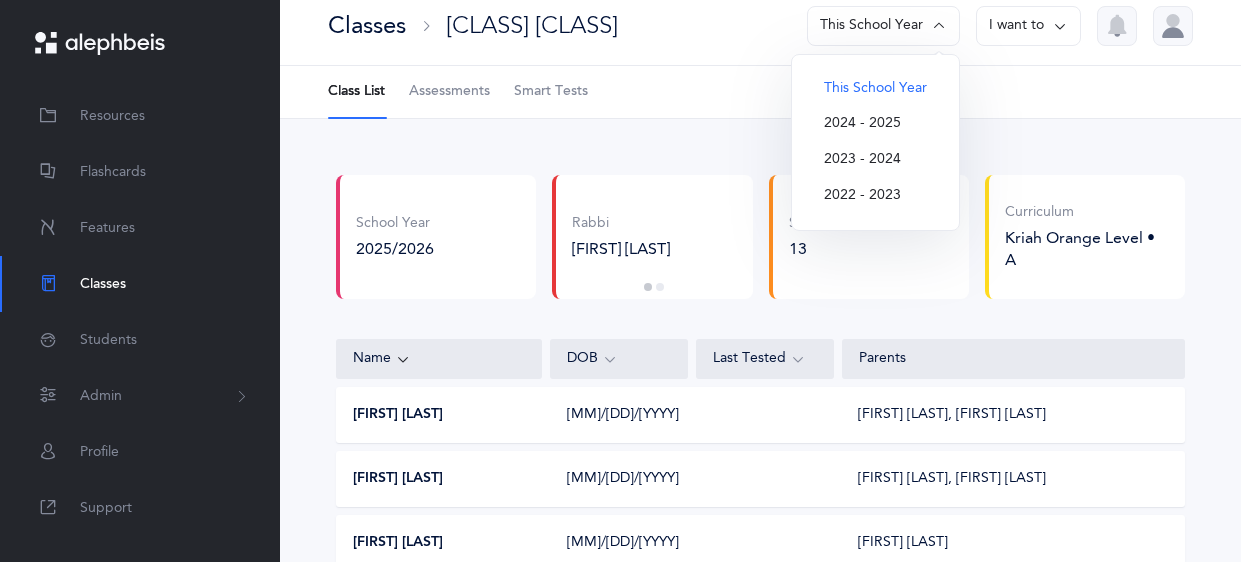 click on "Classes" at bounding box center (367, 25) 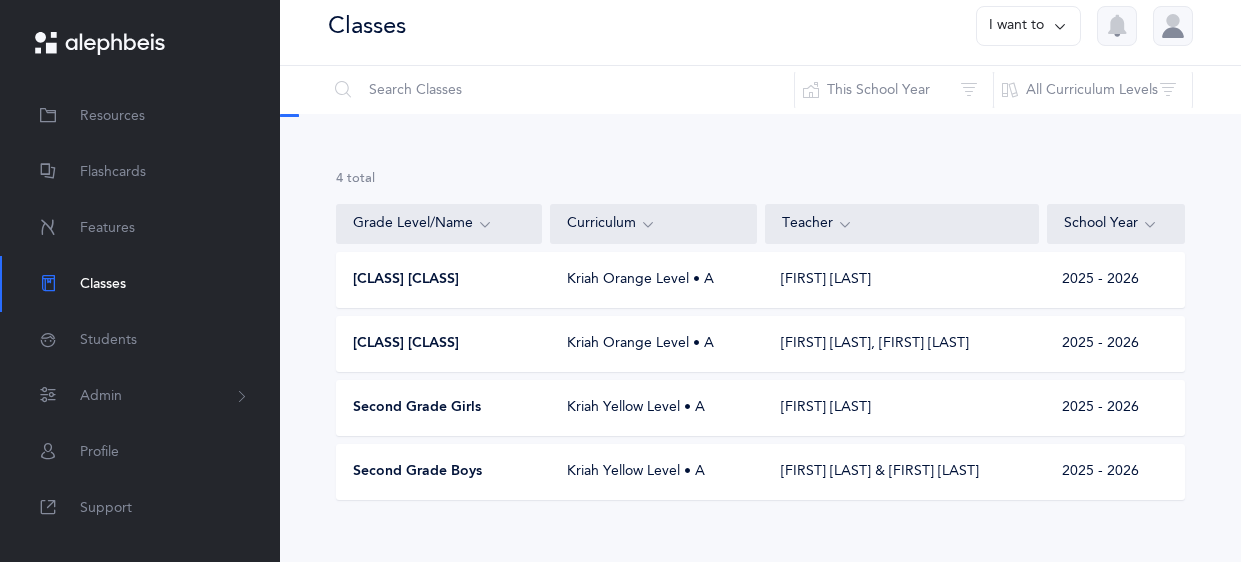 scroll, scrollTop: 0, scrollLeft: 0, axis: both 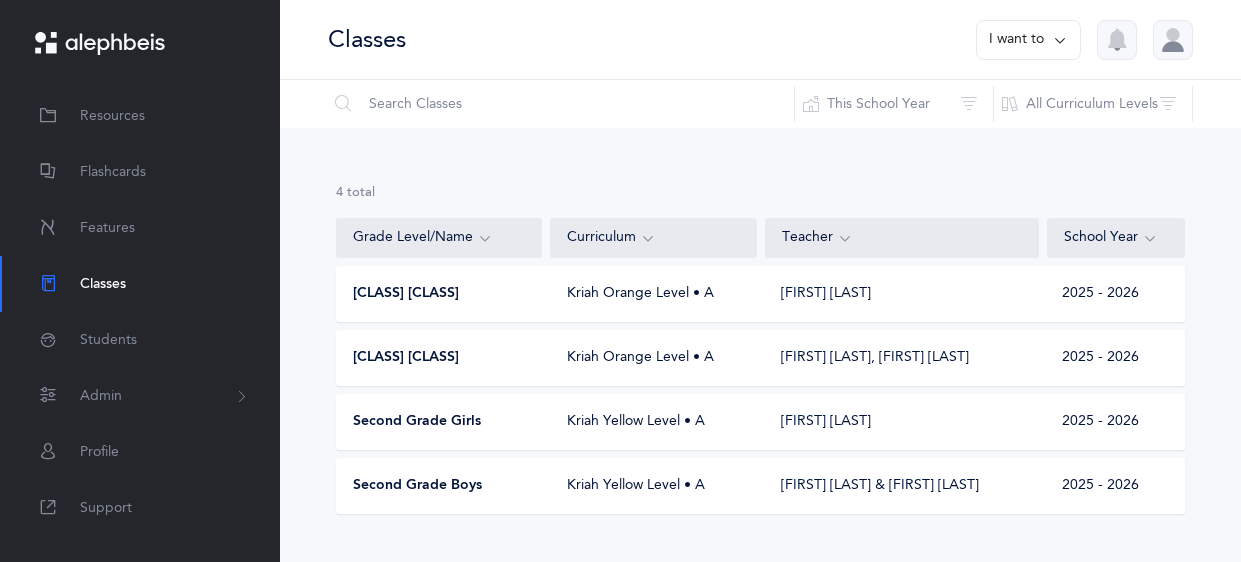 click on "Second Grade Girls" at bounding box center (417, 422) 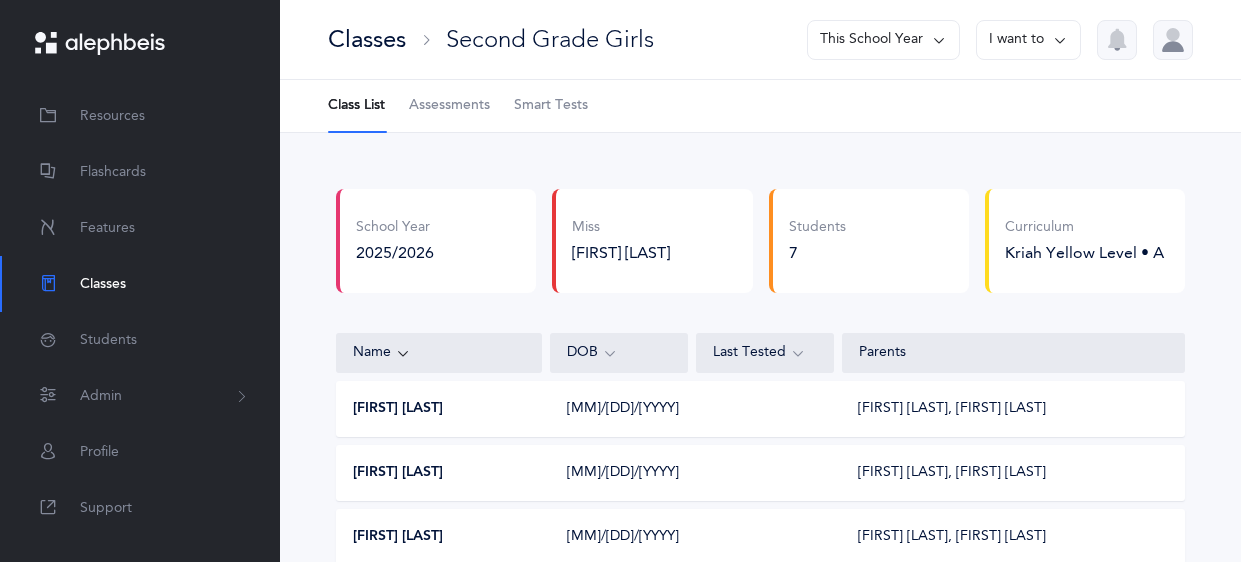 click on "Classes" at bounding box center (367, 39) 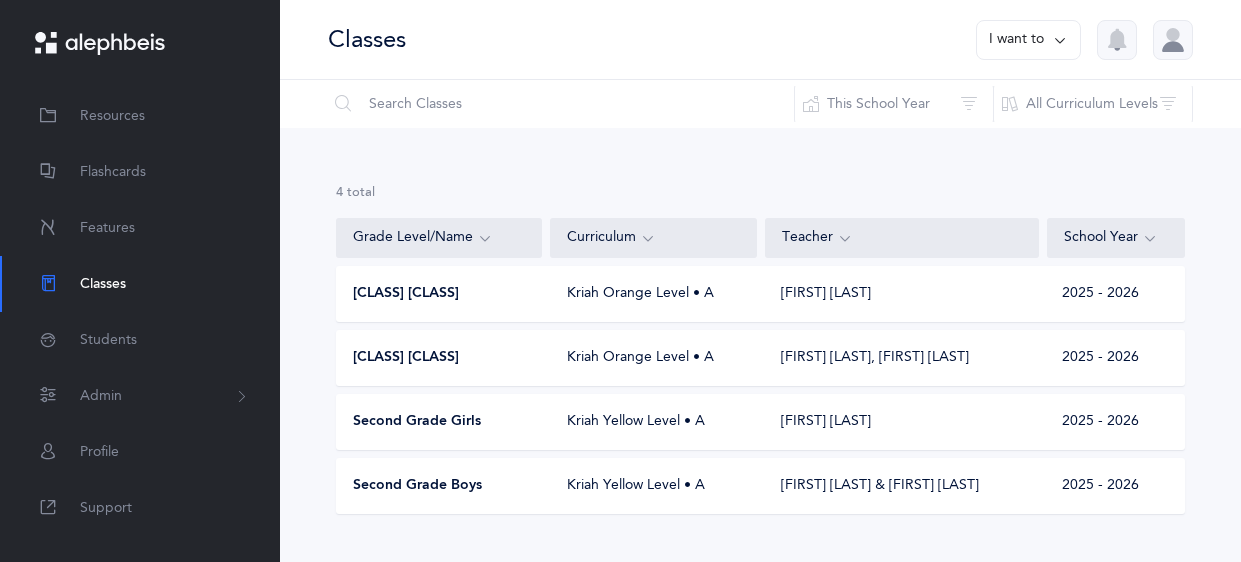 click on "Second Grade Boys" at bounding box center [417, 486] 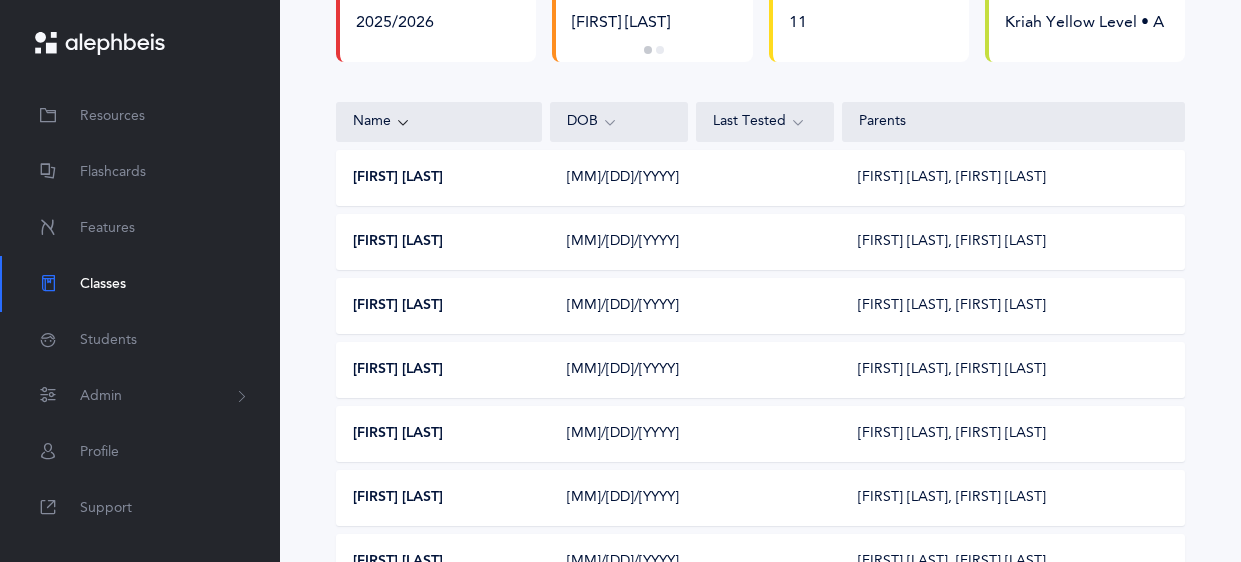 scroll, scrollTop: 230, scrollLeft: 0, axis: vertical 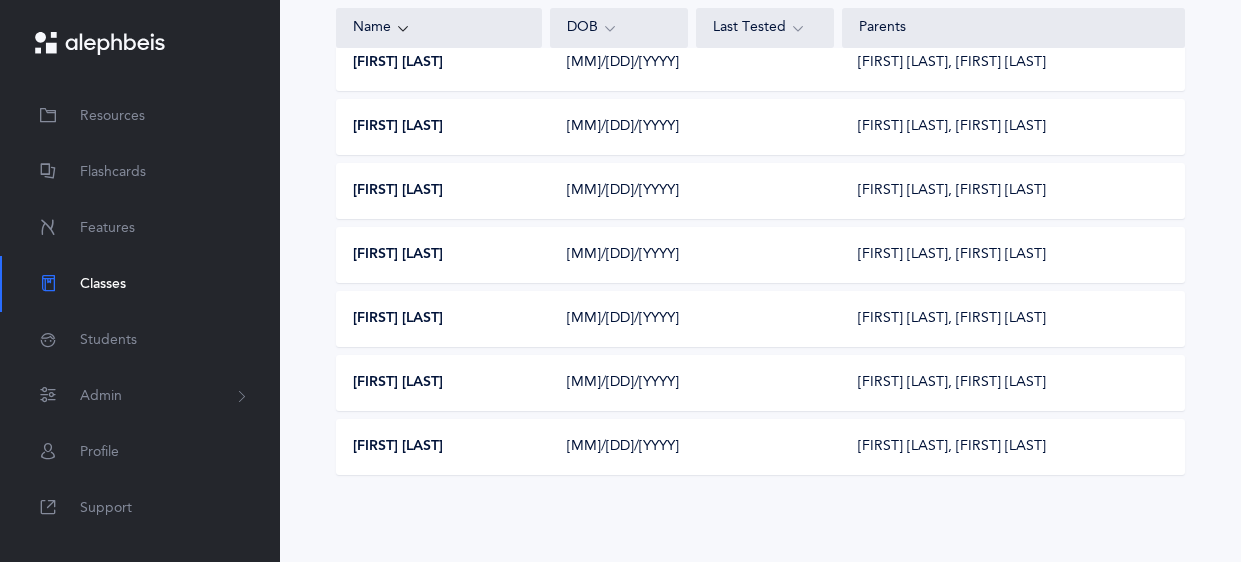 click on "[FIRST] [LAST]" at bounding box center [398, 383] 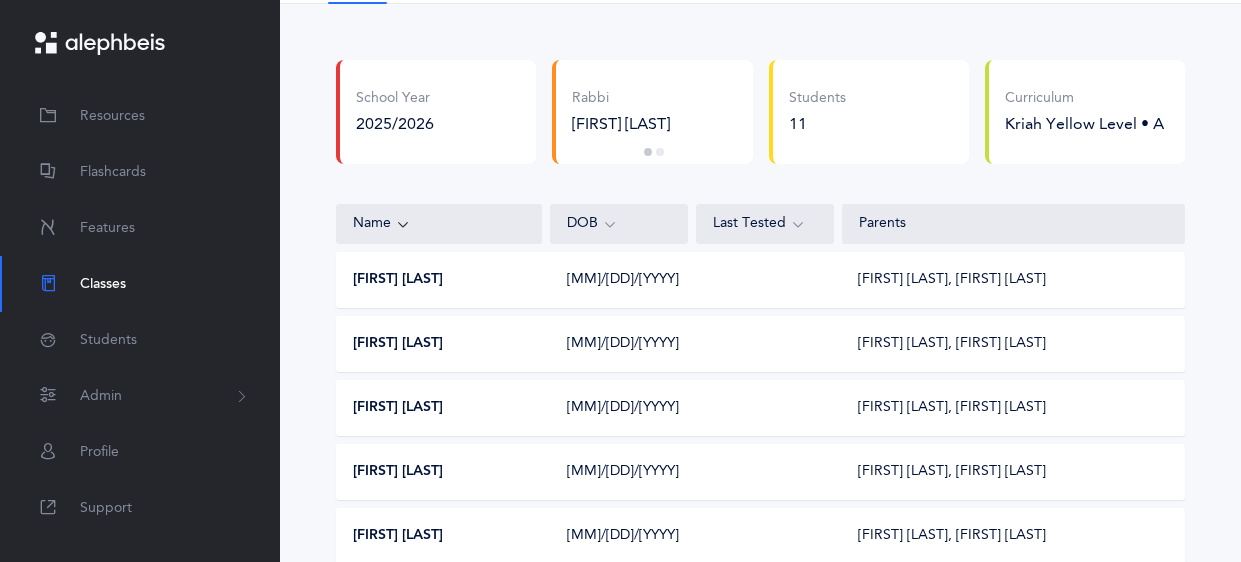 scroll, scrollTop: 92, scrollLeft: 0, axis: vertical 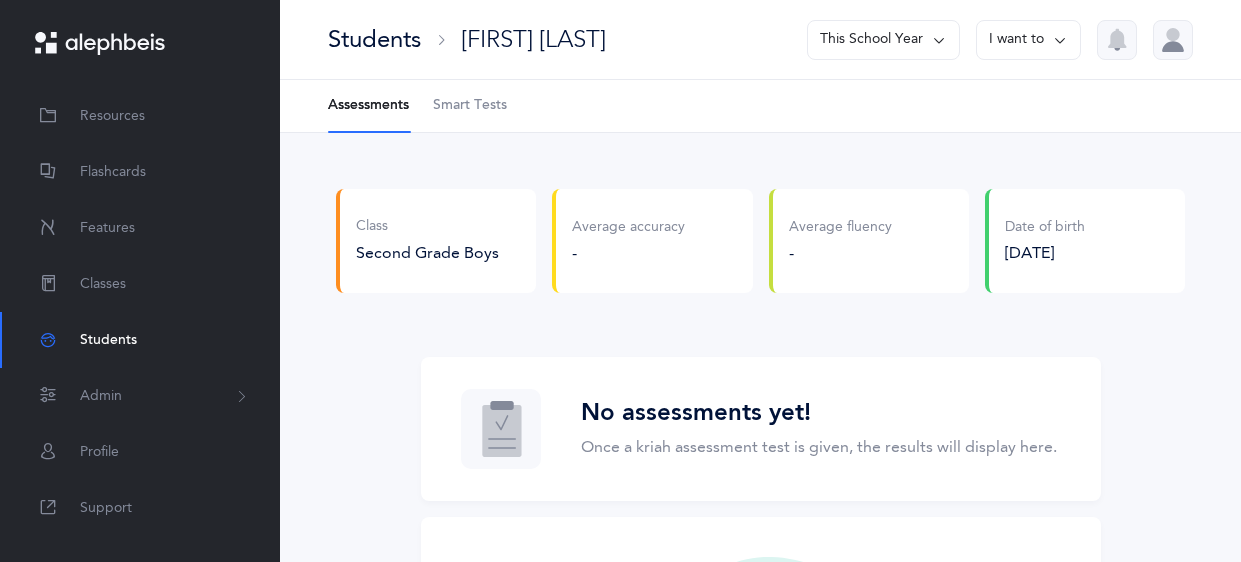 click on "Class
Second Grade Boys
Average accuracy   -     Average fluency   -     Date of birth   [DATE]
No assessments yet!
Once a kriah assessment test is given, the results will display here." at bounding box center [760, 538] 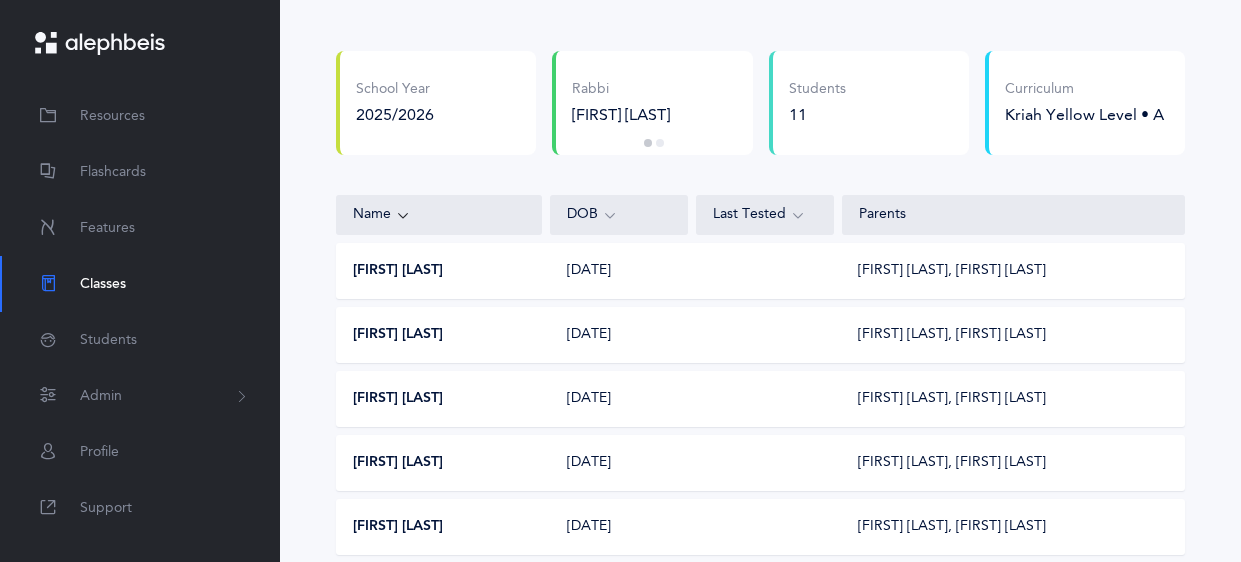 scroll, scrollTop: 0, scrollLeft: 0, axis: both 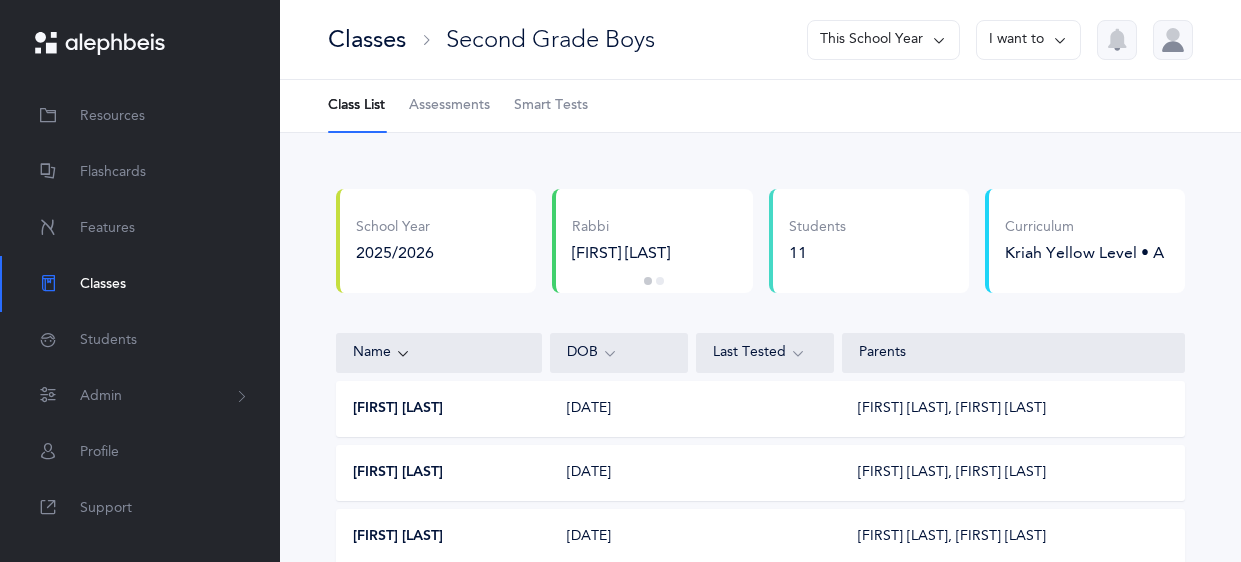 click on "Name
DOB
Last Tested
Parents" at bounding box center (760, 349) 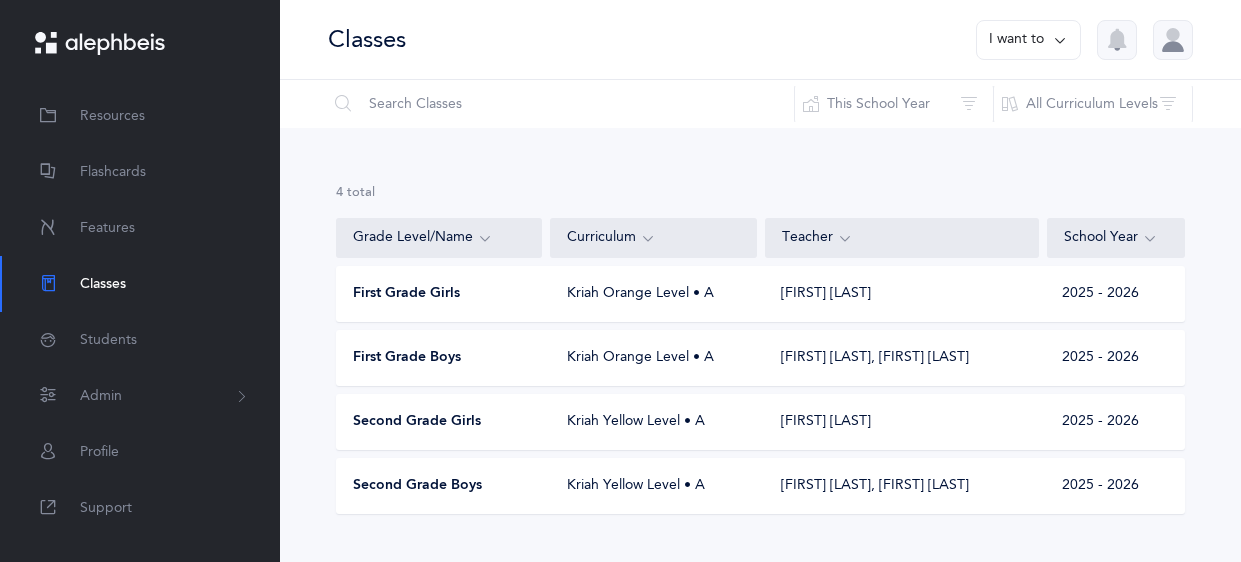 click on "Kriah Yellow Level • A" at bounding box center (654, 486) 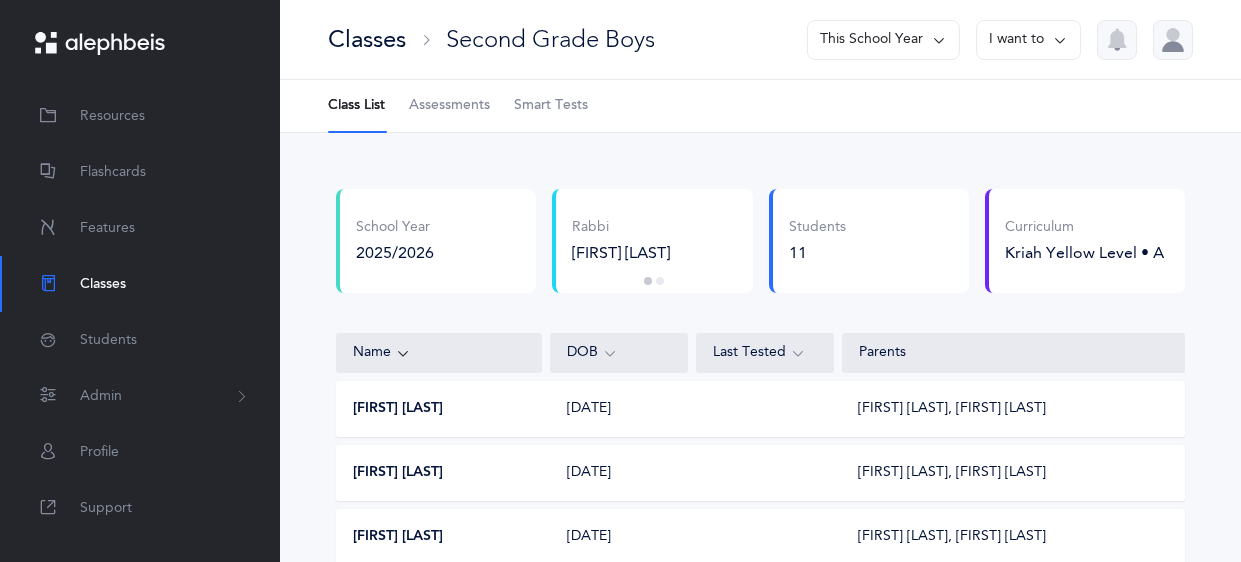 click on "Classes" at bounding box center (367, 39) 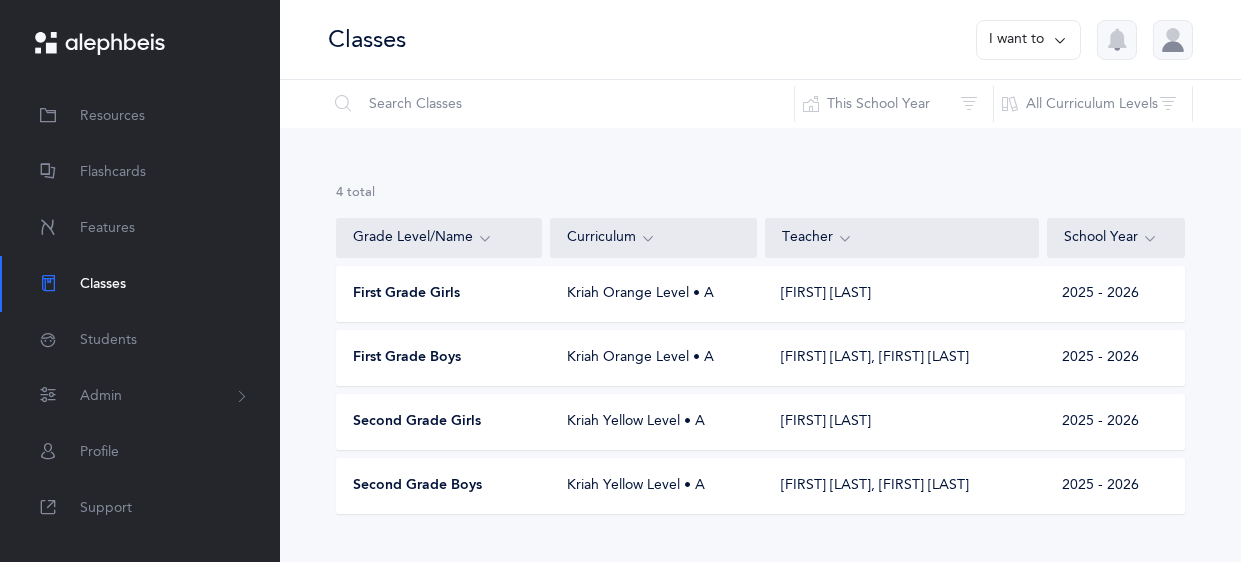 click at bounding box center (1060, 40) 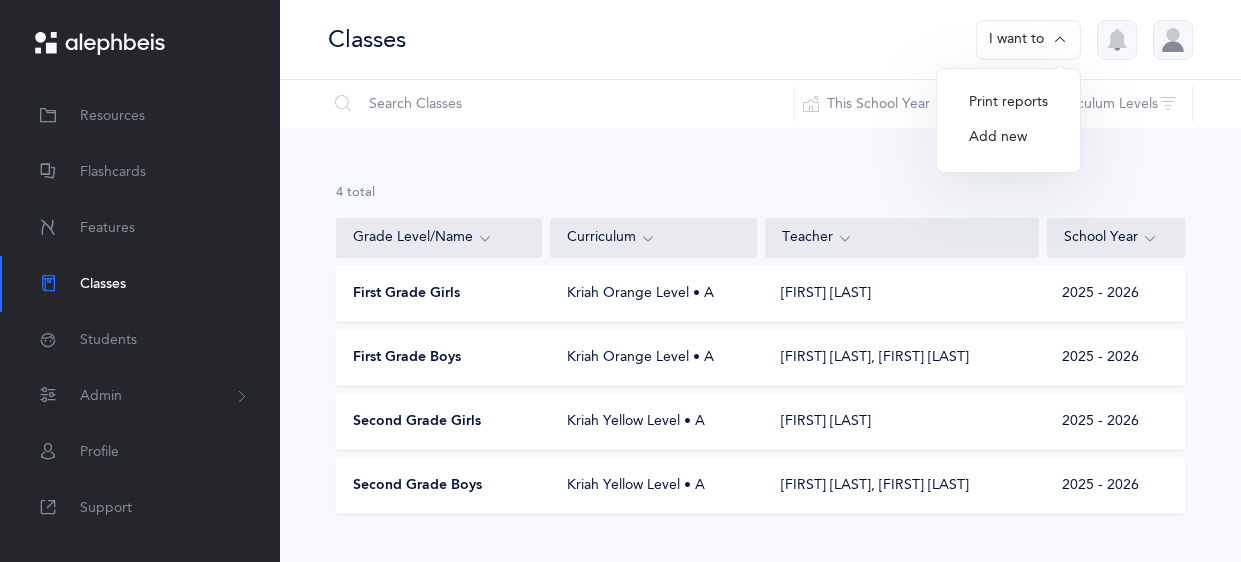 click on "Add new" at bounding box center (1008, 138) 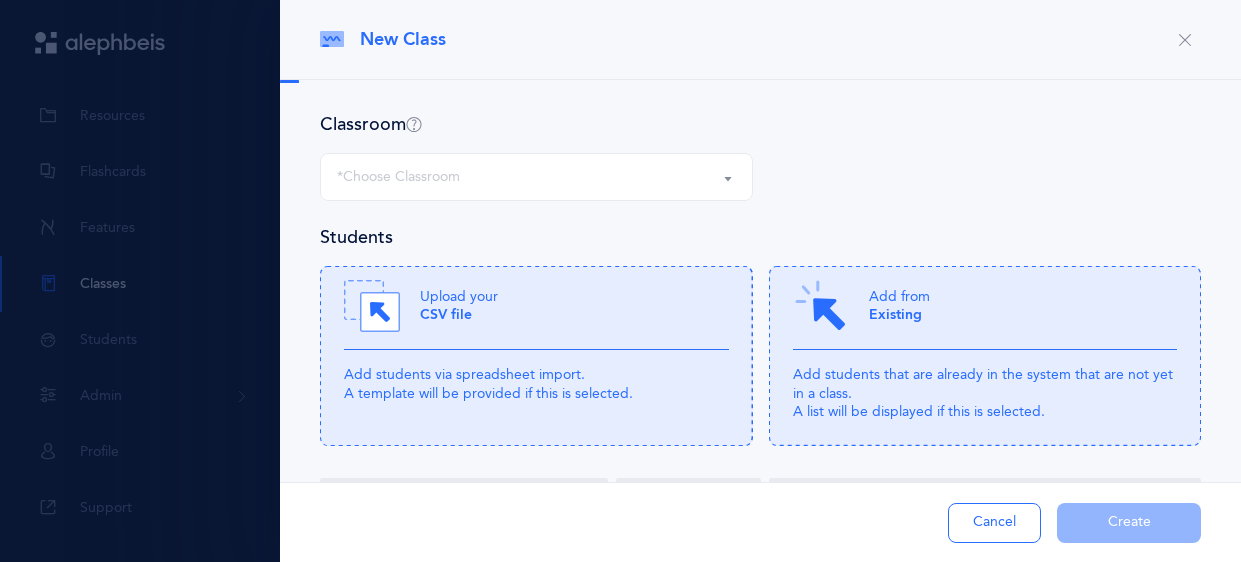 select 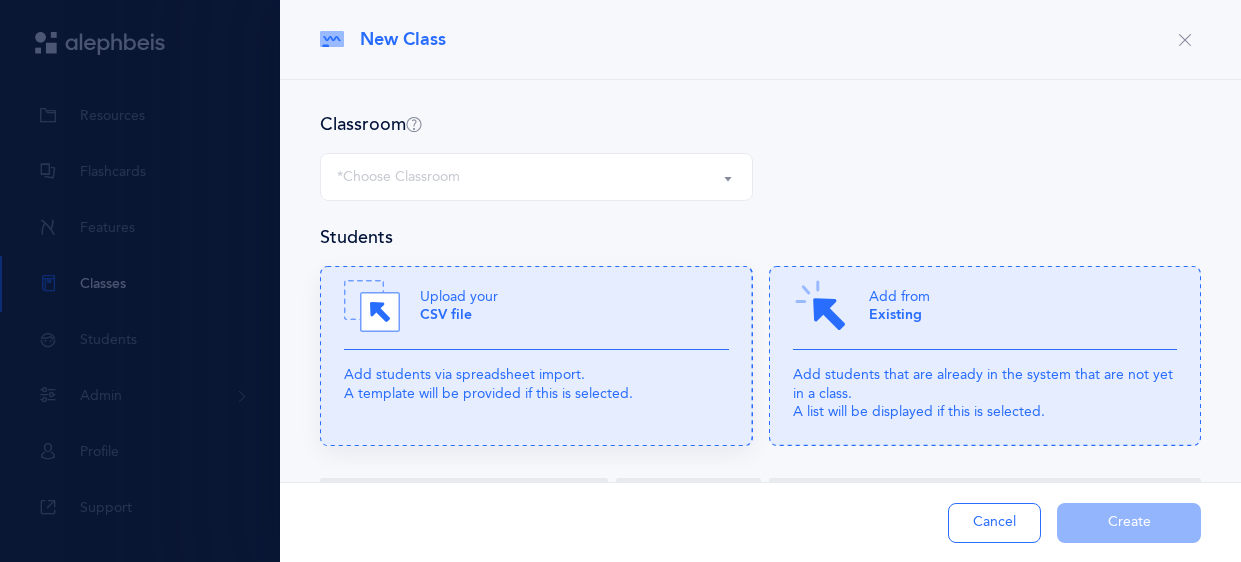 click on "Upload your  CSV file" at bounding box center [459, 306] 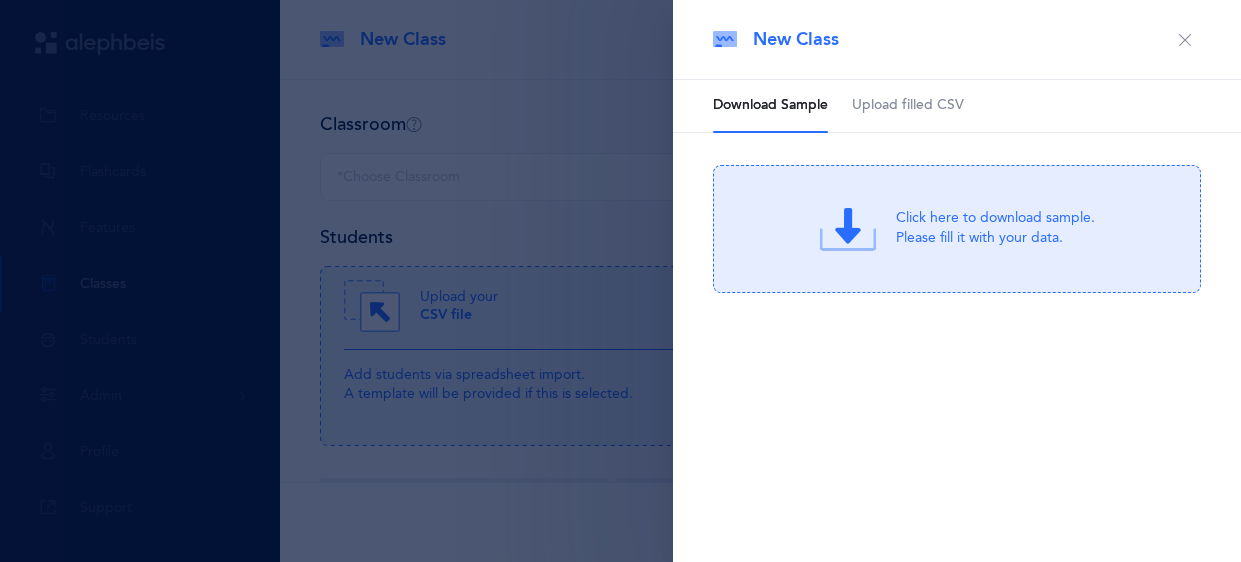 click on "Click here to download sample.
Please fill it with your data." at bounding box center (995, 229) 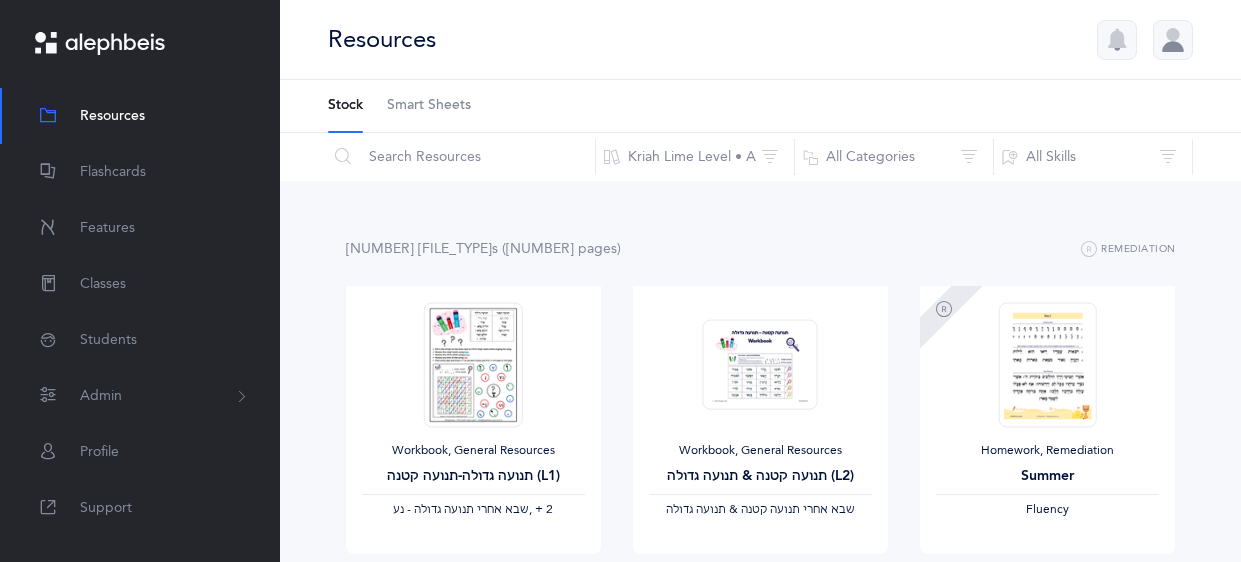scroll, scrollTop: 0, scrollLeft: 0, axis: both 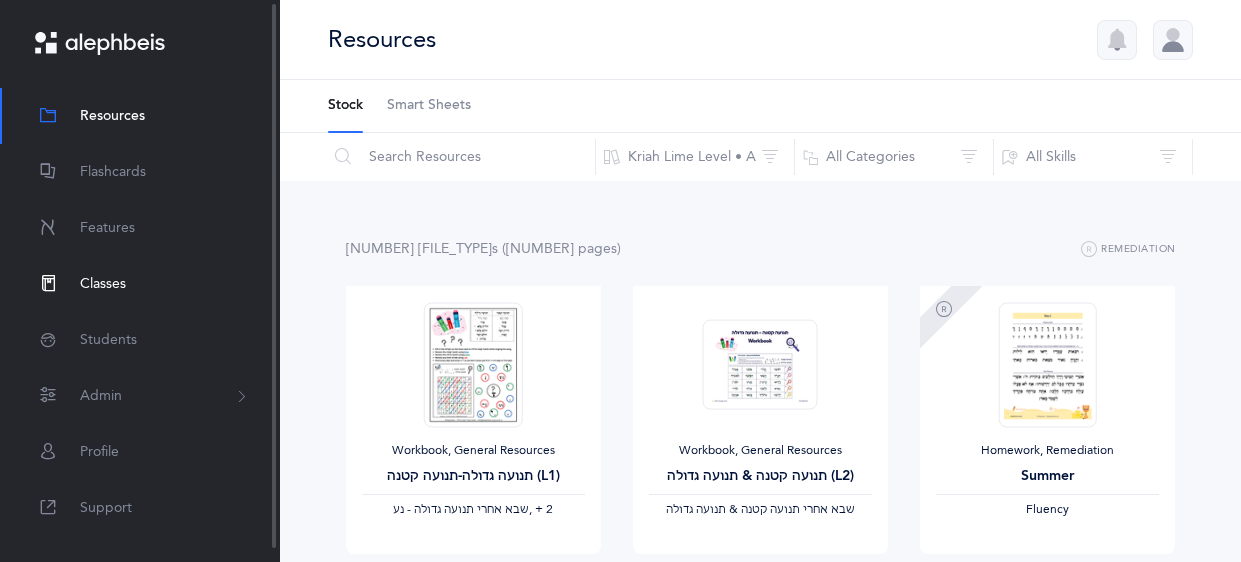click on "Classes" at bounding box center [103, 284] 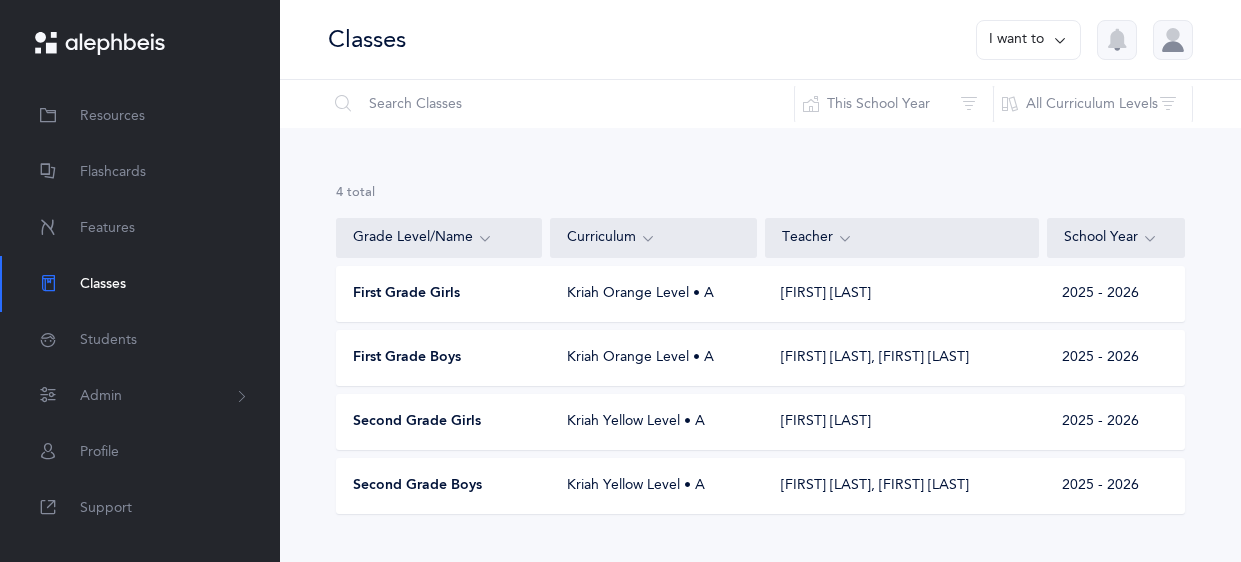 click at bounding box center [1060, 40] 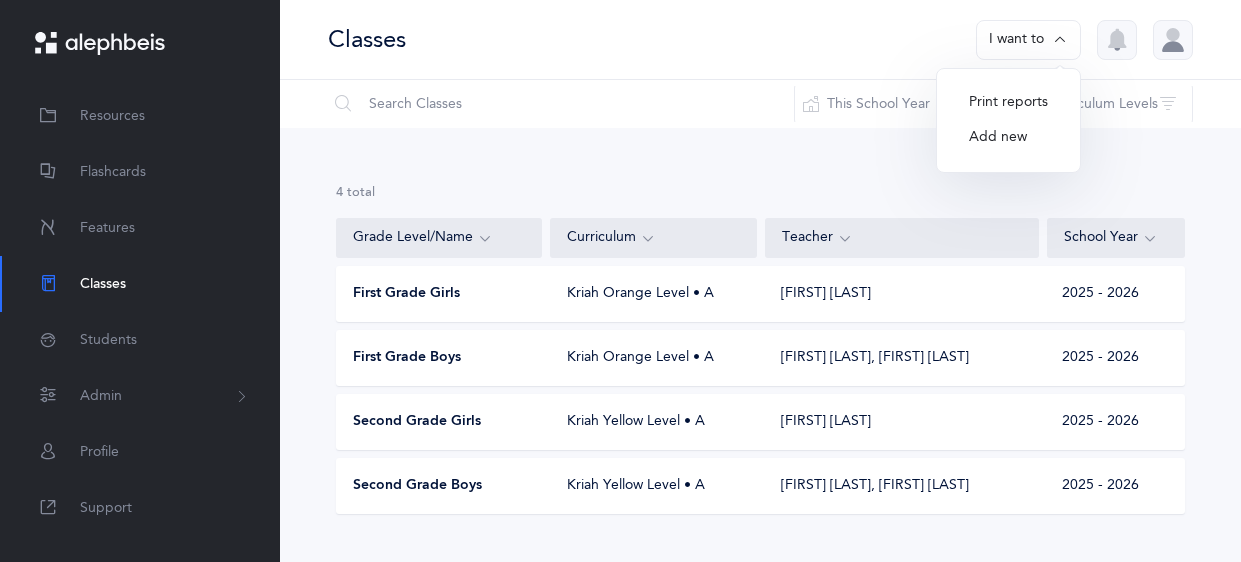 click on "Add new" at bounding box center [1008, 138] 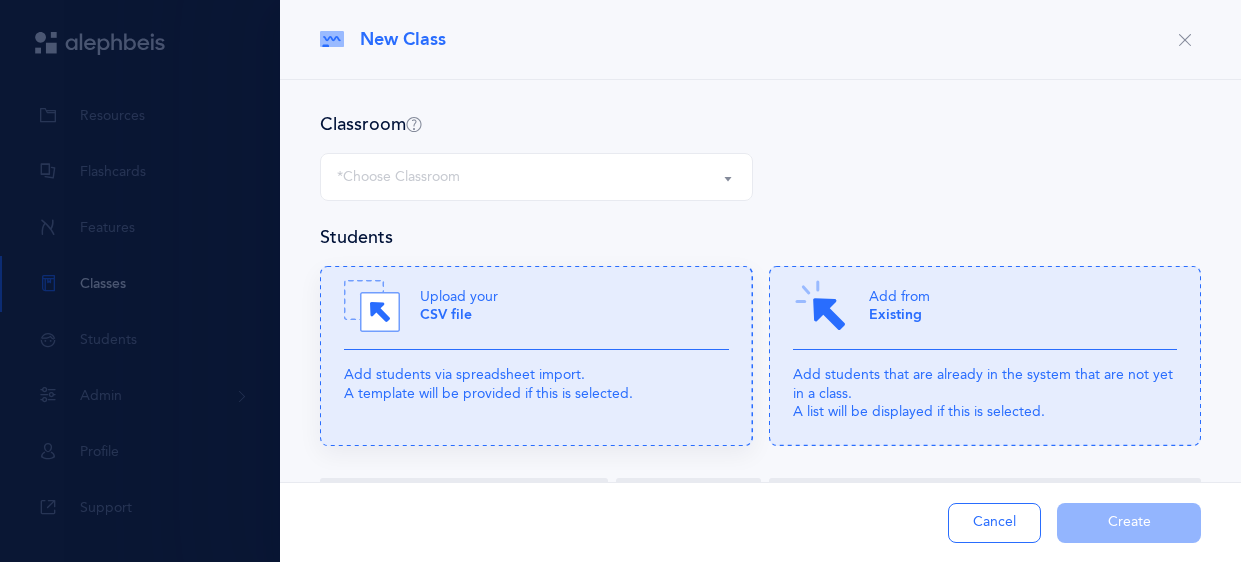 click on "Add students via spreadsheet import.
A template will be provided if this is selected." at bounding box center [536, 384] 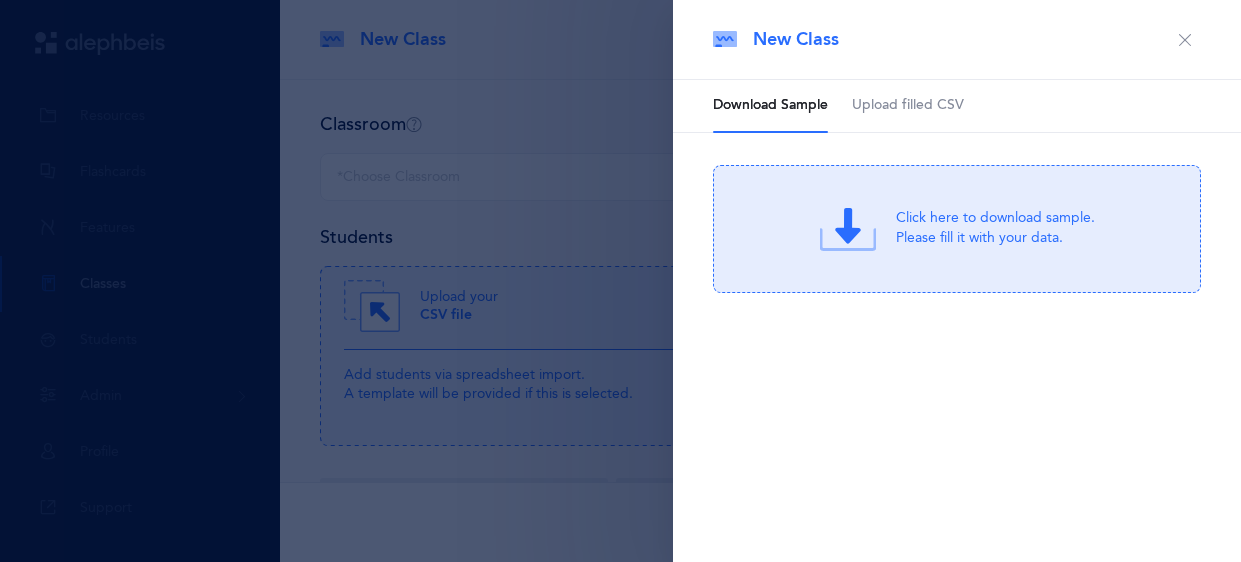 click on "Upload filled CSV" at bounding box center (908, 106) 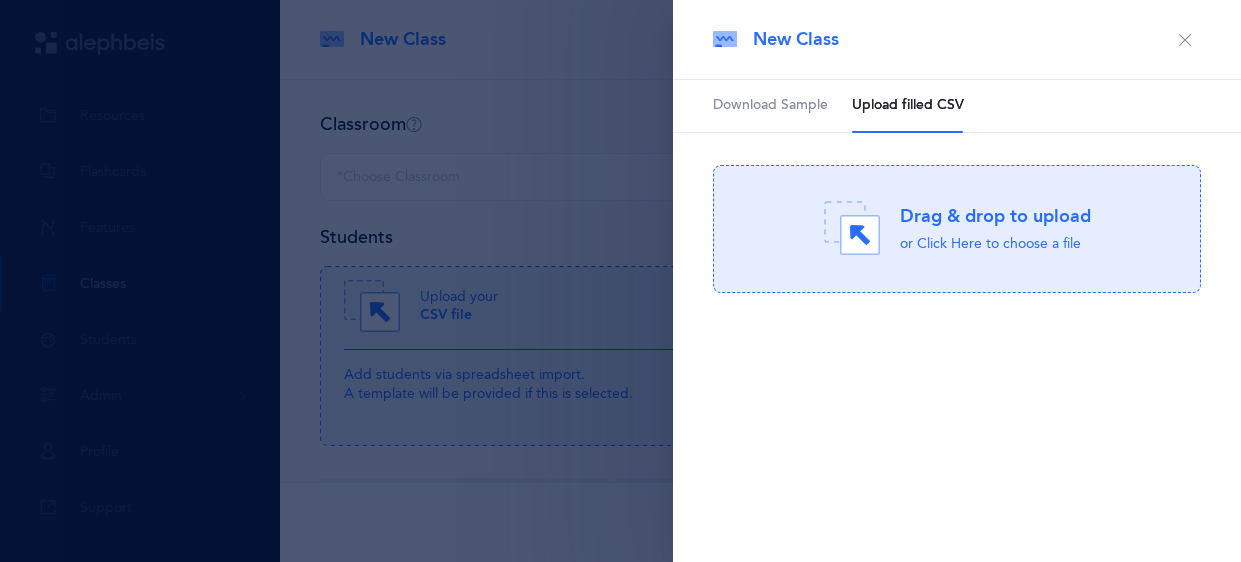 click on "or Click Here to choose a file" at bounding box center [995, 245] 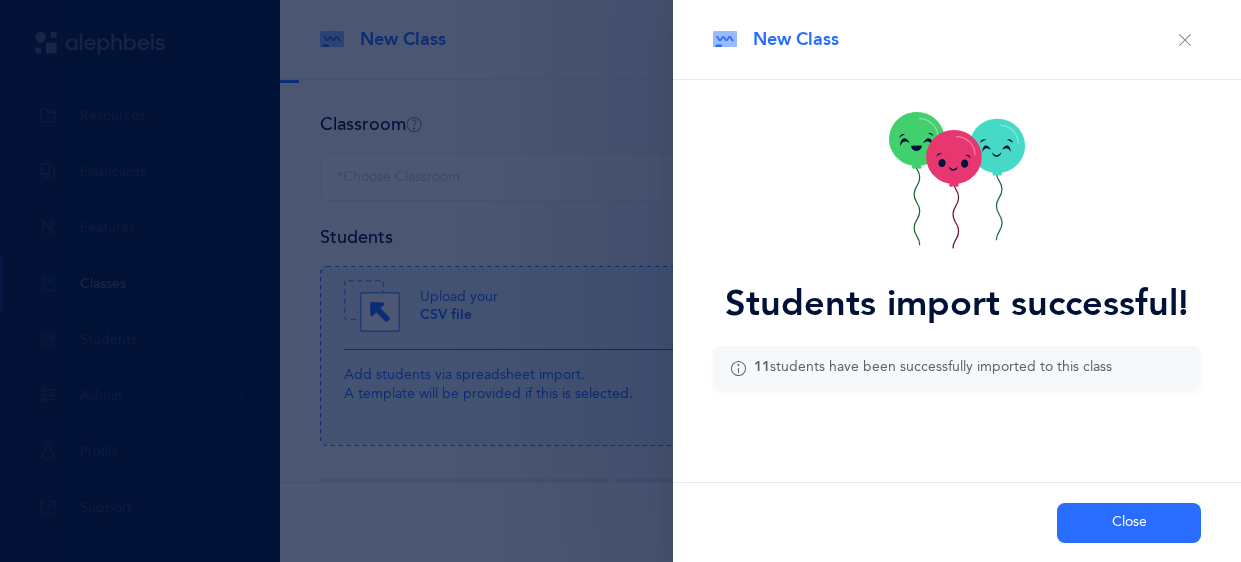 click on "Close" at bounding box center [1129, 523] 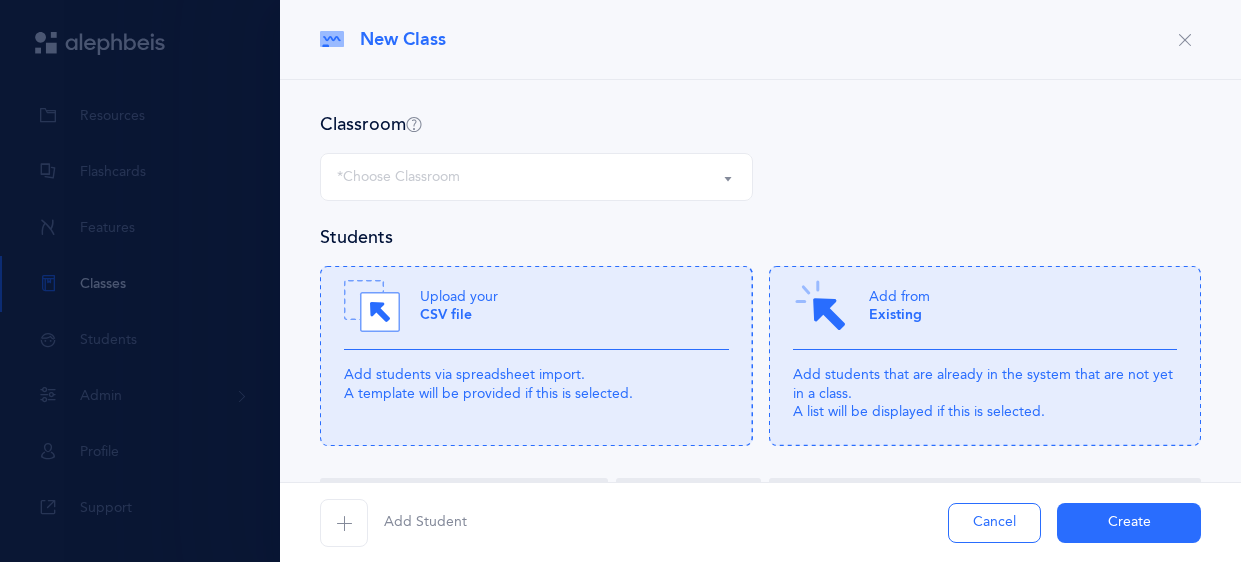 click on "Create" at bounding box center (1129, 523) 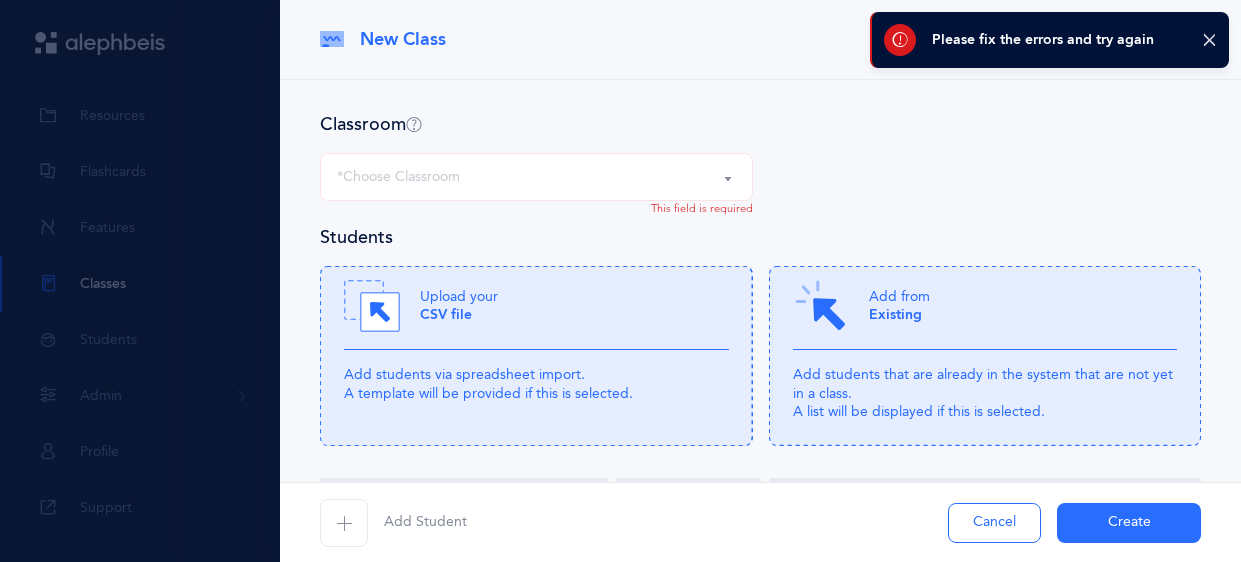 scroll, scrollTop: 153, scrollLeft: 0, axis: vertical 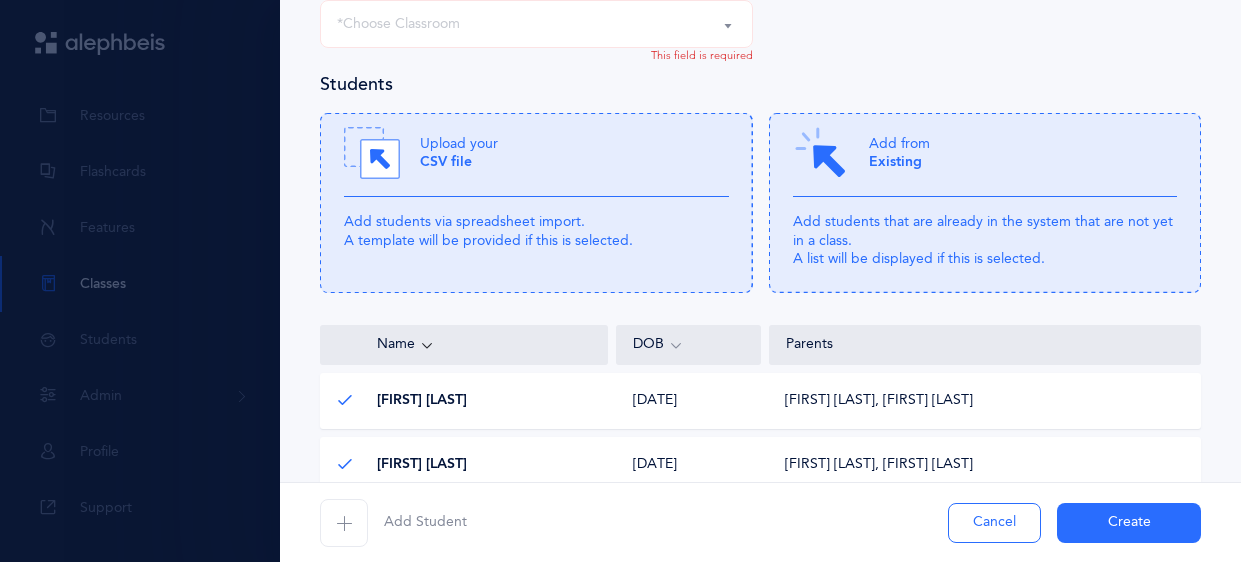 click on "Classroom
[CLASSROOM], [CLASSROOM]
[CLASSROOM] & [CLASSROOM], Kriah Red Level • A [CLASSROOM]
[CLASSROOM] & [CLASSROOM] & [CLASSROOM] & [CLASSROOM], Kriah Yellow Level • A
This field is required
Students     Upload your  CSV file   Add students via spreadsheet import.
A template will be provided if this is selected.       Add from Existing   Add students that are already in the system that are not yet in a class.
A list will be displayed if this is selected.       Name
DOB
Parents
[object Object]         [FIRST]   [LAST]   [FIRST] [LAST]   [DATE]
[DATE]
[FIRST] [LAST], [FIRST] [LAST]   [EMAIL]   [FIRST]   [LAST]" at bounding box center [760, 590] 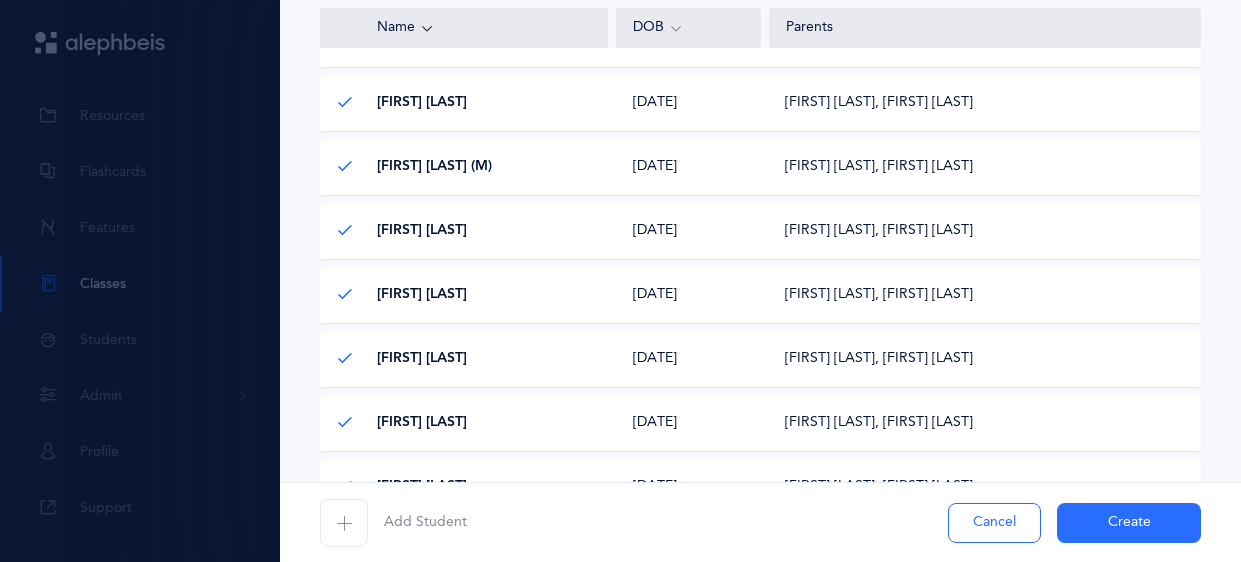 scroll, scrollTop: 0, scrollLeft: 0, axis: both 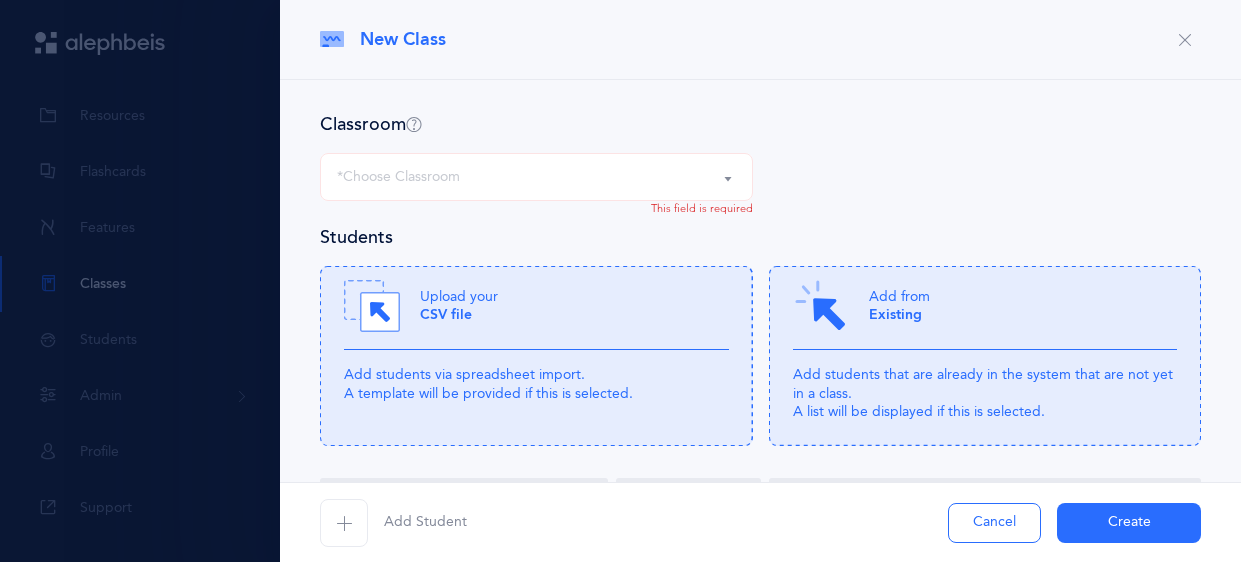 click on "*Choose Classroom" at bounding box center (536, 177) 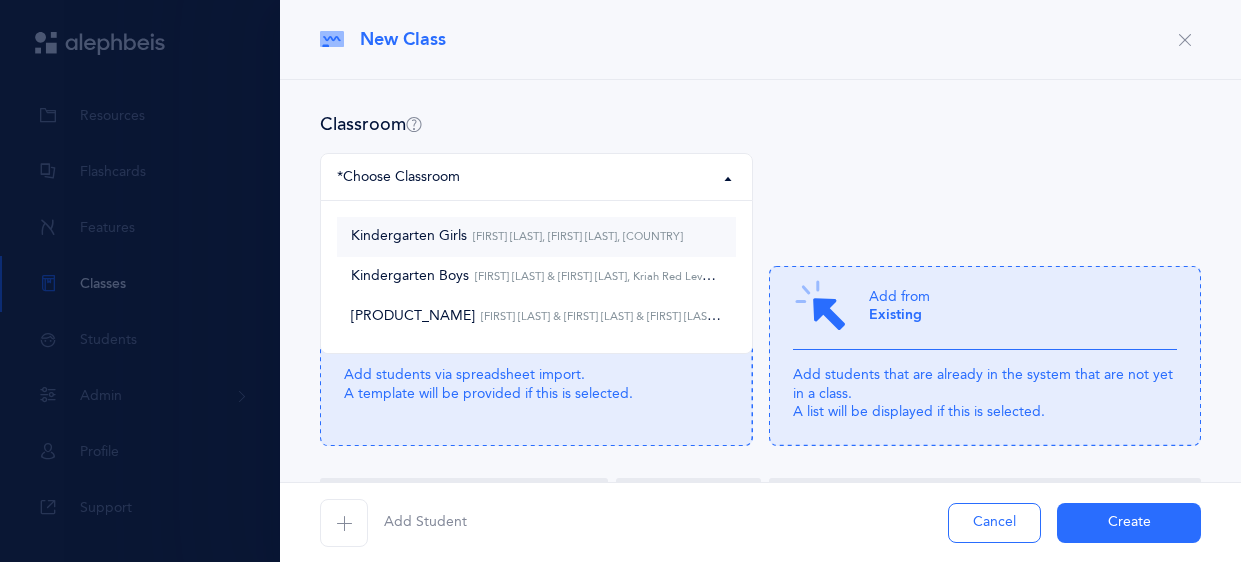 click on "[FIRST] [LAST], [FIRST] [LAST], [COUNTRY]" at bounding box center [575, 236] 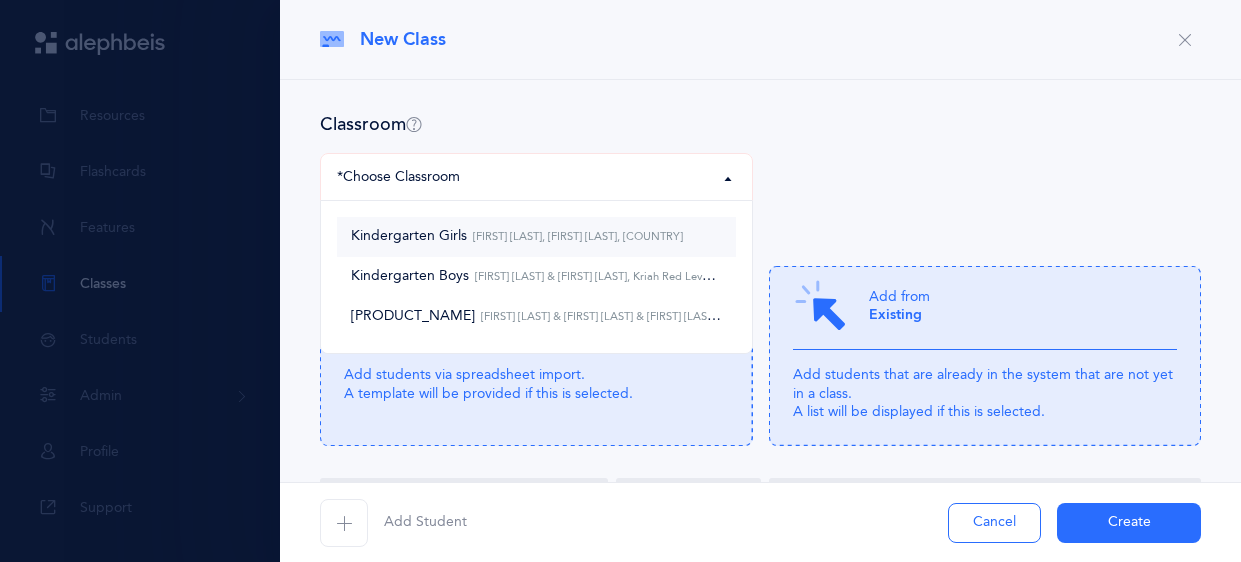 select on "[PHONE_PREFIX]" 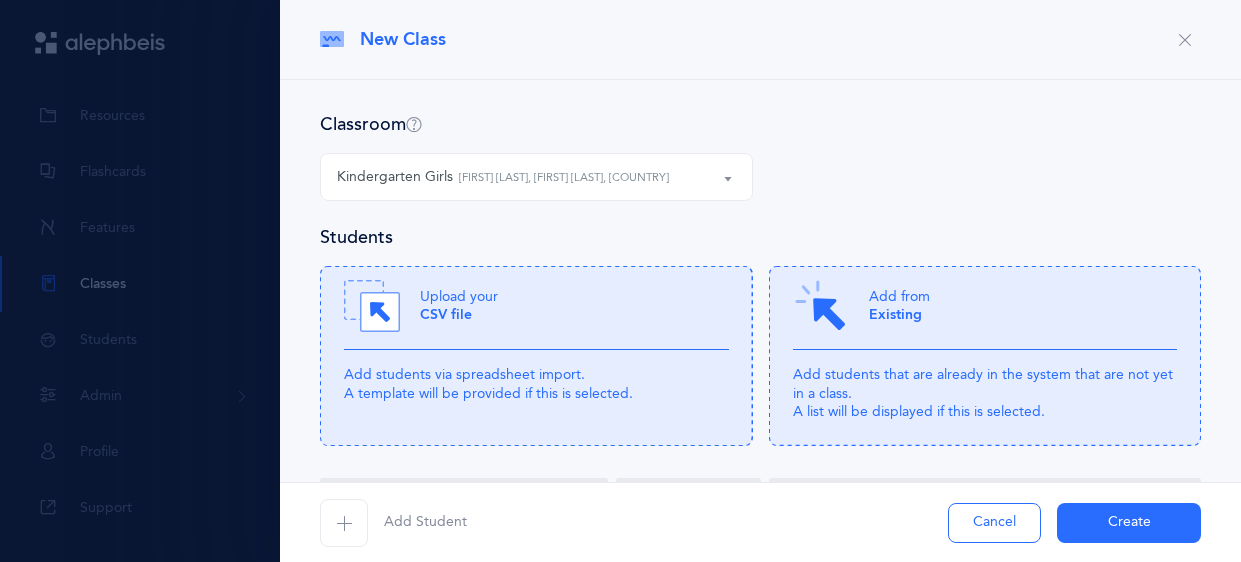 click on "Create" at bounding box center [1129, 523] 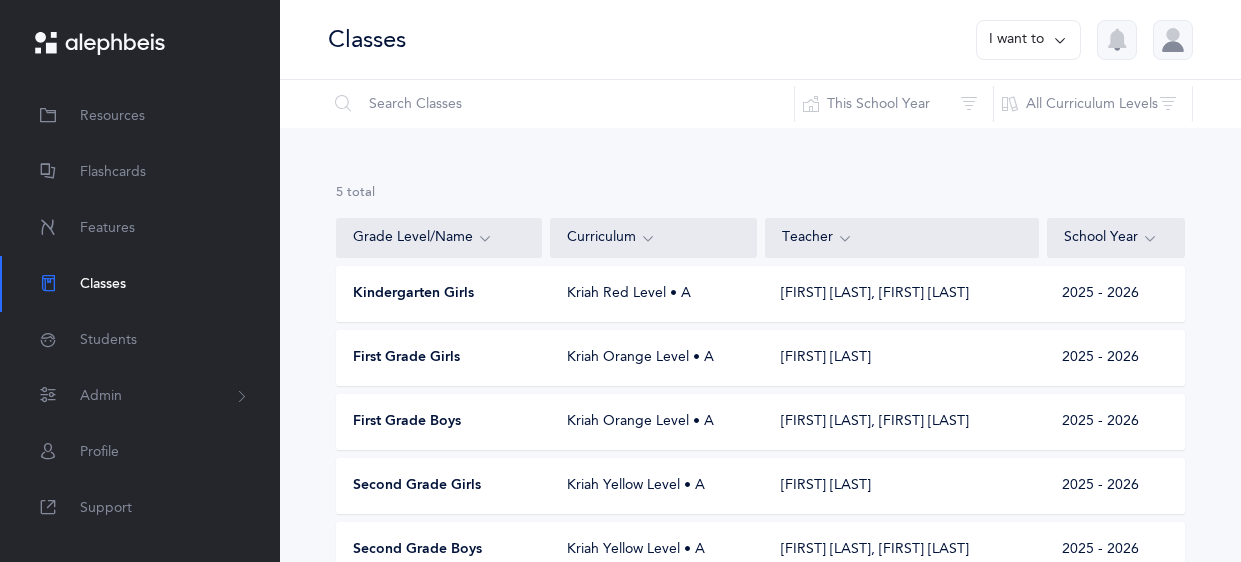 click on "Kindergarten Girls" at bounding box center (413, 294) 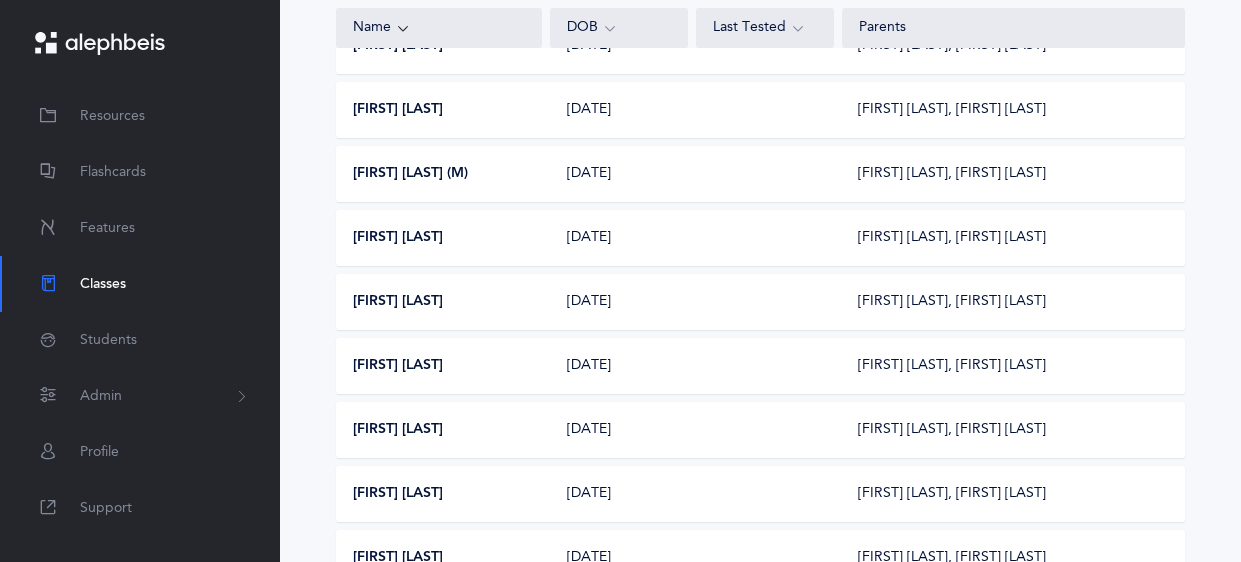 scroll, scrollTop: 0, scrollLeft: 0, axis: both 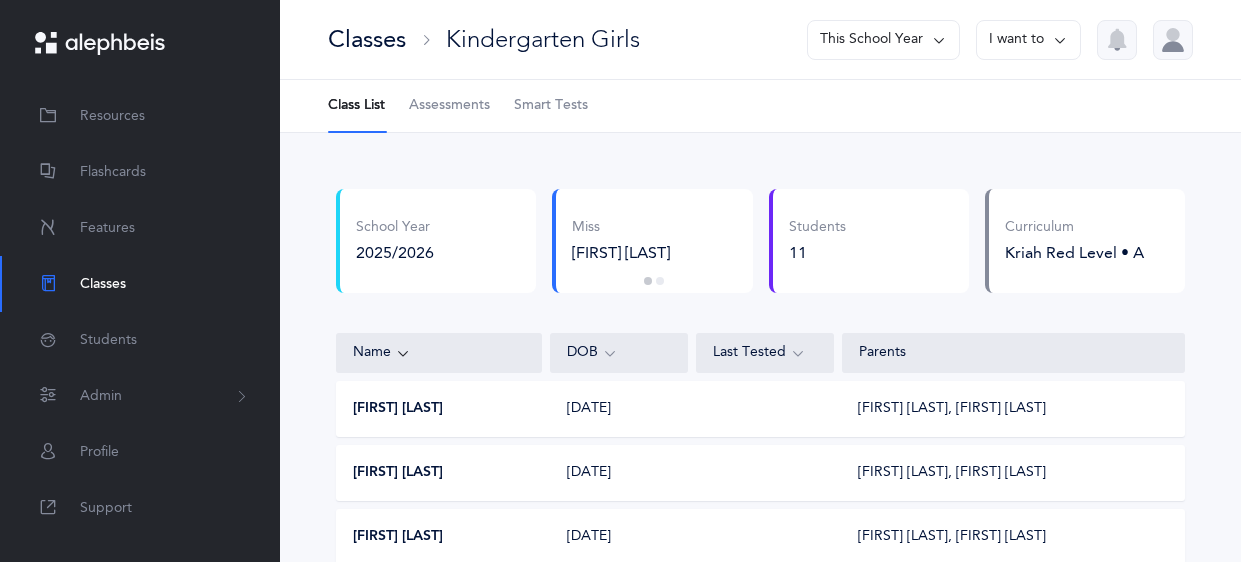click on "I want to" at bounding box center (1028, 40) 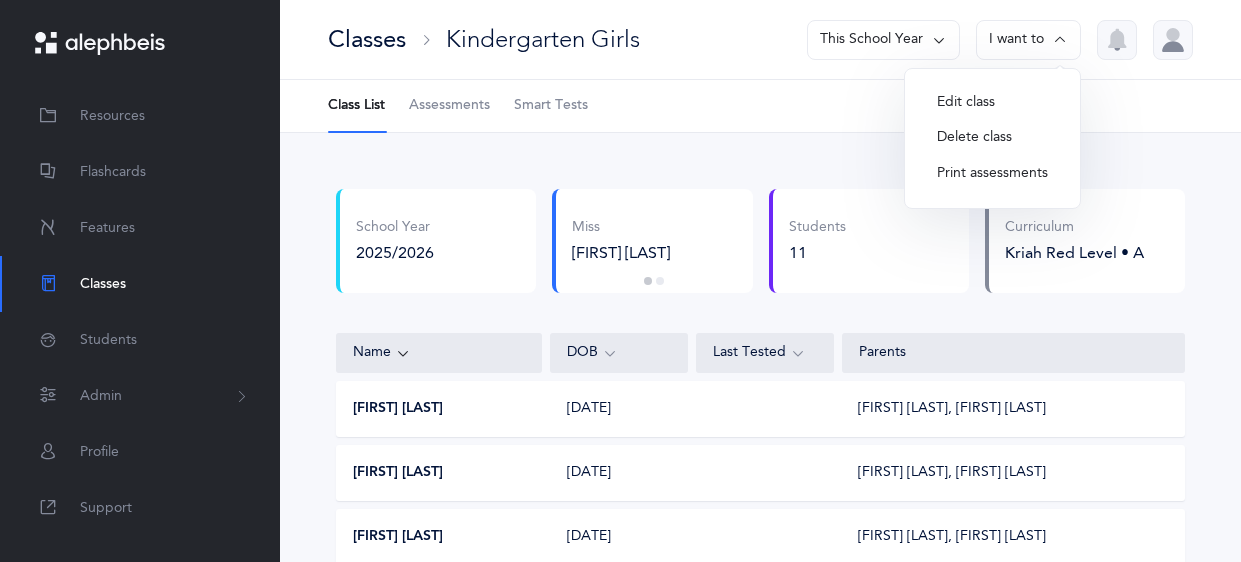 click on "Classes" at bounding box center [367, 39] 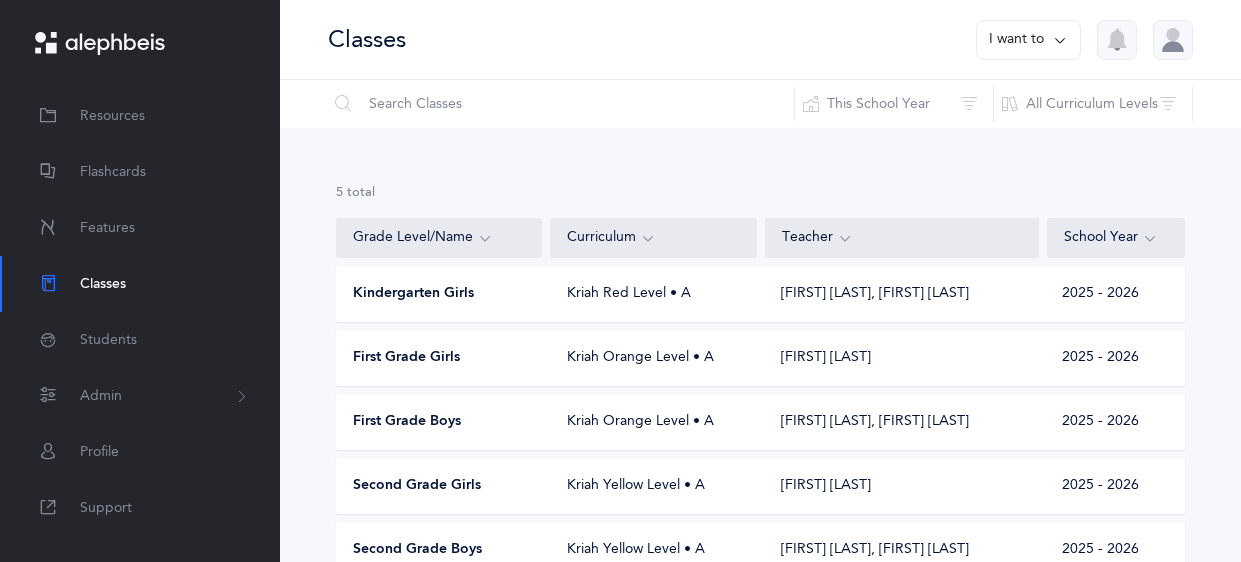 click on "I want to" at bounding box center (1028, 40) 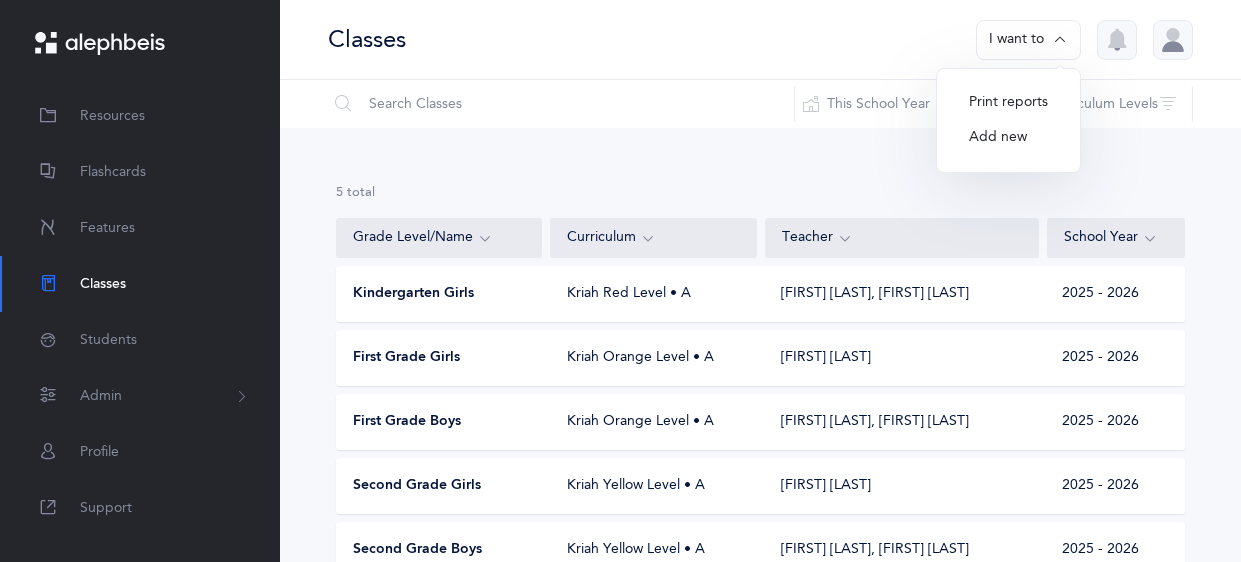click on "Add new" at bounding box center [1008, 138] 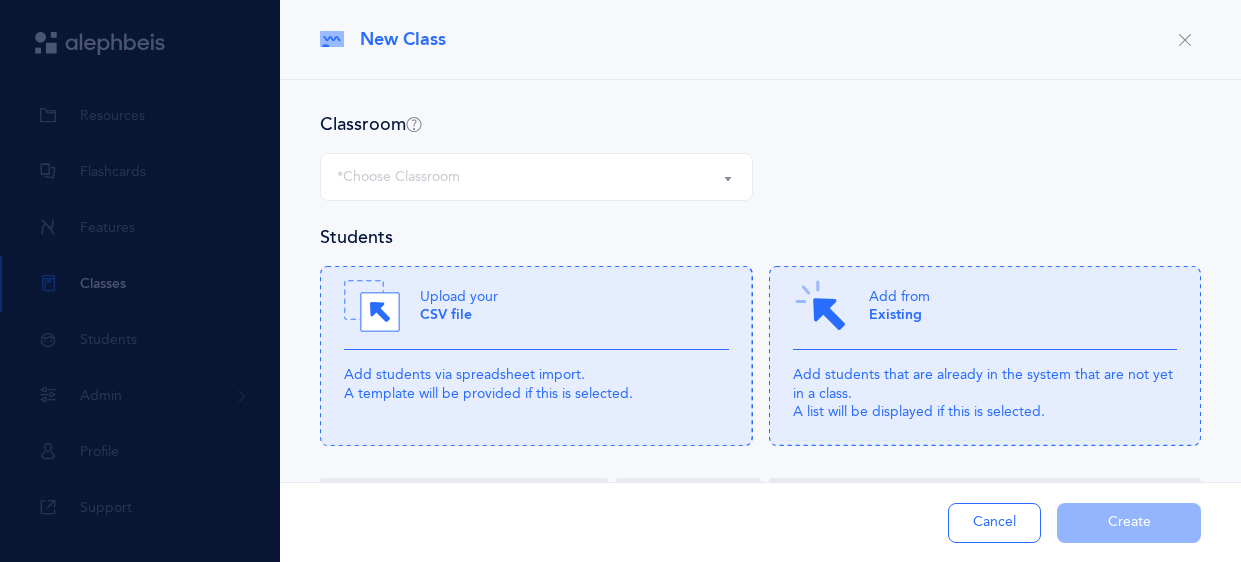 click on "*Choose Classroom" at bounding box center [536, 177] 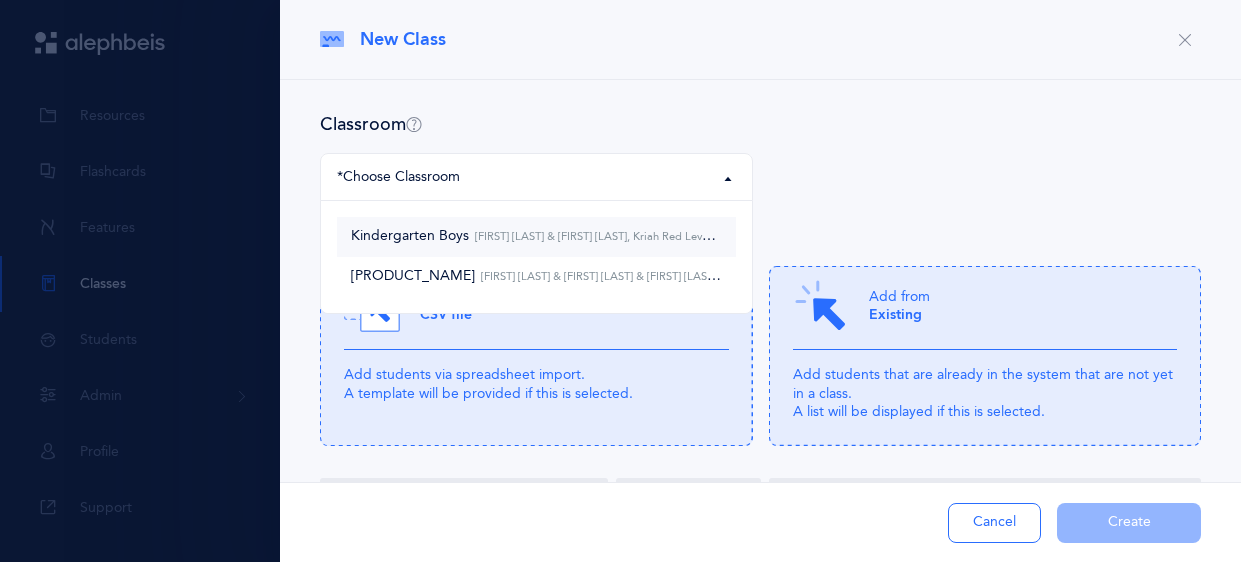 click on "[FIRST] [LAST] & [FIRST] [LAST], Kriah Red Level • A" at bounding box center [600, 236] 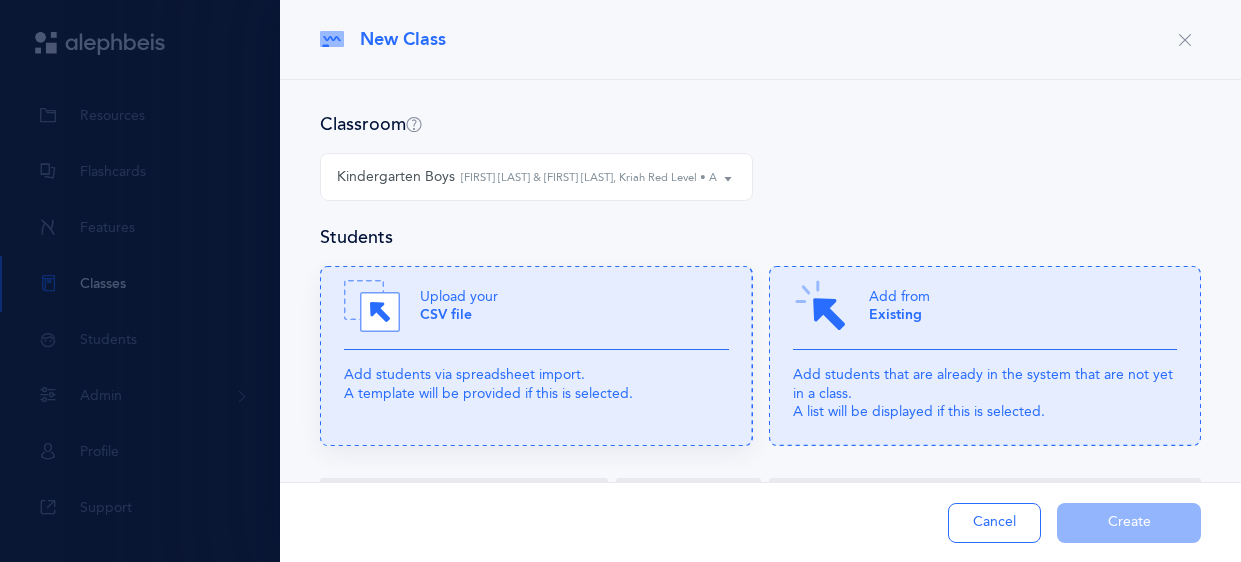 click on "Upload your  CSV file" at bounding box center [536, 314] 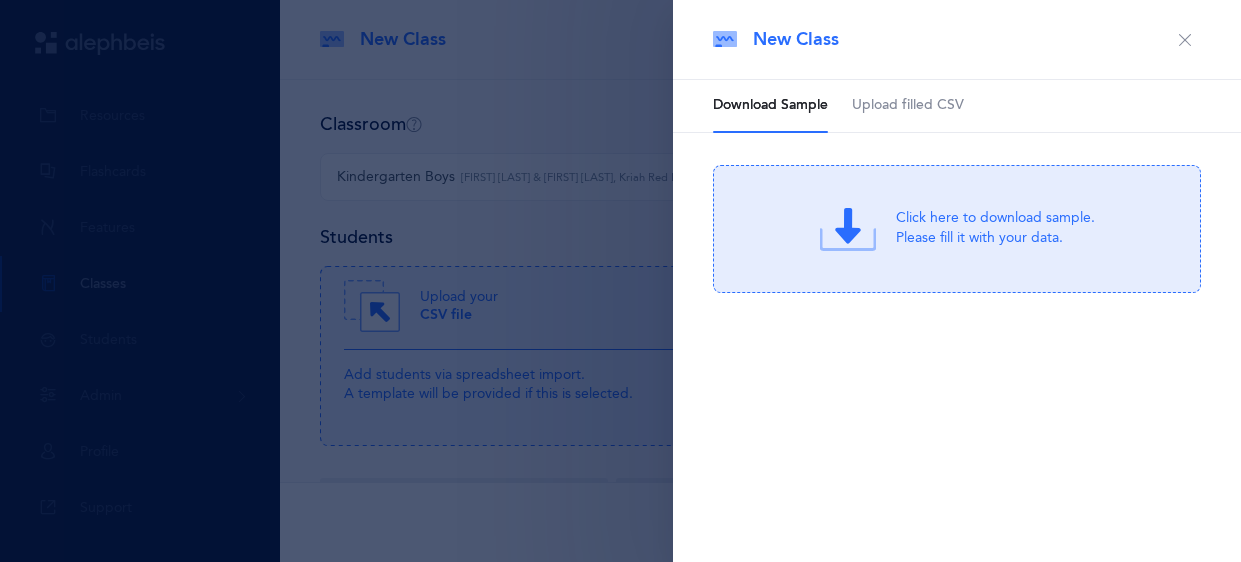 click on "Upload filled CSV" at bounding box center [908, 106] 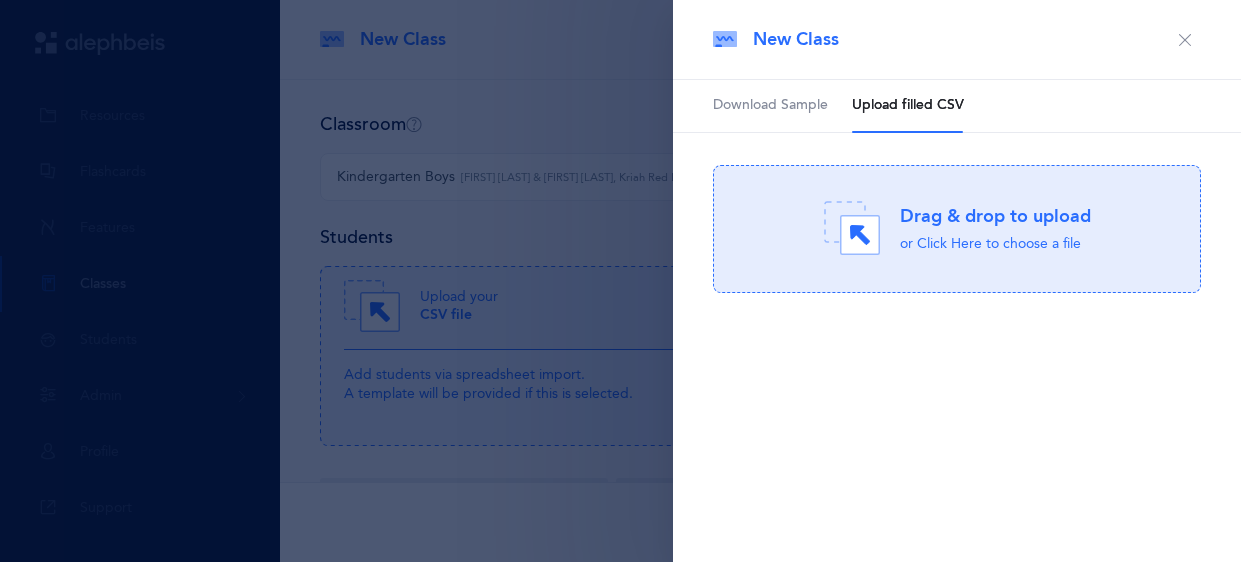 click on "or Click Here to choose a file" at bounding box center [995, 245] 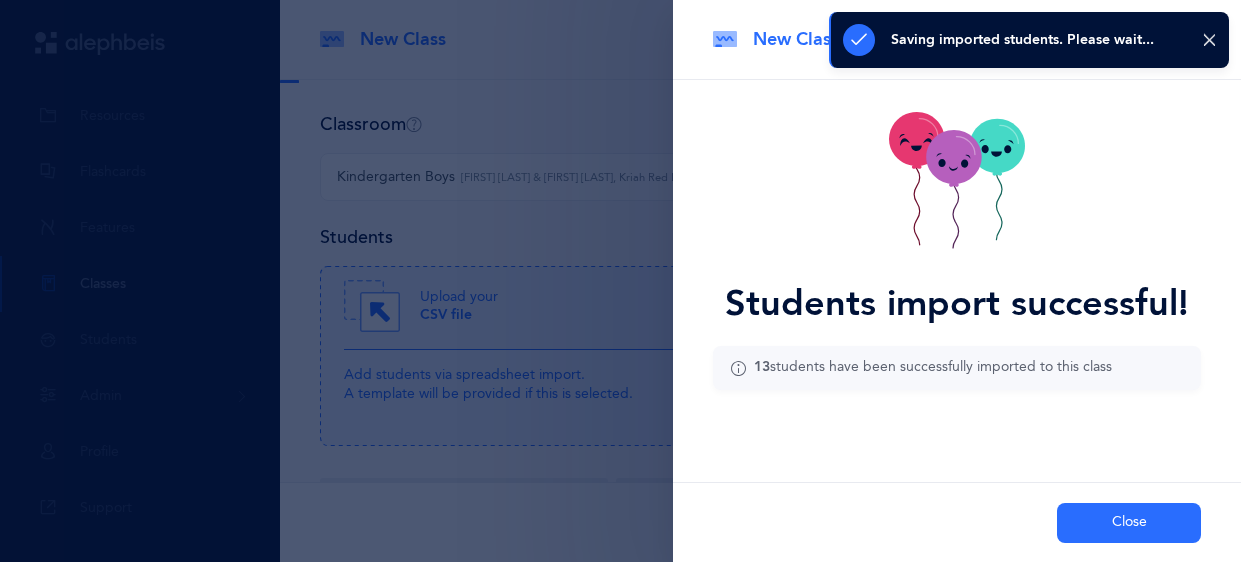 click on "Close" at bounding box center [1129, 523] 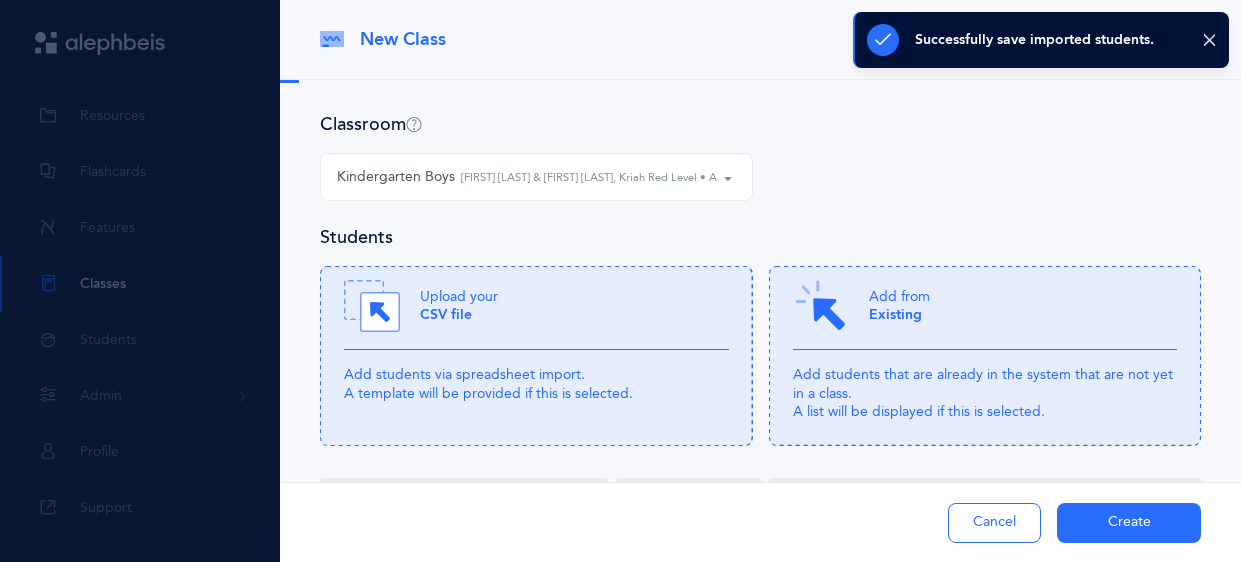 click on "Create" at bounding box center (1129, 523) 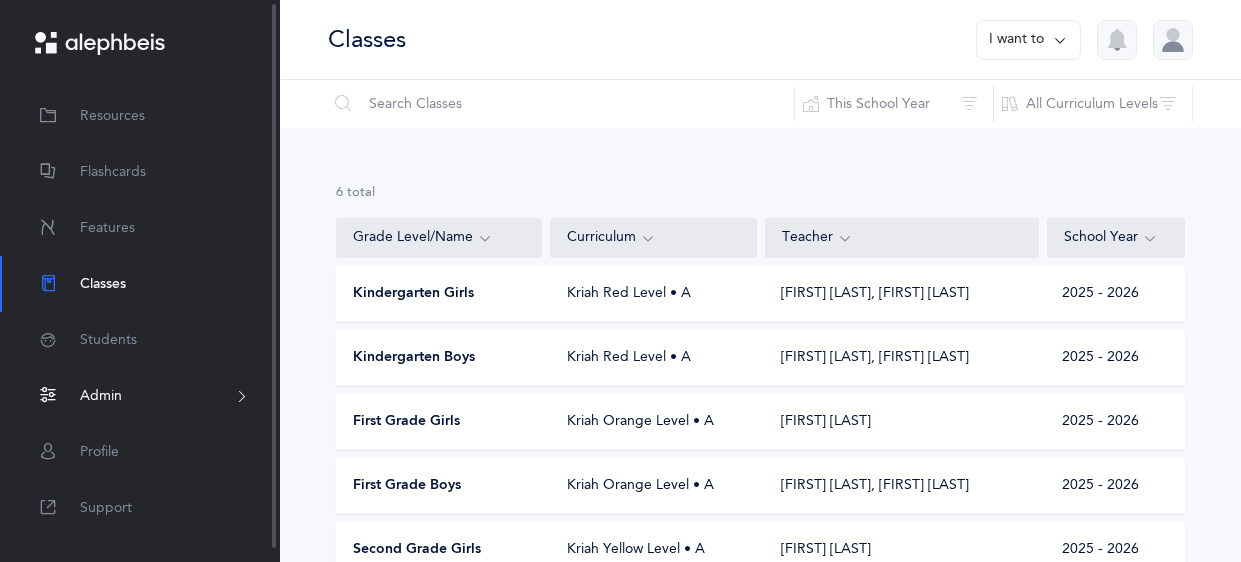 click on "Admin" at bounding box center (140, 396) 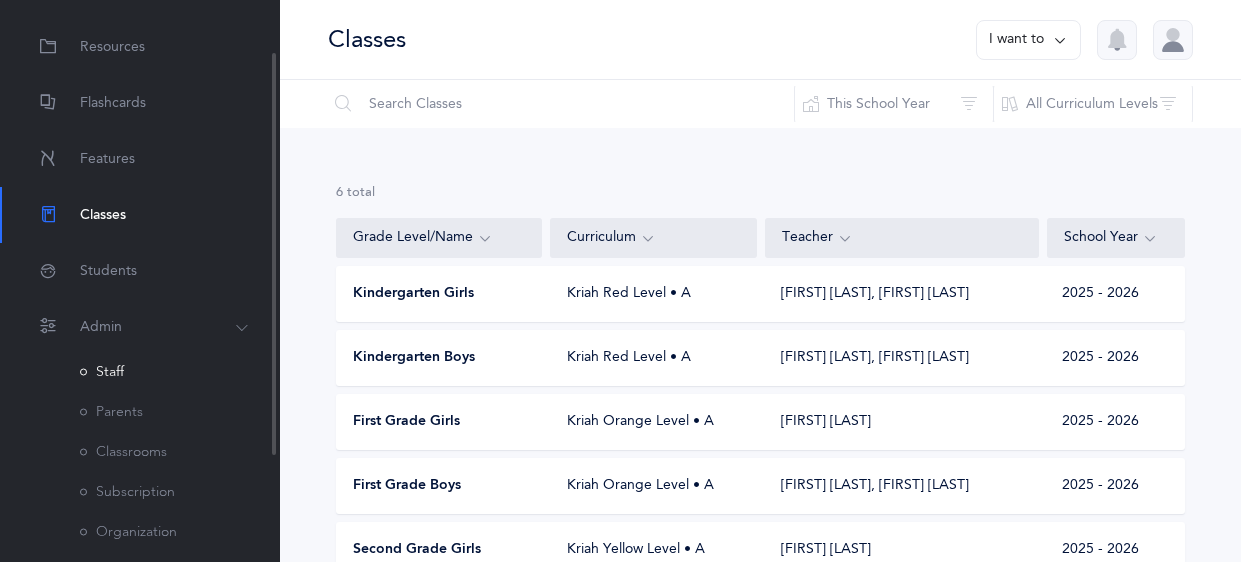 click on "Staff" at bounding box center (102, 372) 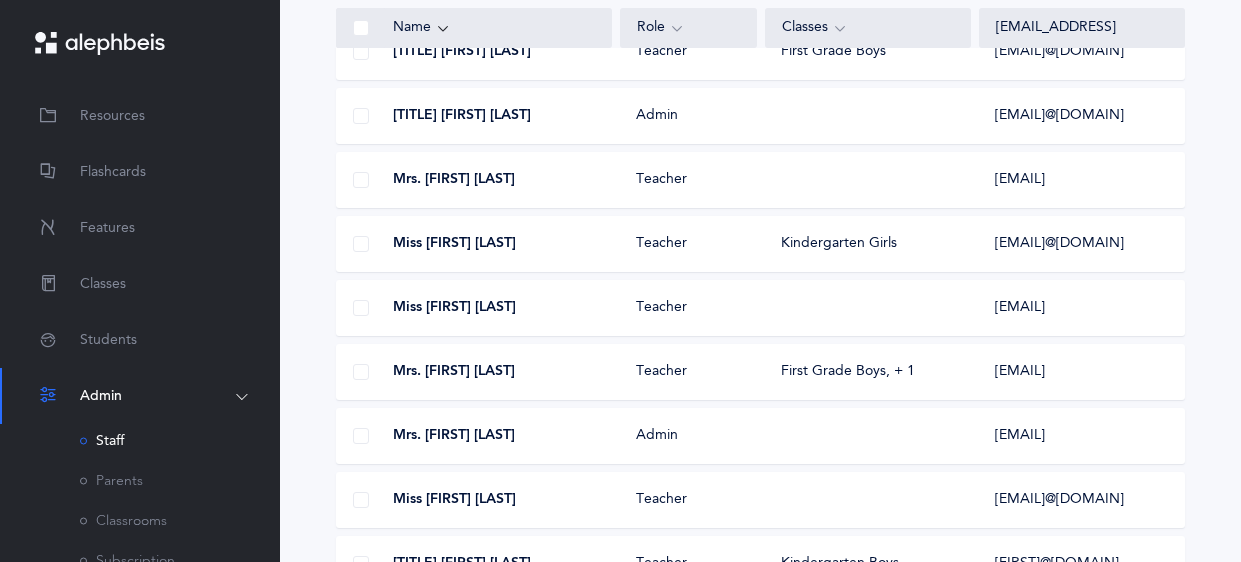 scroll, scrollTop: 307, scrollLeft: 0, axis: vertical 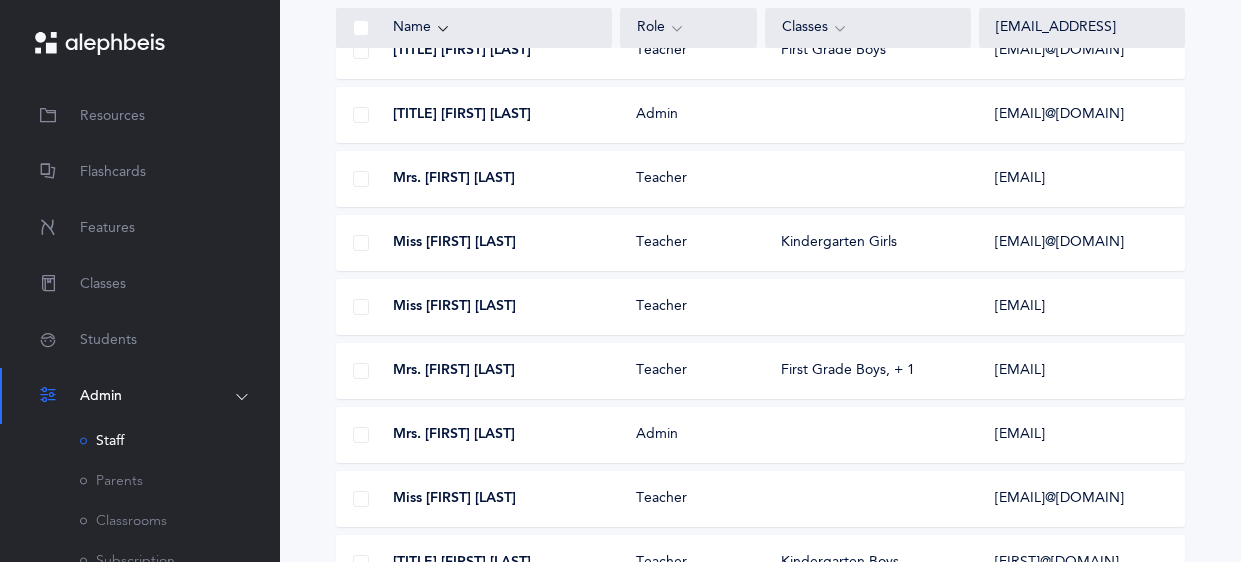 click at bounding box center (361, 243) 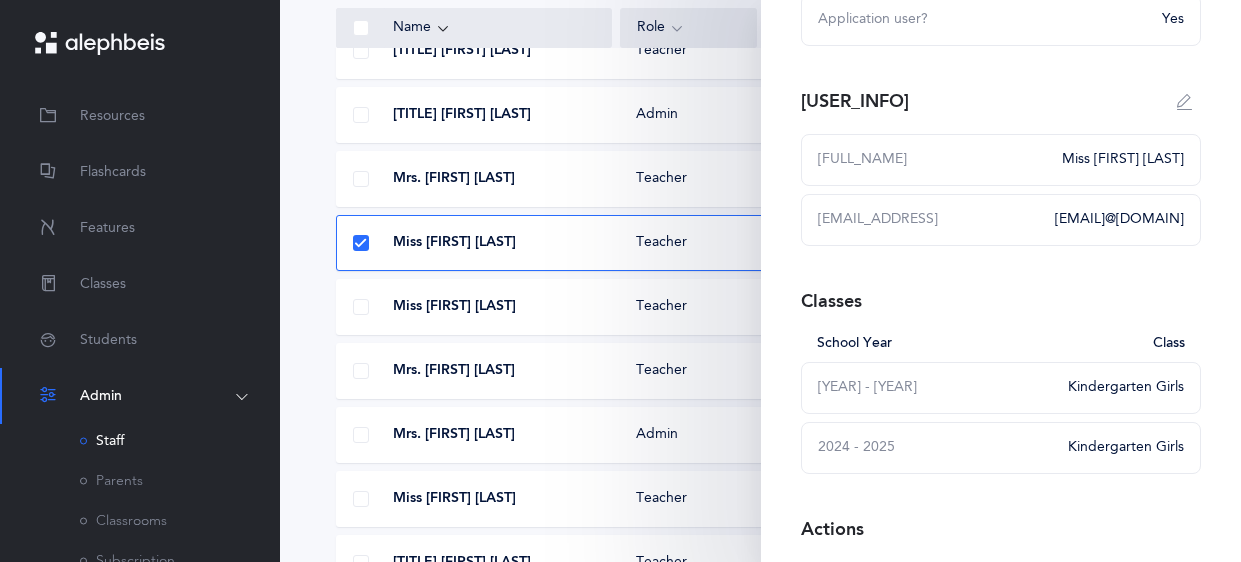 scroll, scrollTop: 369, scrollLeft: 0, axis: vertical 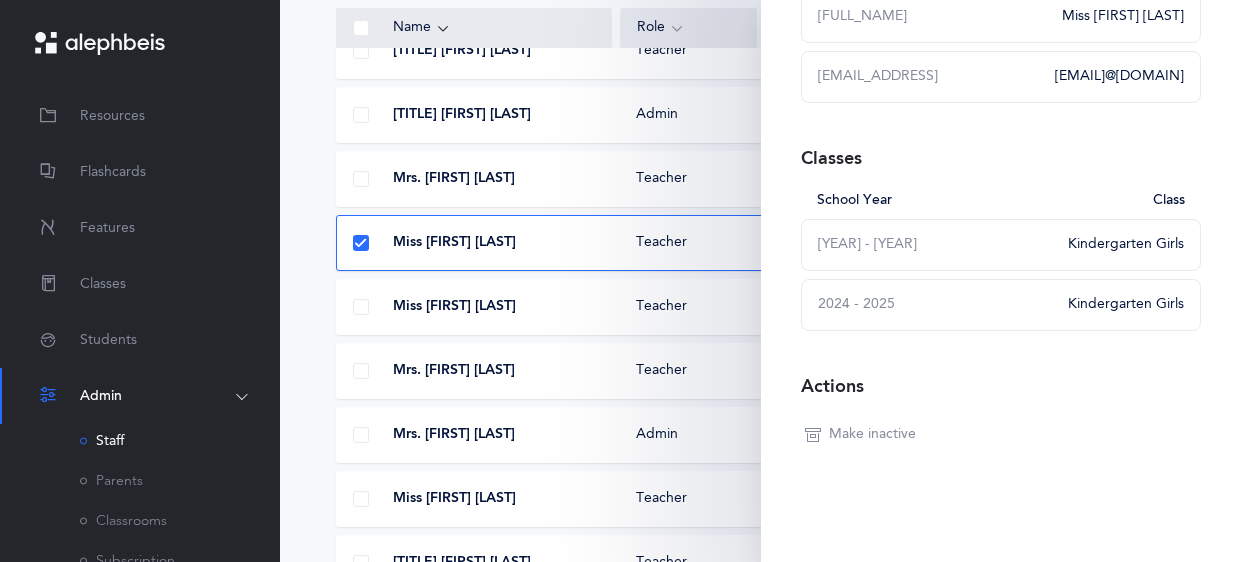 click on "Make inactive" at bounding box center [872, 435] 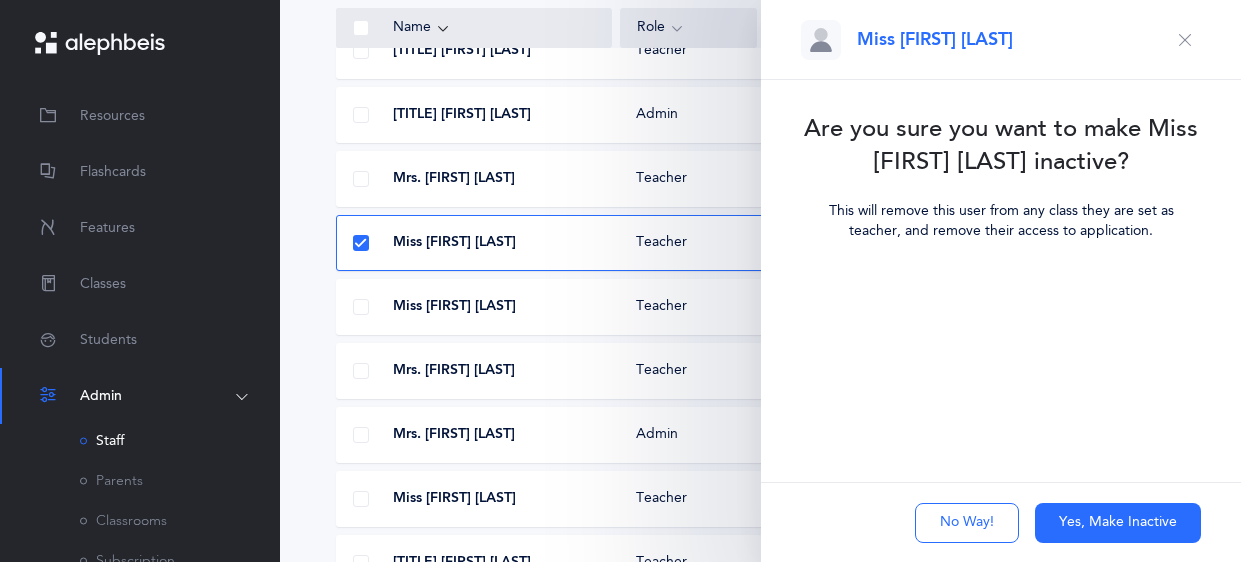 click on "Yes, Make Inactive" at bounding box center [1118, 523] 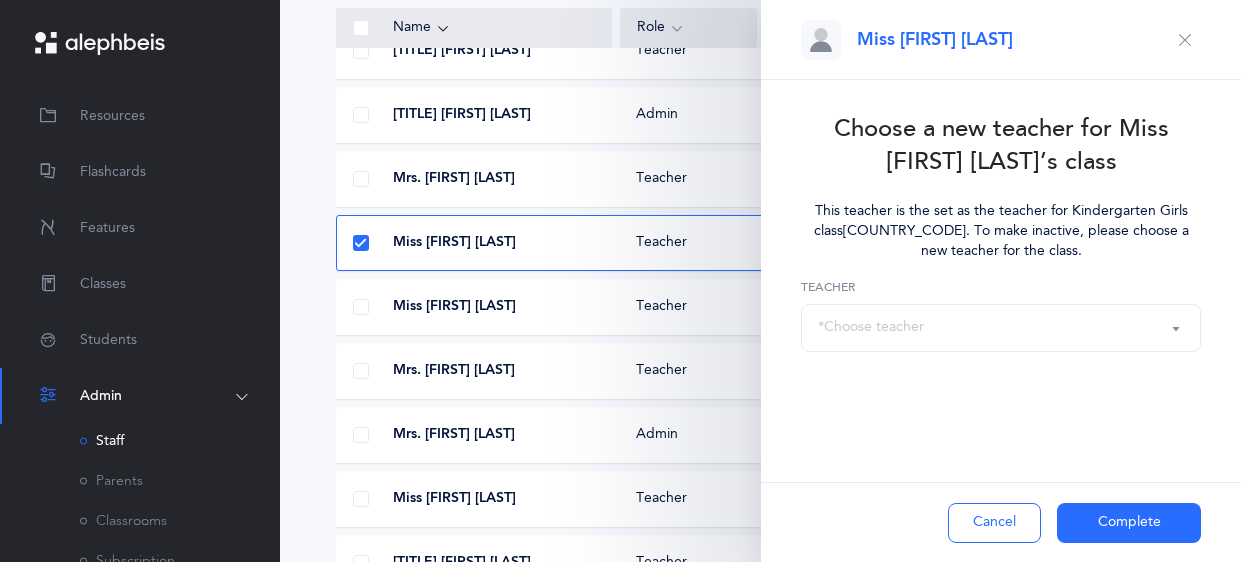 click on "*Choose teacher" at bounding box center [1001, 328] 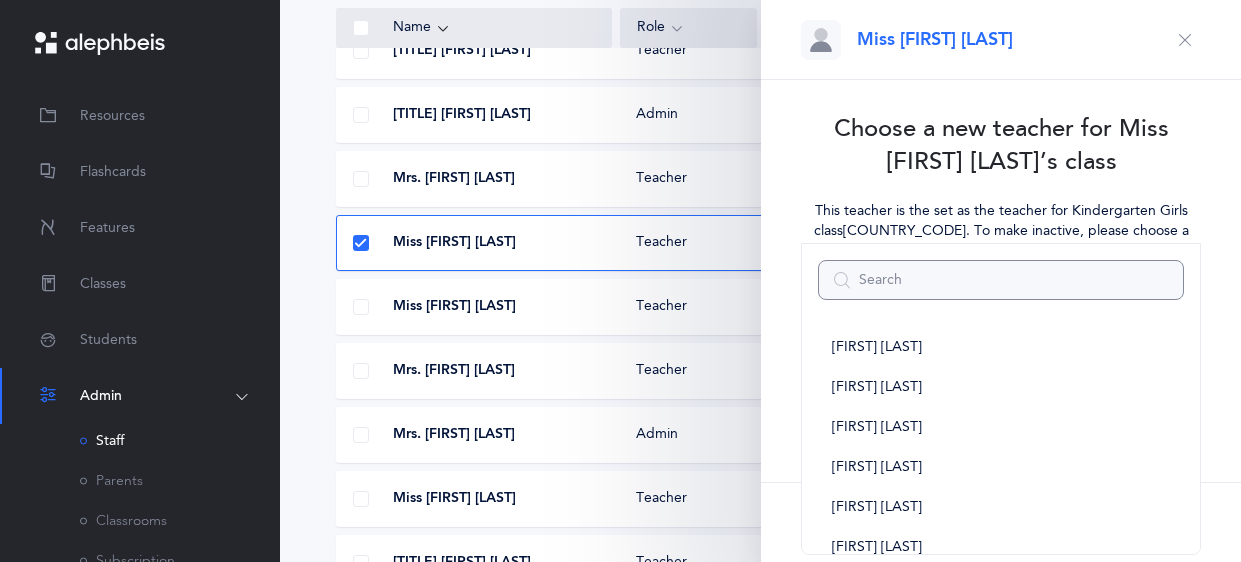 scroll, scrollTop: 0, scrollLeft: 0, axis: both 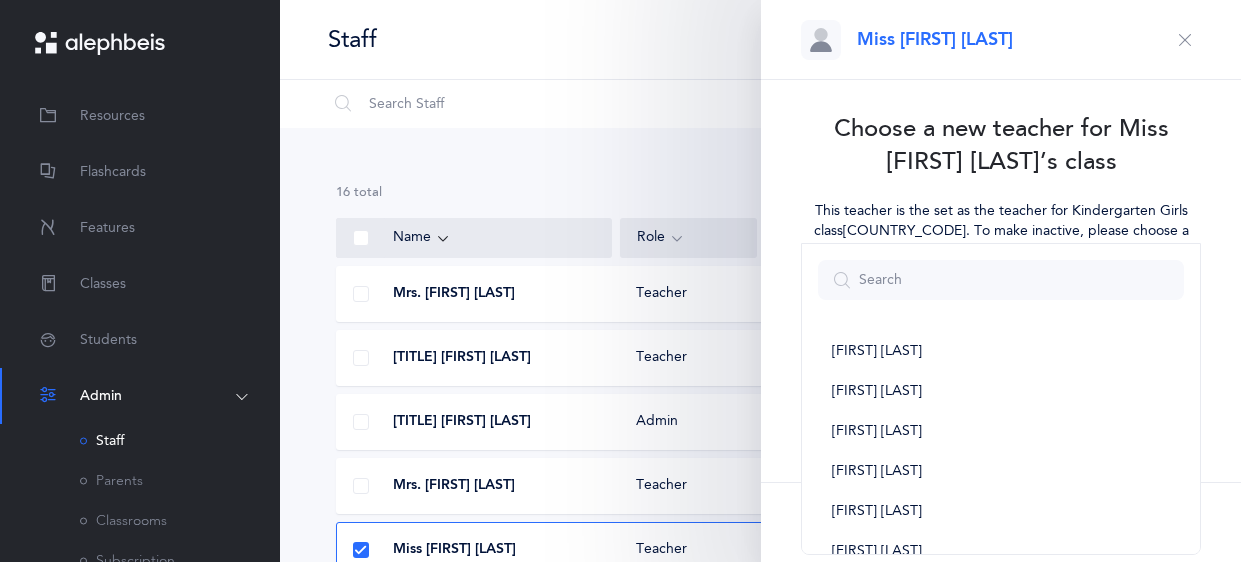 click at bounding box center [1185, 40] 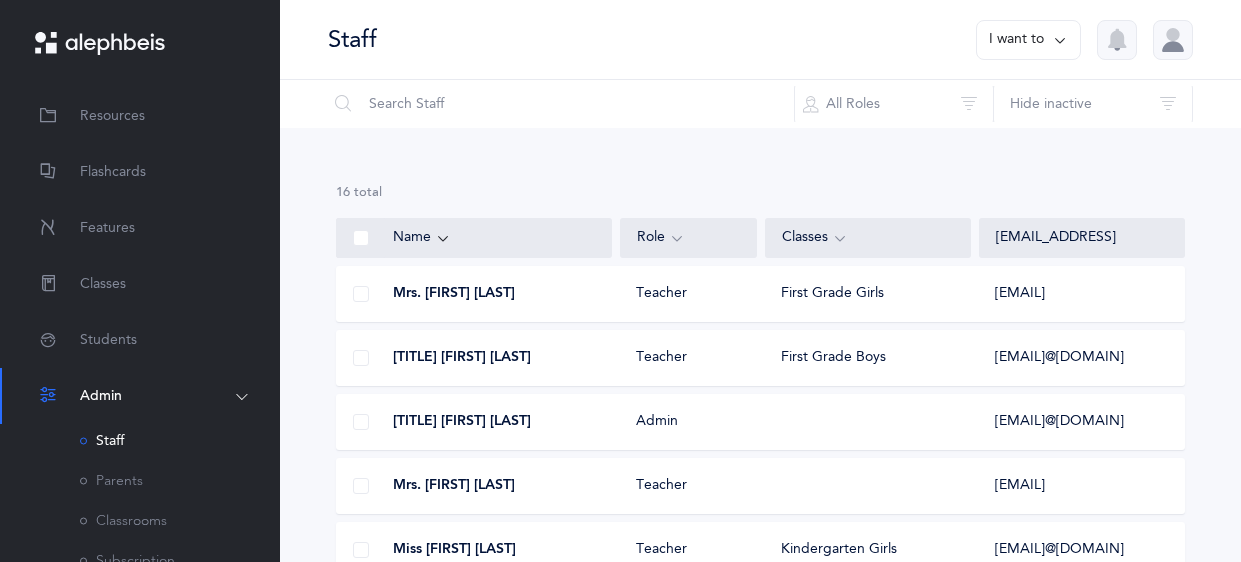 click on "I want to" at bounding box center [1028, 40] 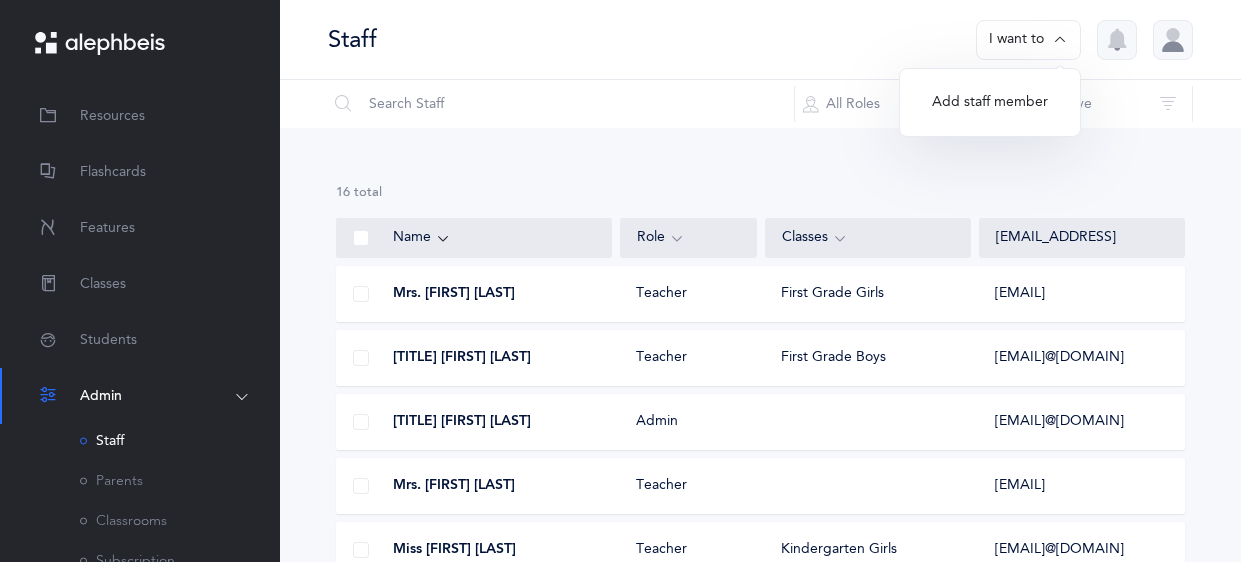 click on "Add staff member" at bounding box center (990, 103) 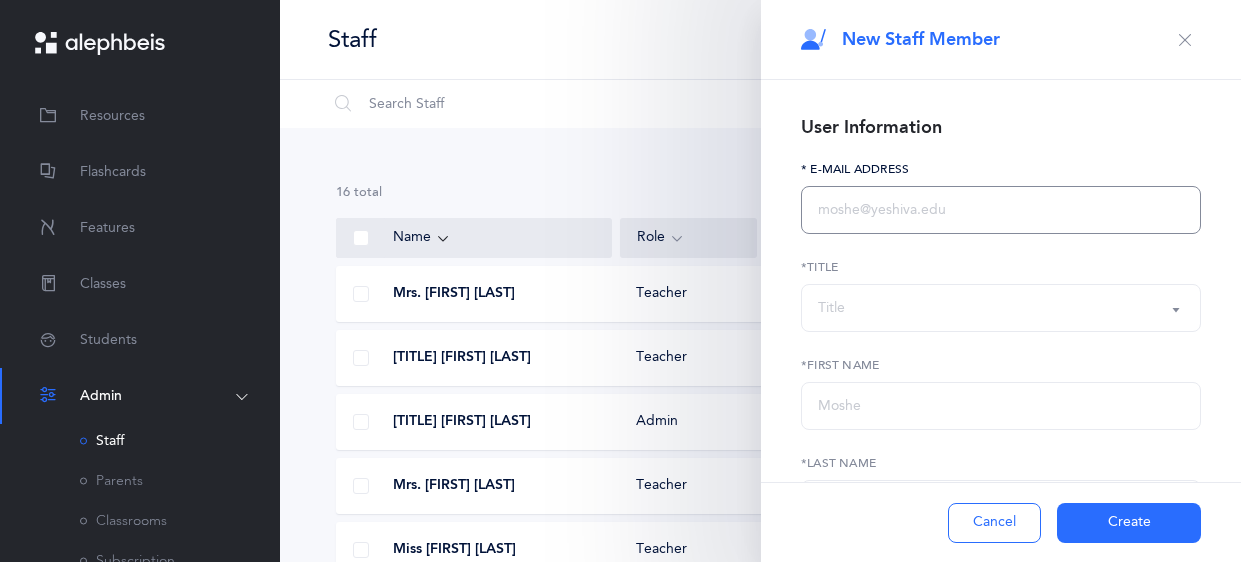 click at bounding box center (1001, 210) 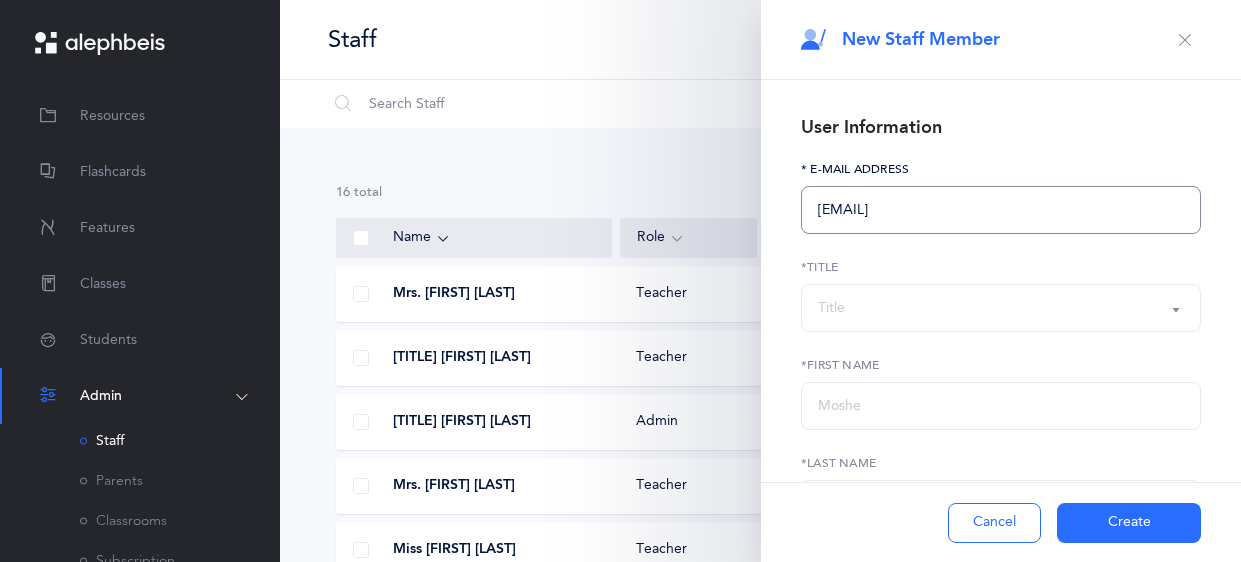 type on "[EMAIL_PREFIX]@[DOMAIN]" 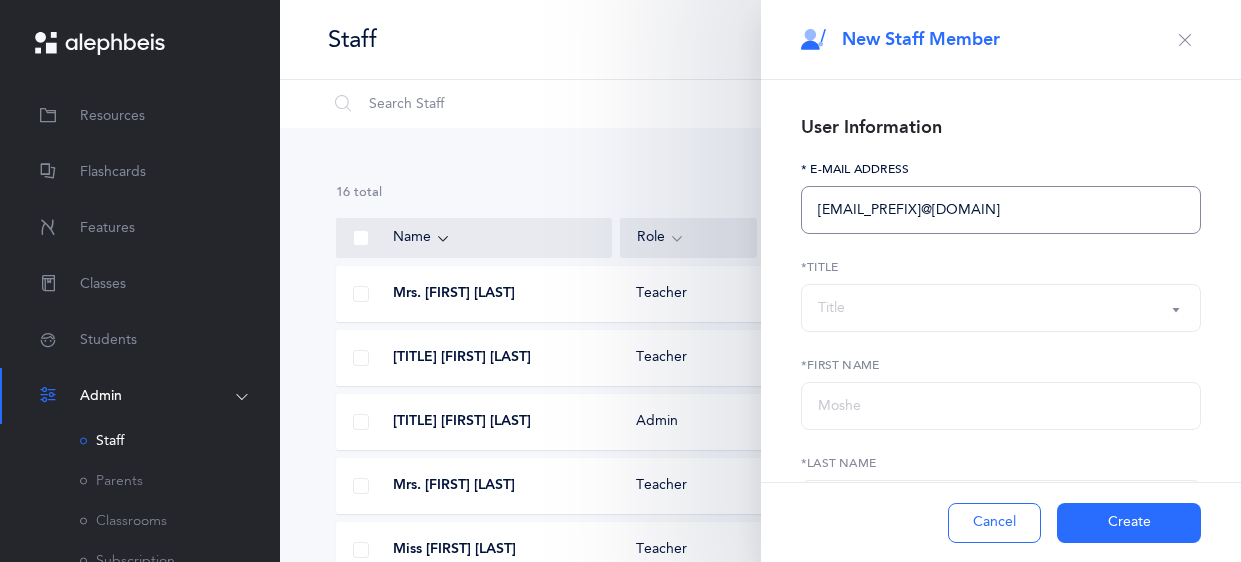 type on "[FIRST]" 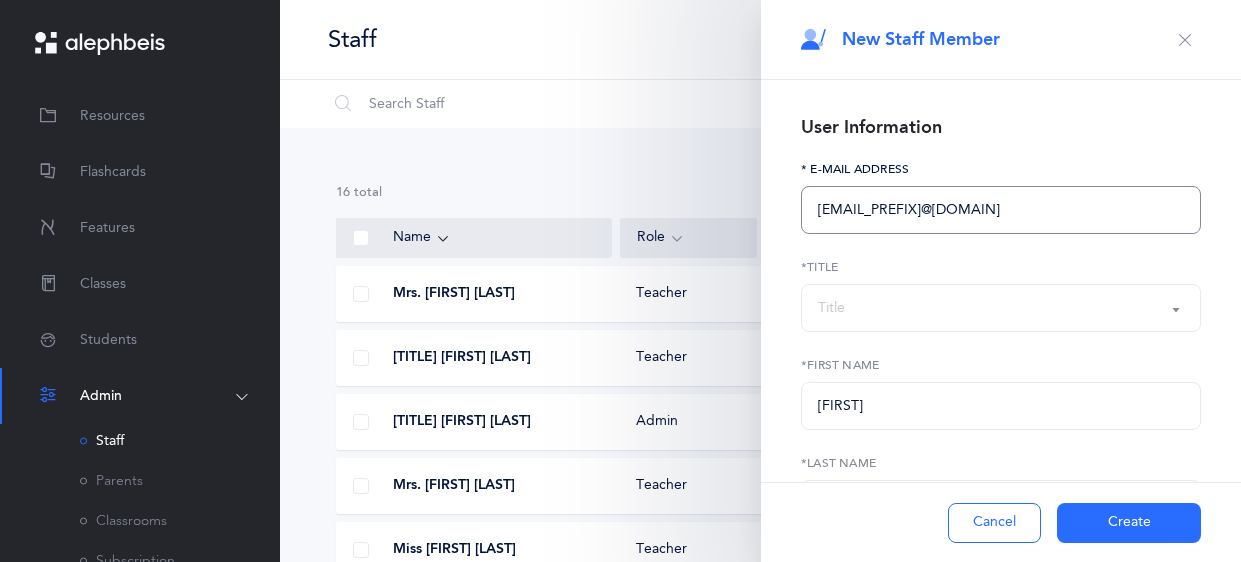type on "[EMAIL_PREFIX]@[DOMAIN]" 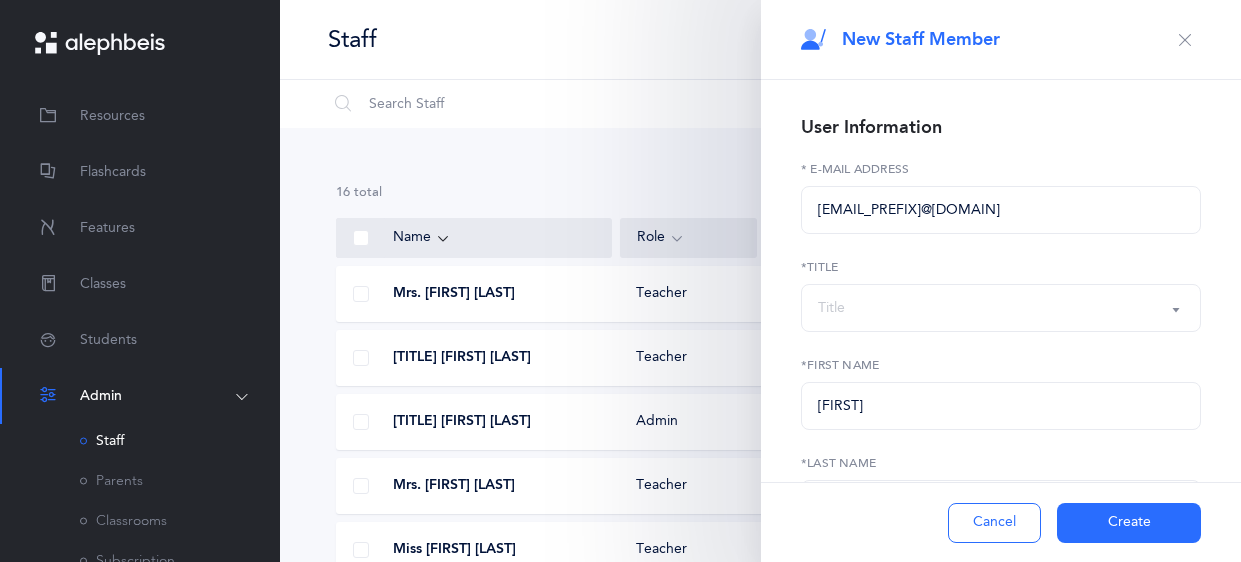 click on "Title" at bounding box center (1001, 308) 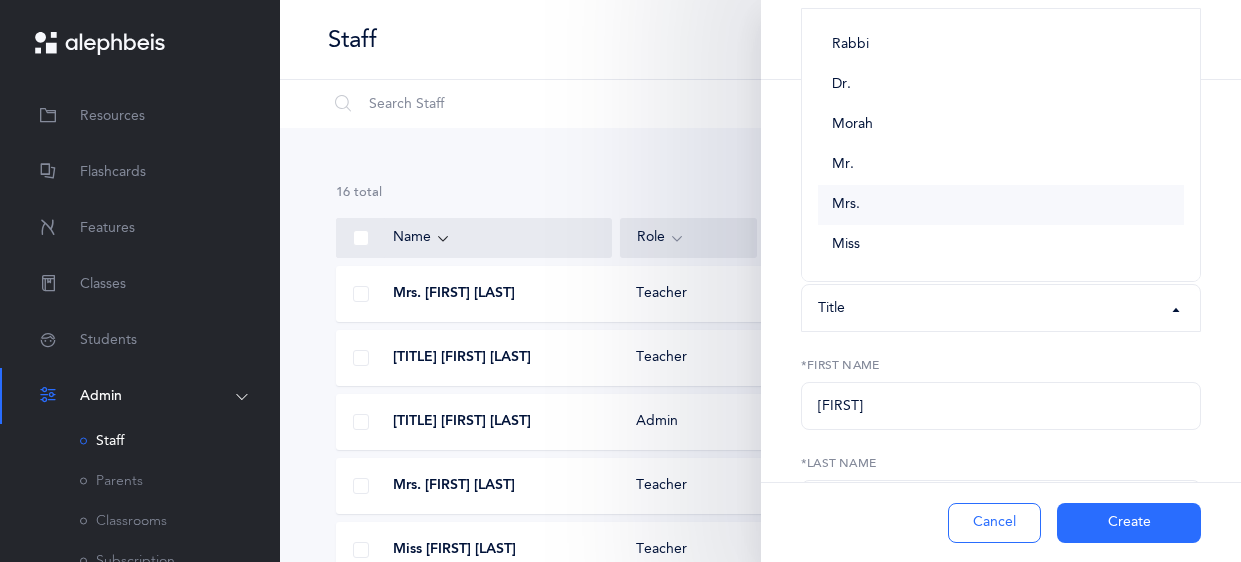 click on "Mrs." at bounding box center (846, 205) 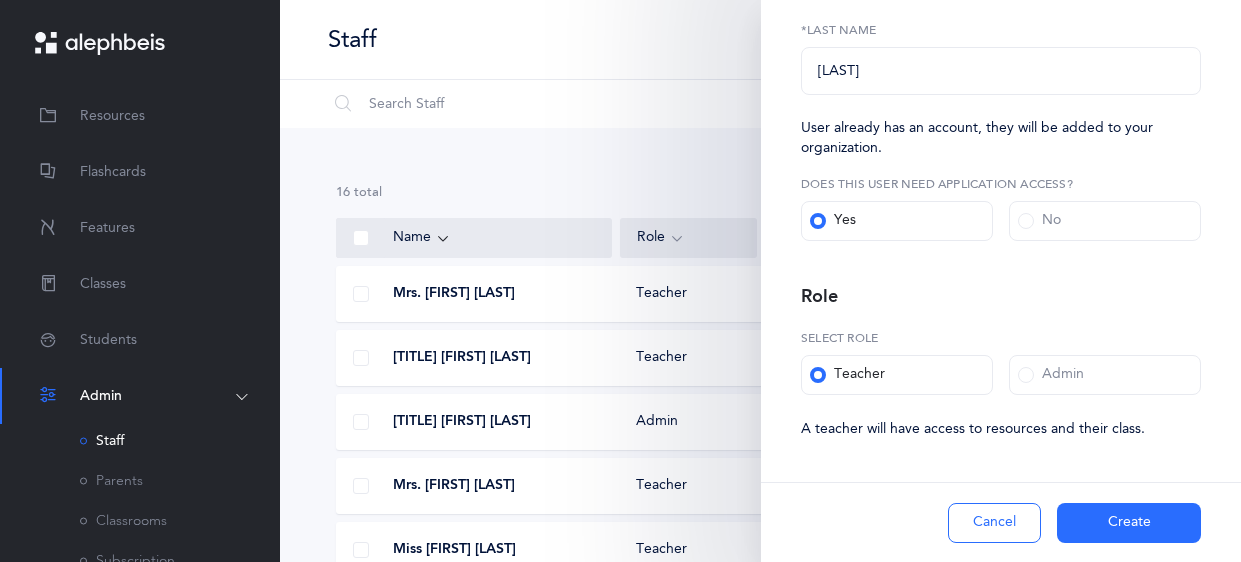 scroll, scrollTop: 437, scrollLeft: 0, axis: vertical 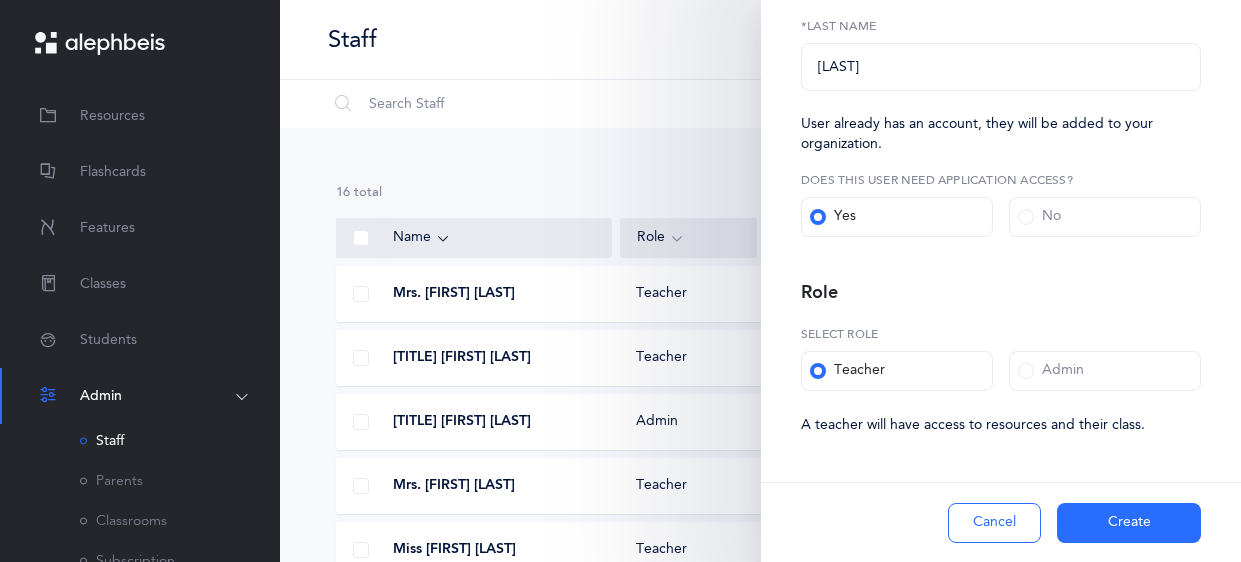 click on "Create" at bounding box center (1129, 523) 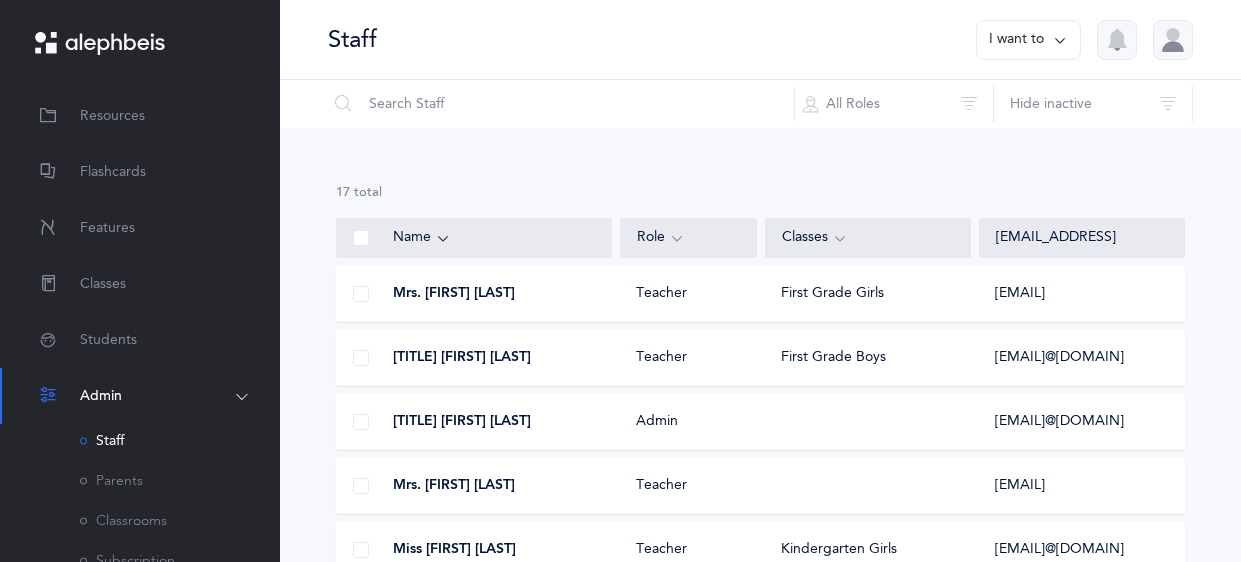 click at bounding box center [1060, 40] 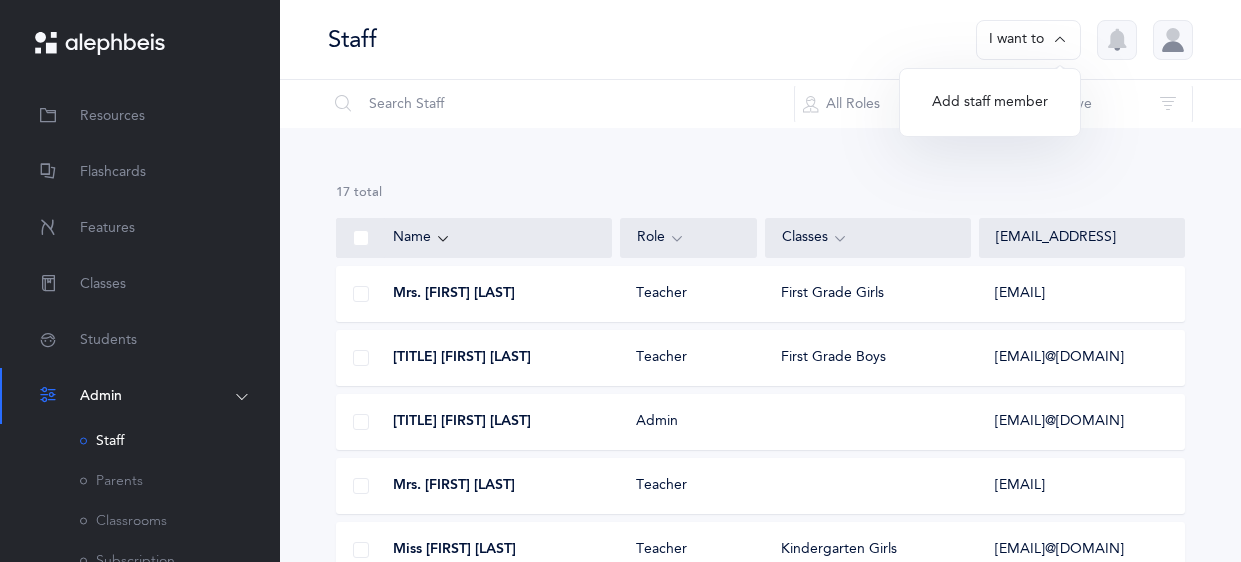 click on "Add staff member" at bounding box center [990, 103] 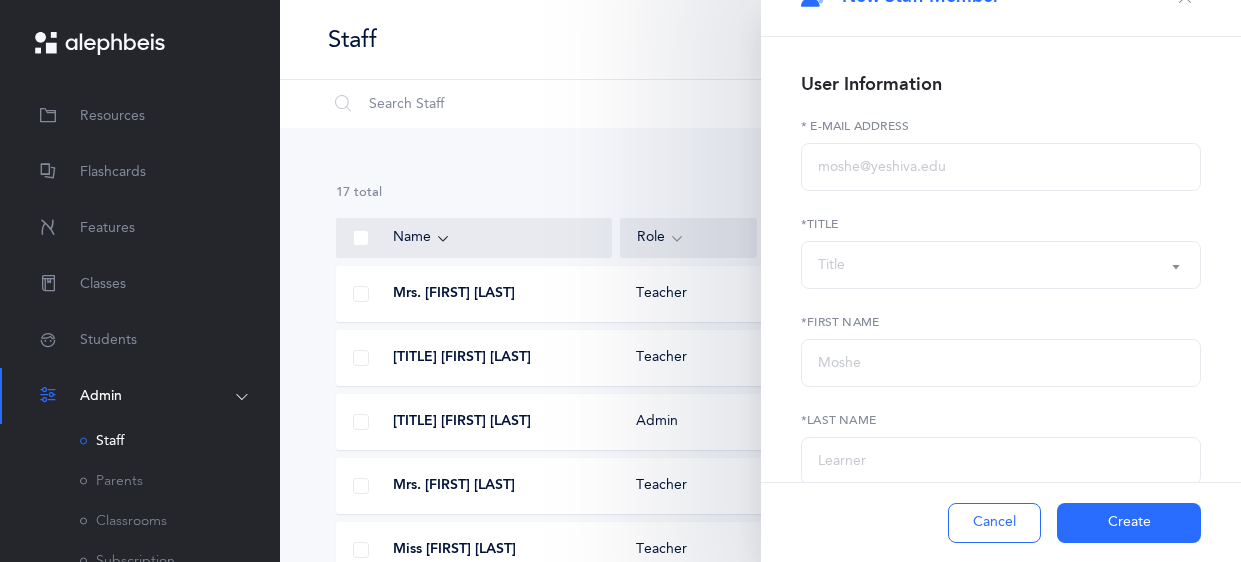 scroll, scrollTop: 29, scrollLeft: 0, axis: vertical 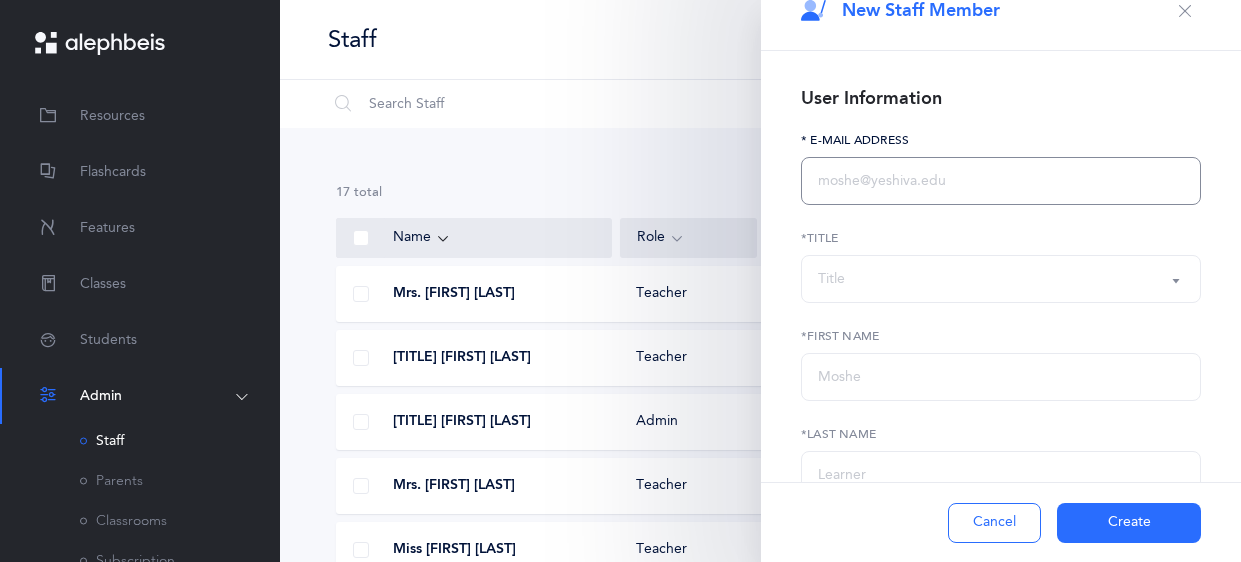 click at bounding box center [1001, 181] 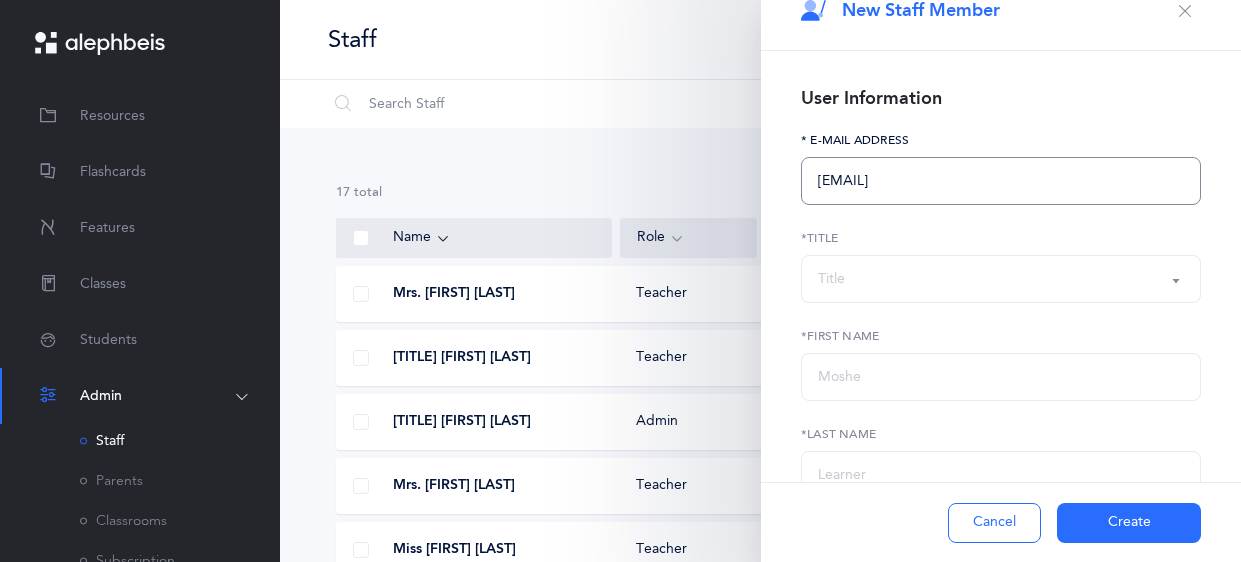 type on "[EMAIL]" 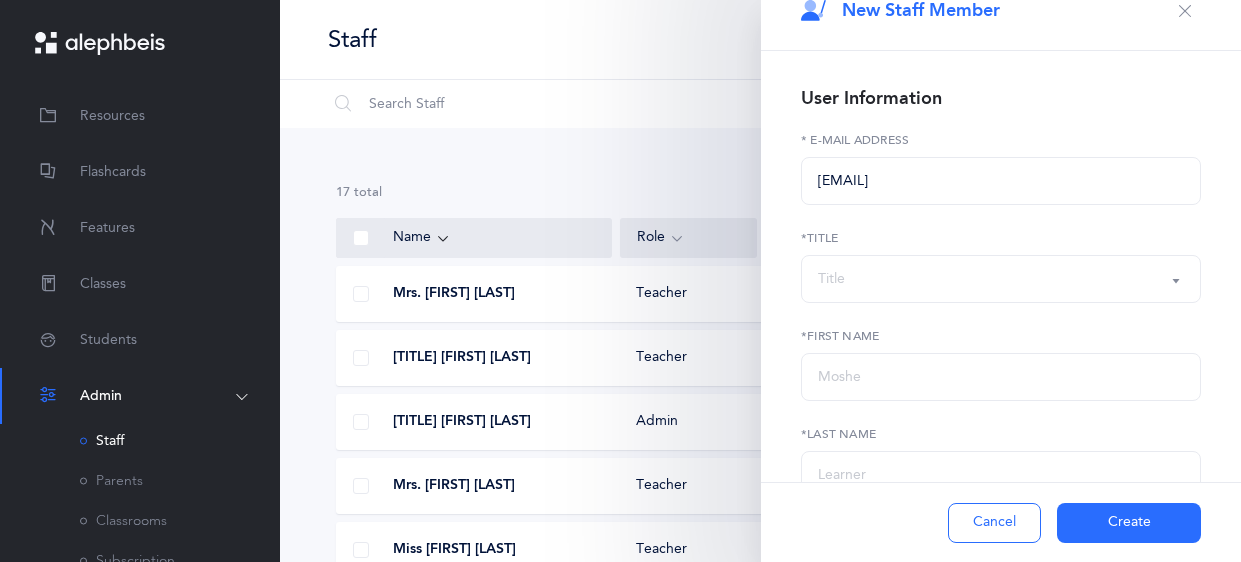 click on "Title" at bounding box center (1001, 279) 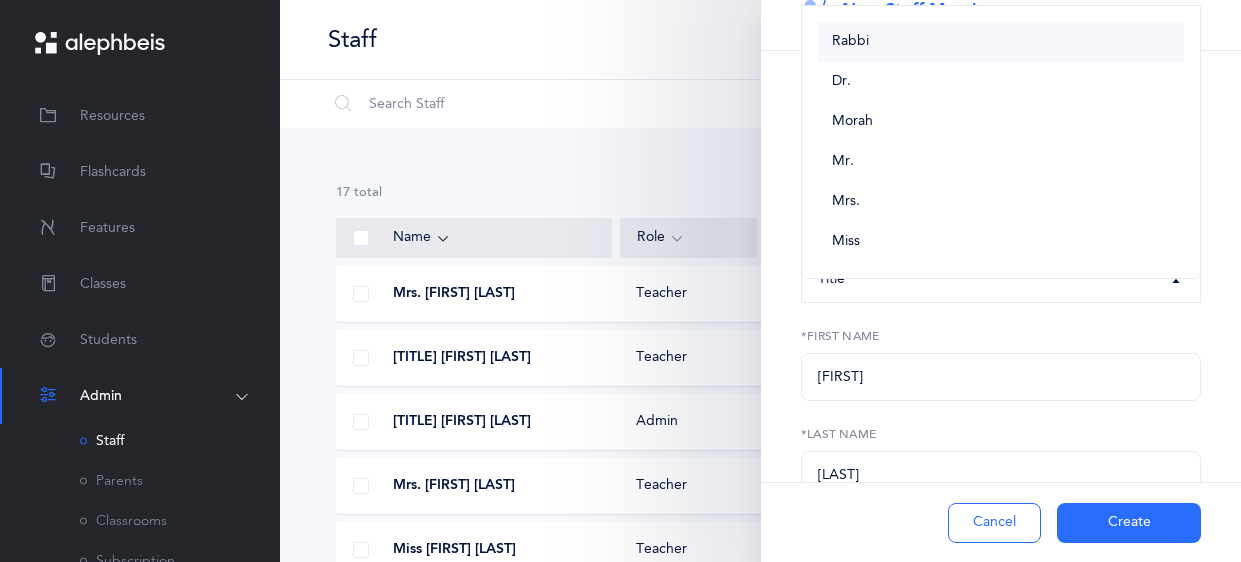 click on "Rabbi" at bounding box center [850, 42] 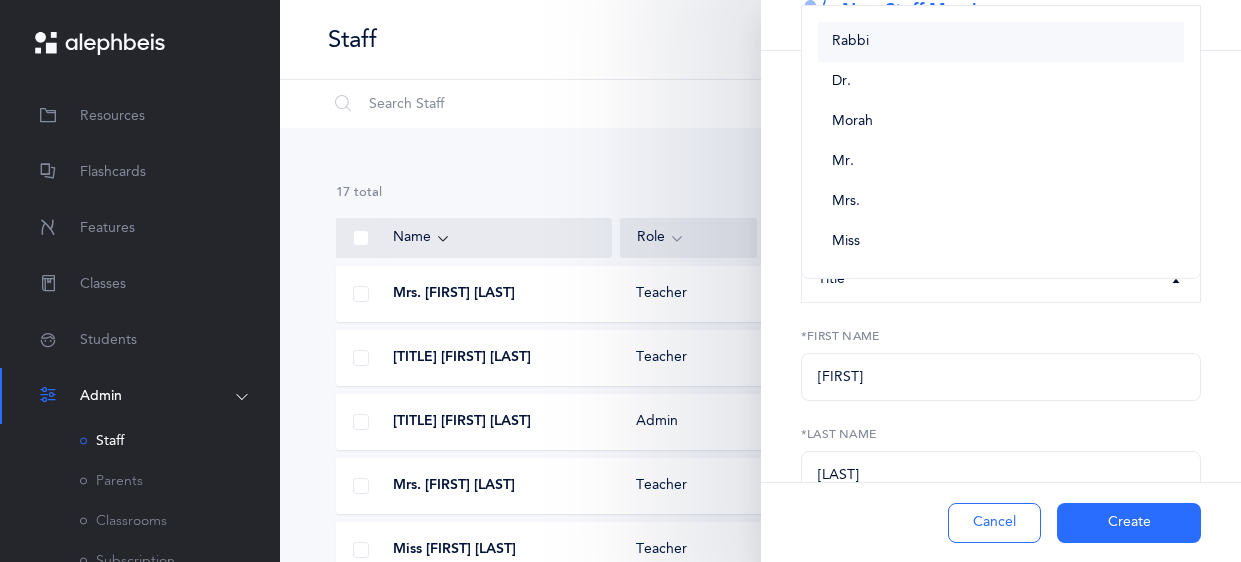 select on "1" 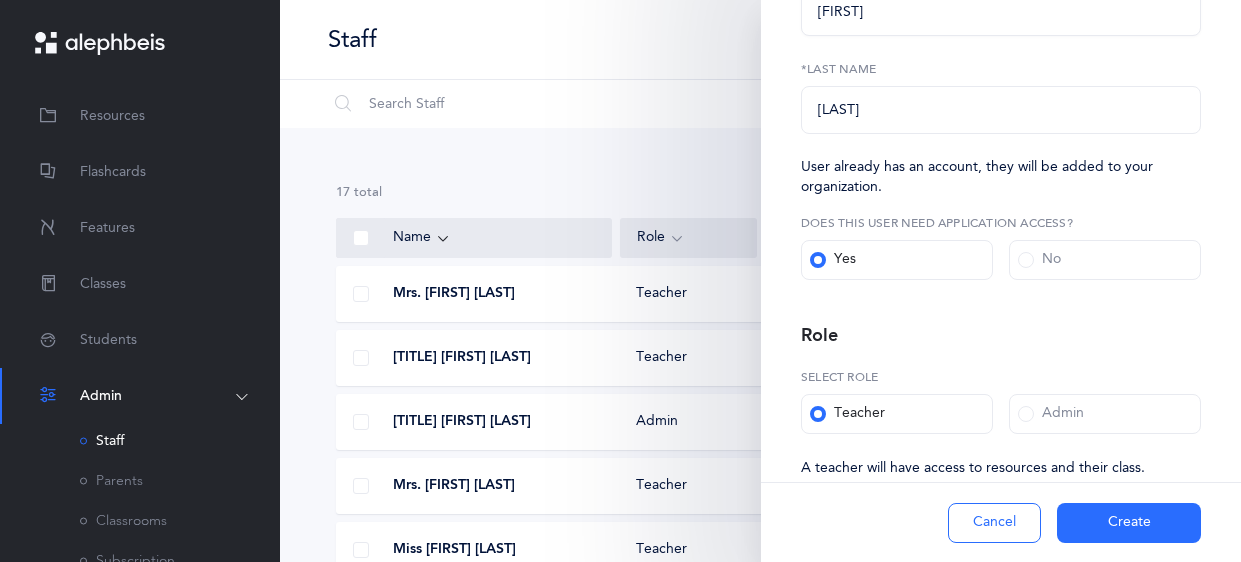 scroll, scrollTop: 437, scrollLeft: 0, axis: vertical 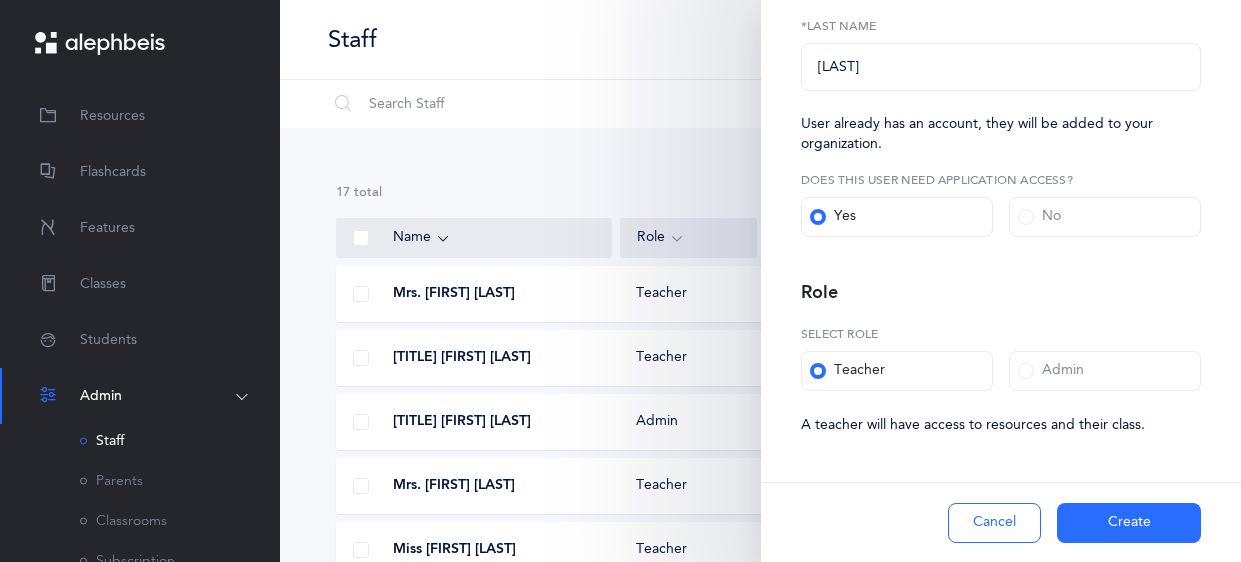 click at bounding box center [1026, 371] 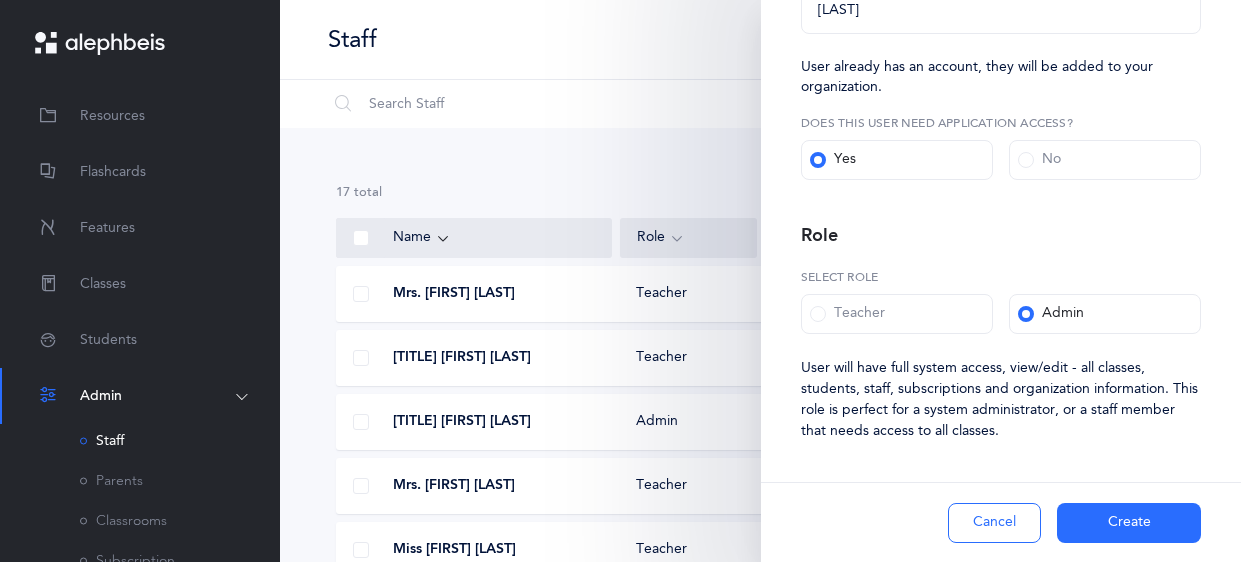 scroll, scrollTop: 501, scrollLeft: 0, axis: vertical 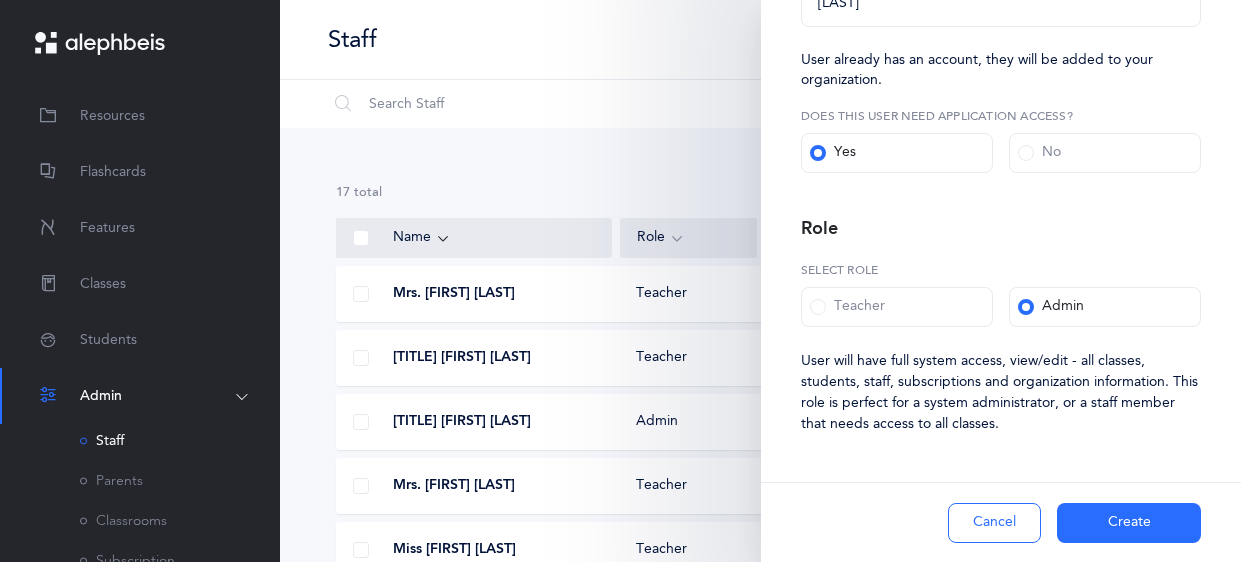 click on "Create" at bounding box center [1129, 523] 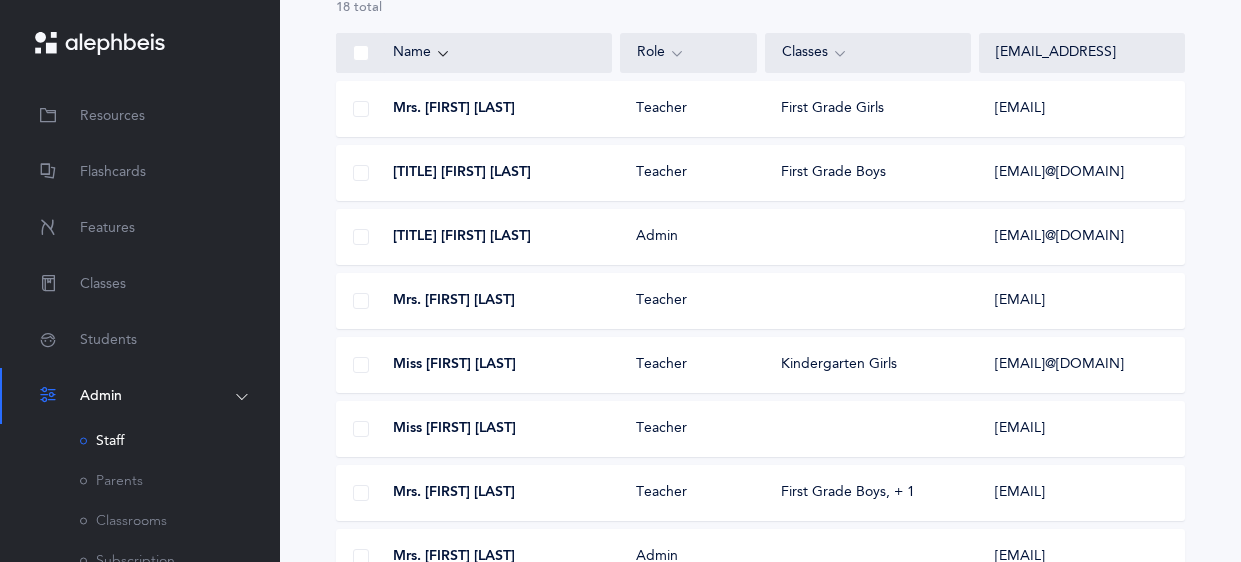 scroll, scrollTop: 201, scrollLeft: 0, axis: vertical 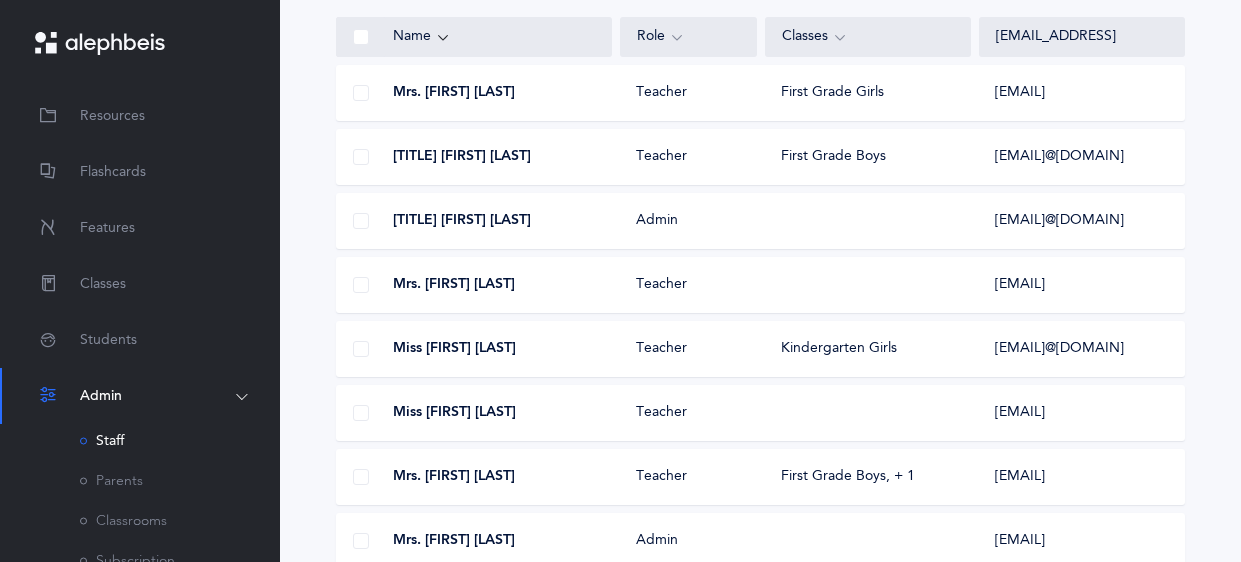 click at bounding box center (361, 349) 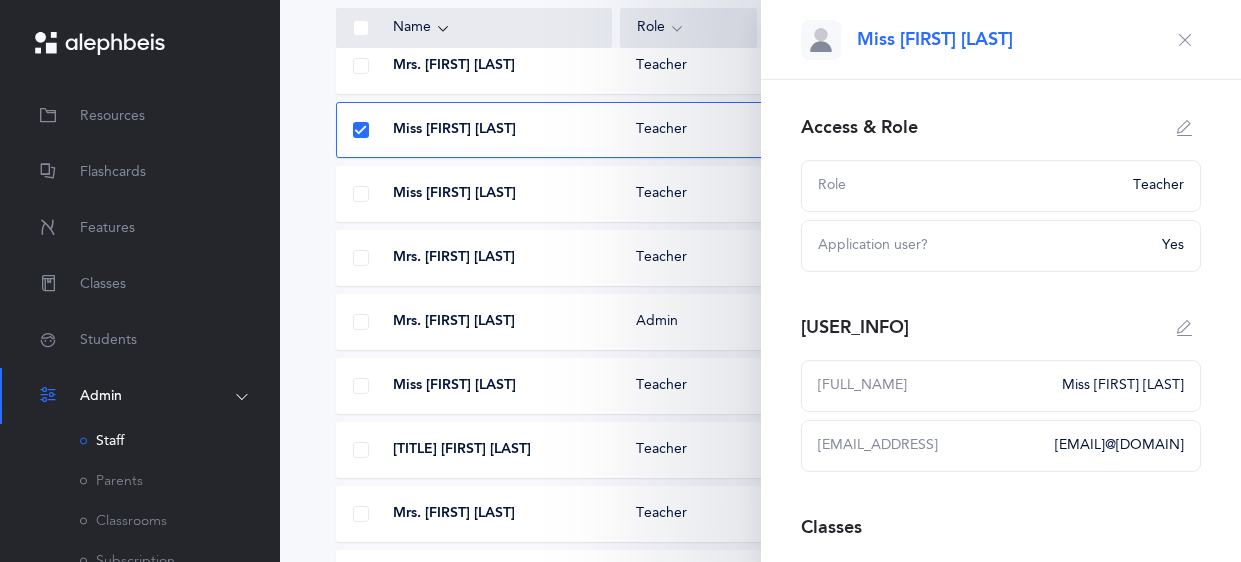 scroll, scrollTop: 575, scrollLeft: 0, axis: vertical 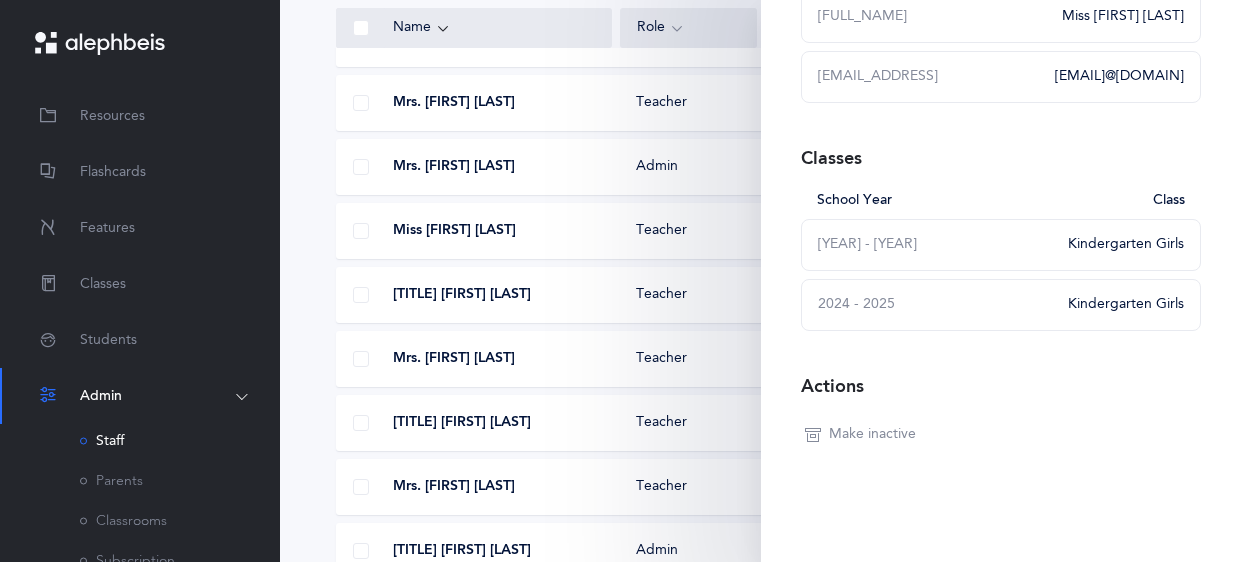 click on "Make inactive" at bounding box center [872, 435] 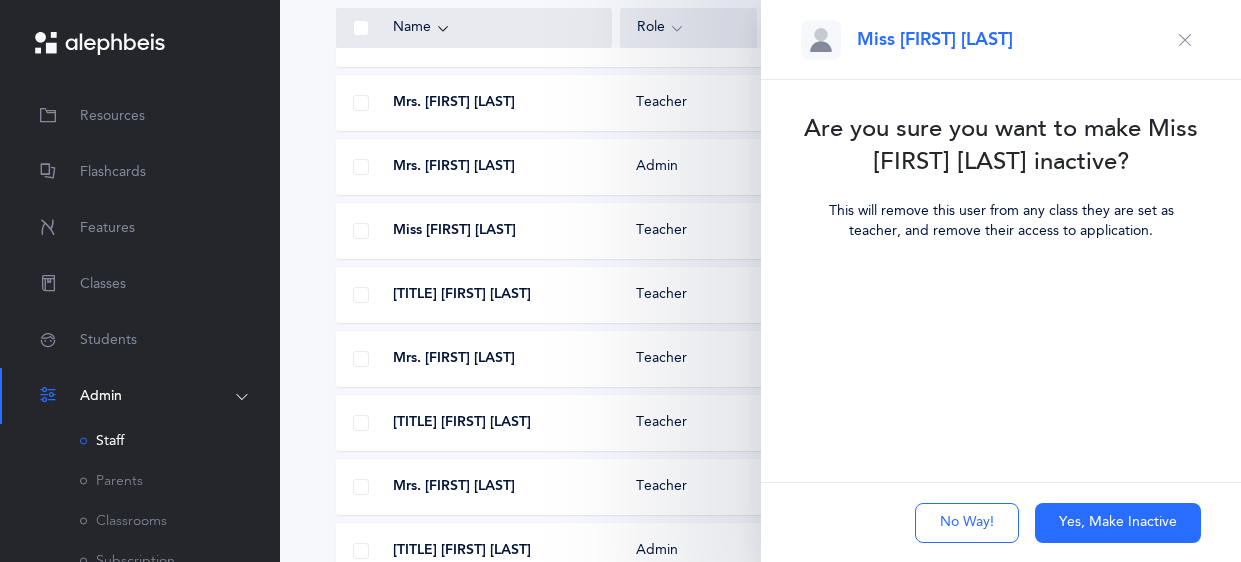 click on "Yes, Make Inactive" at bounding box center [1118, 523] 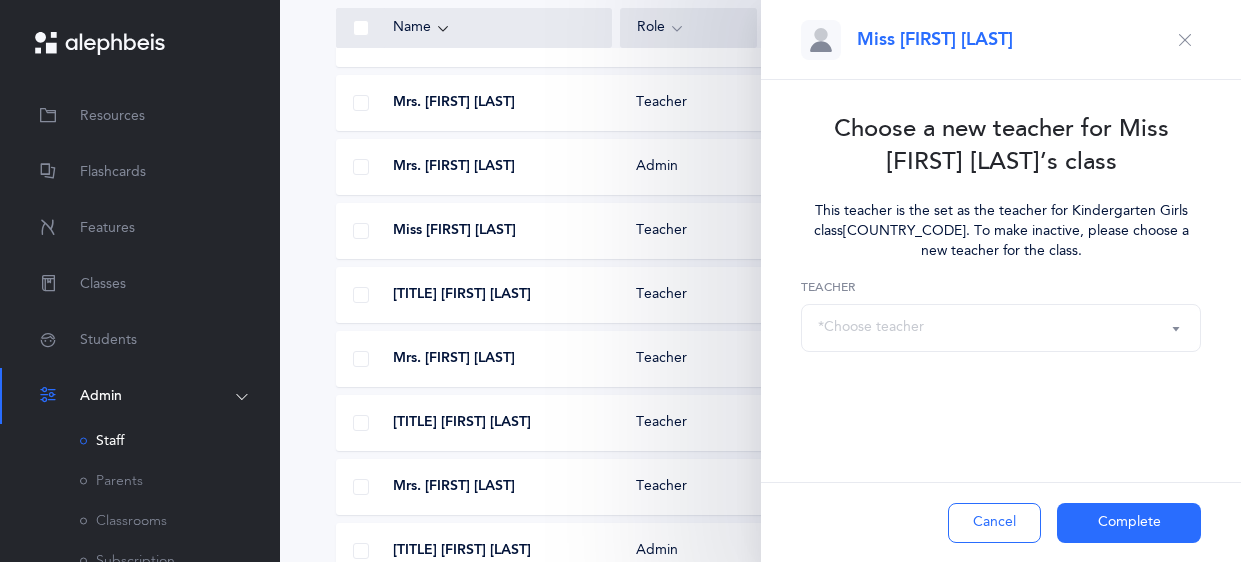 click on "*Choose teacher" at bounding box center (1001, 328) 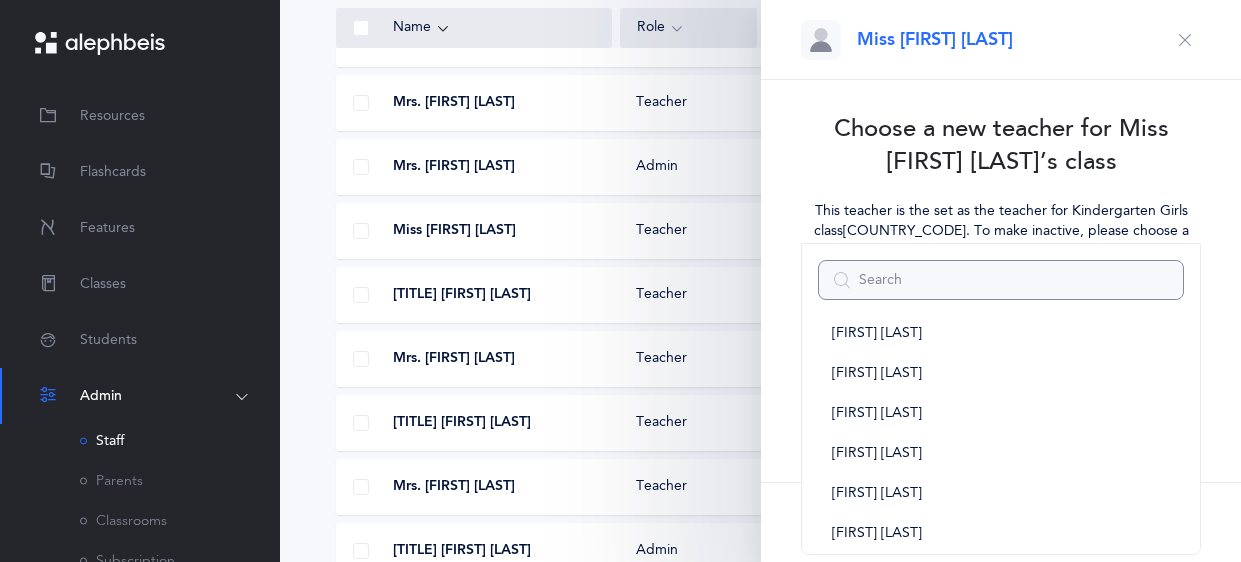 scroll, scrollTop: 99, scrollLeft: 0, axis: vertical 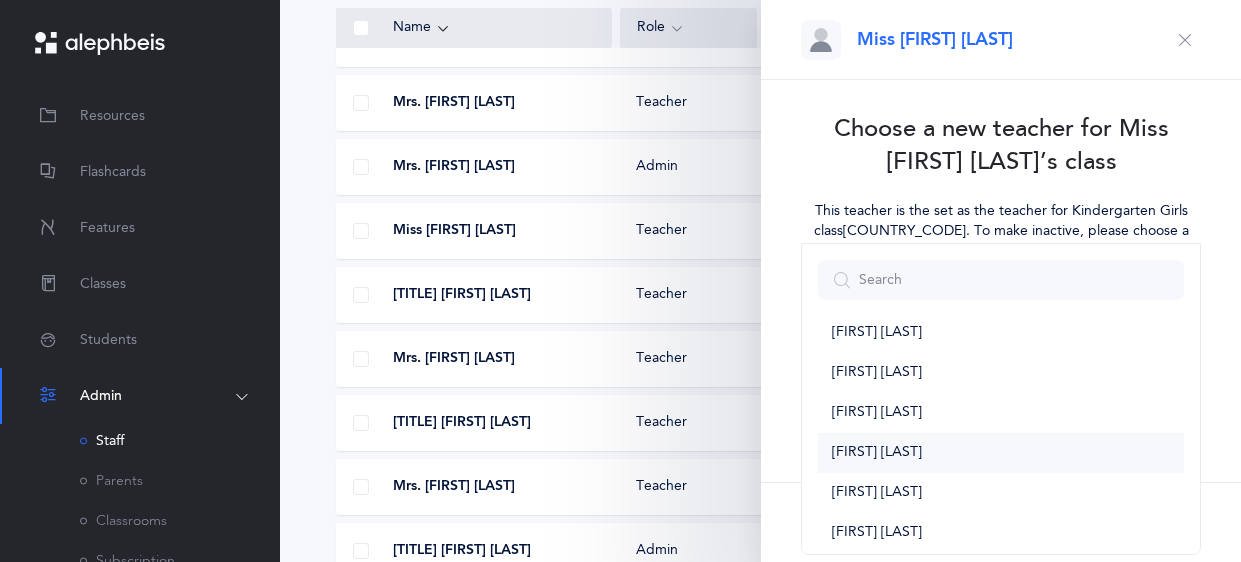 click on "[FIRST] [LAST]" at bounding box center [1001, 453] 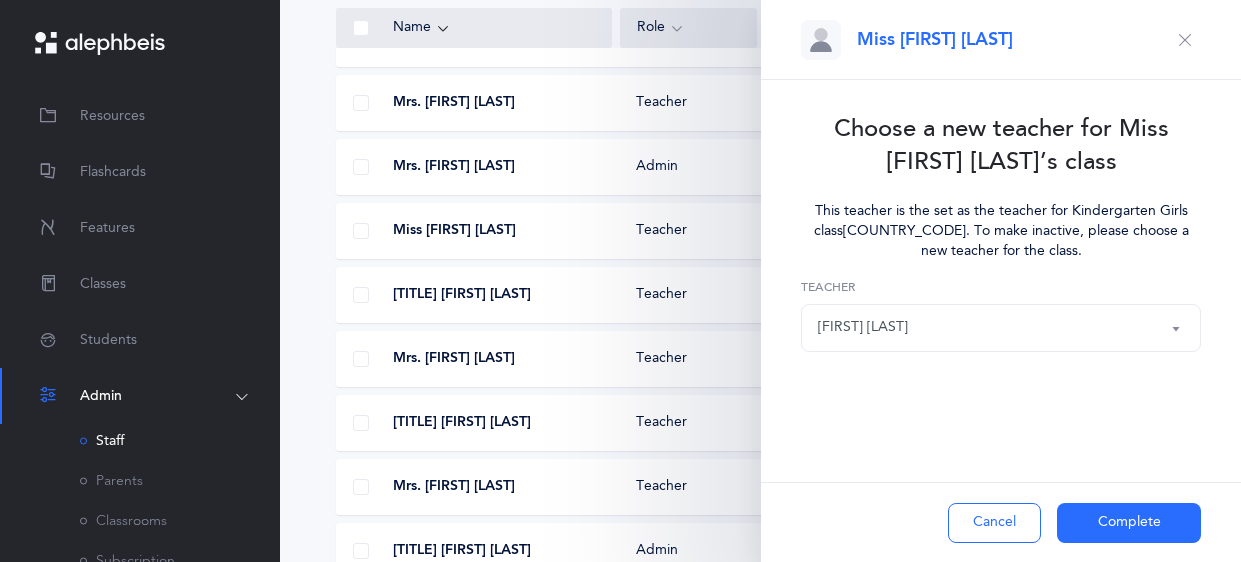 click on "Complete" at bounding box center [1129, 523] 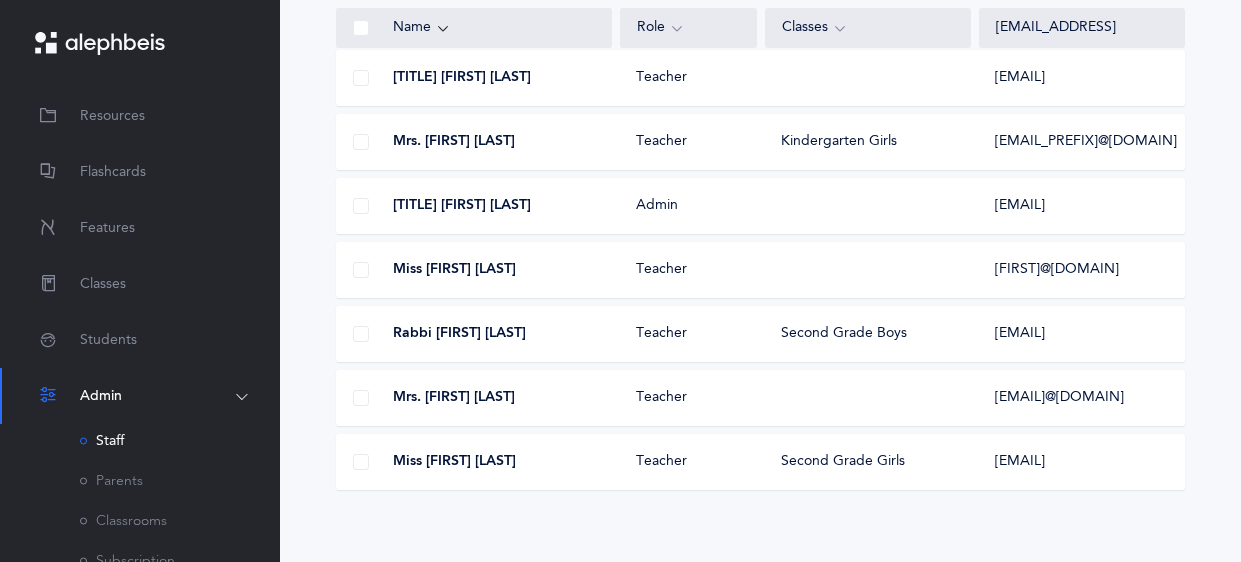 scroll, scrollTop: 865, scrollLeft: 0, axis: vertical 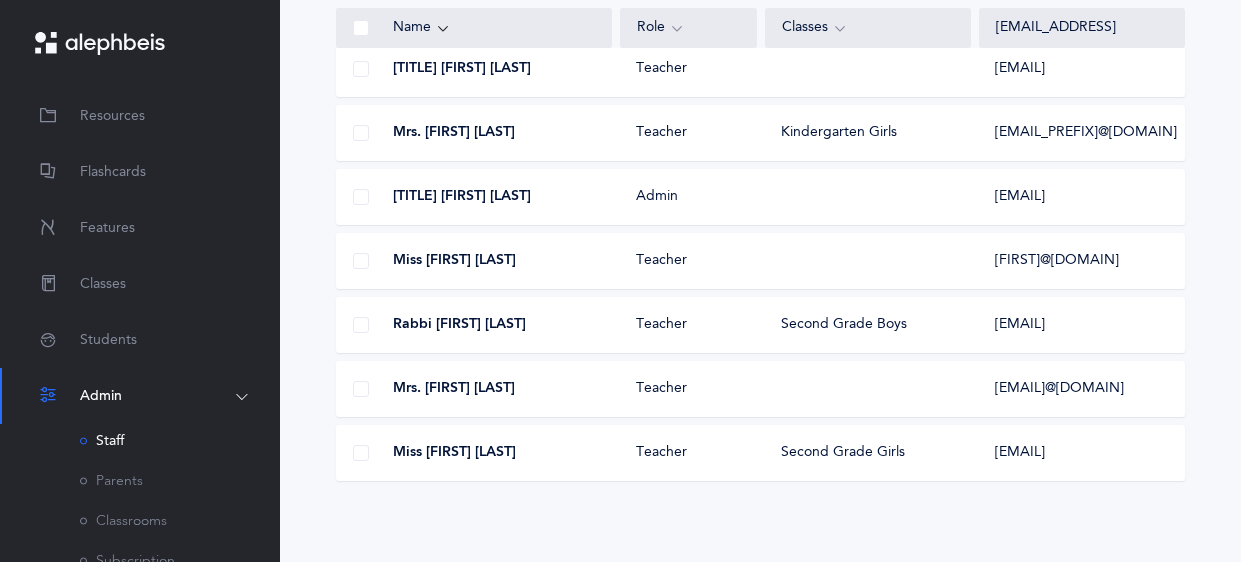 click at bounding box center (361, 389) 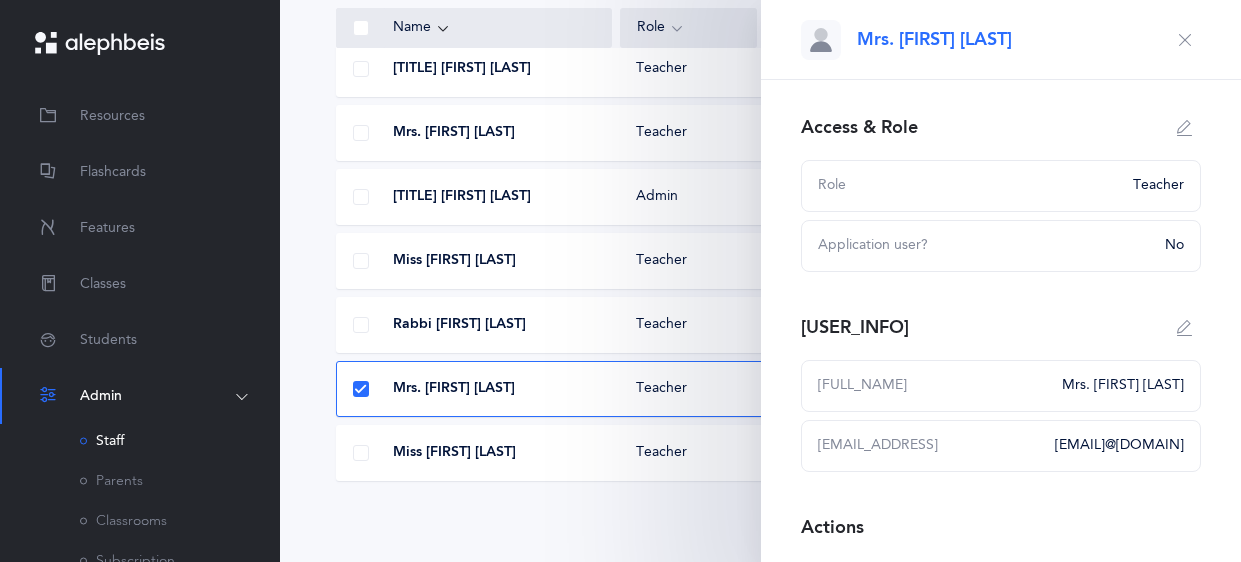 scroll, scrollTop: 141, scrollLeft: 0, axis: vertical 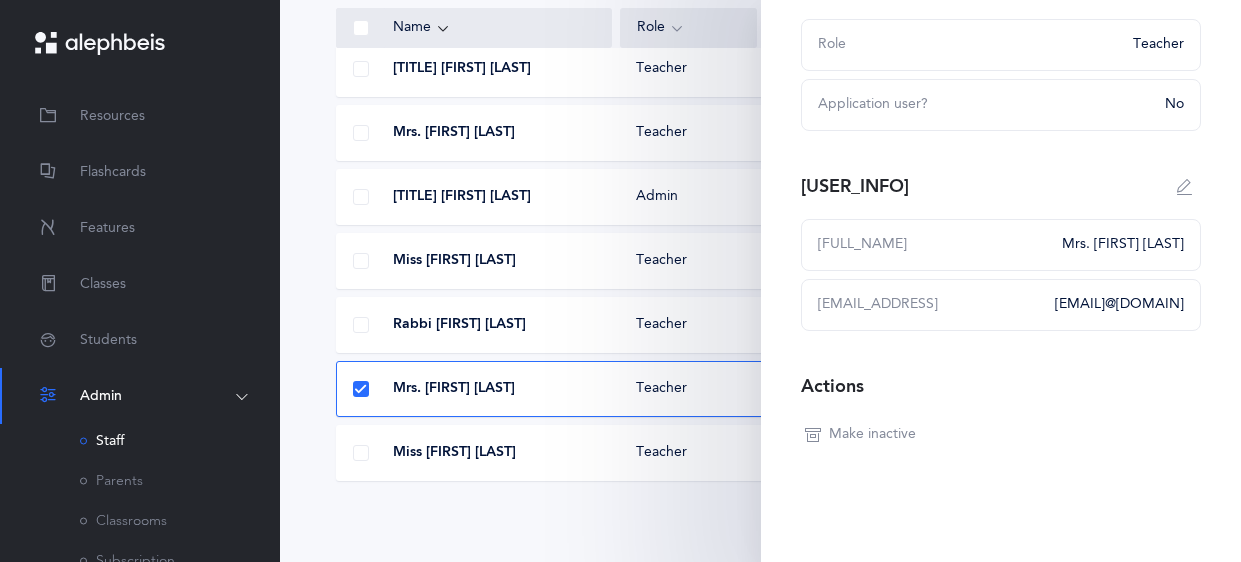 click on "Make inactive" at bounding box center (872, 435) 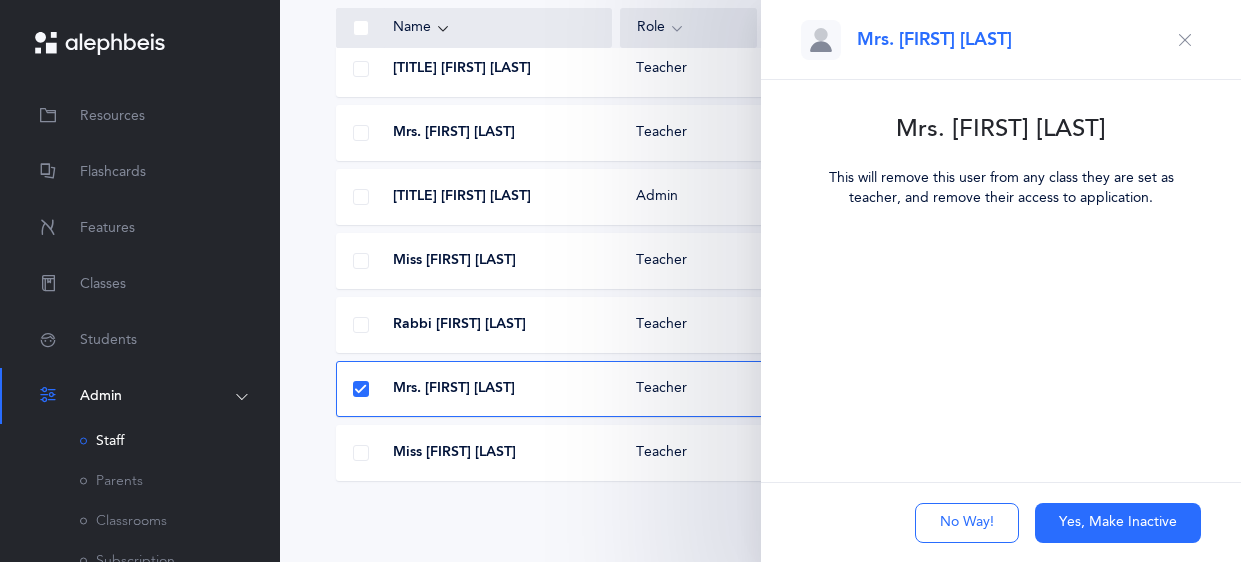scroll, scrollTop: 0, scrollLeft: 0, axis: both 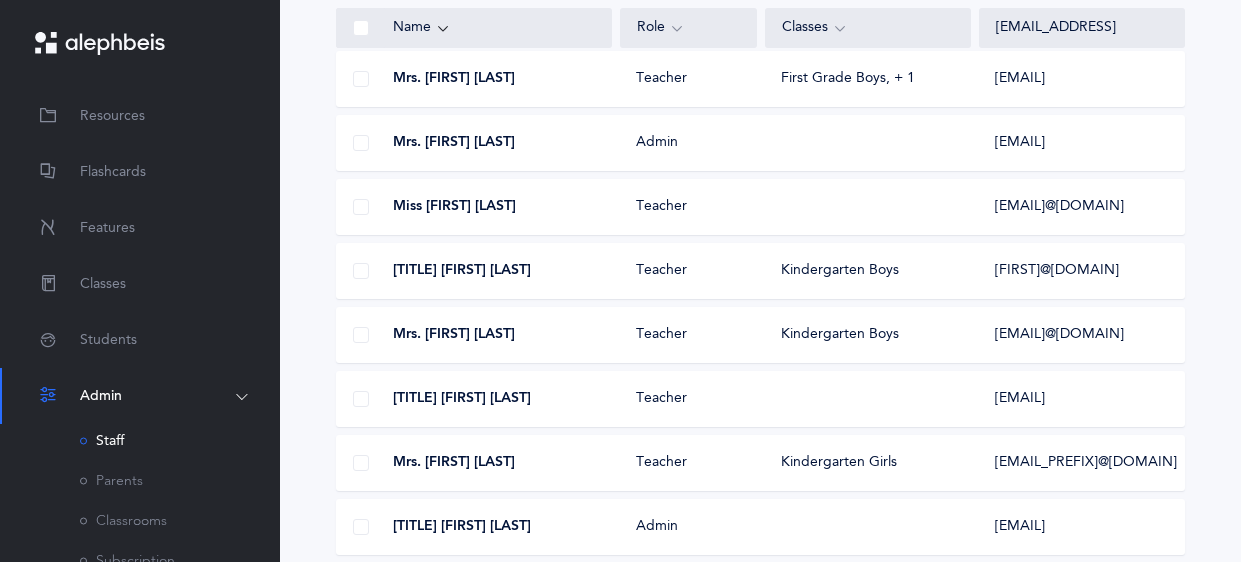 click at bounding box center (361, 271) 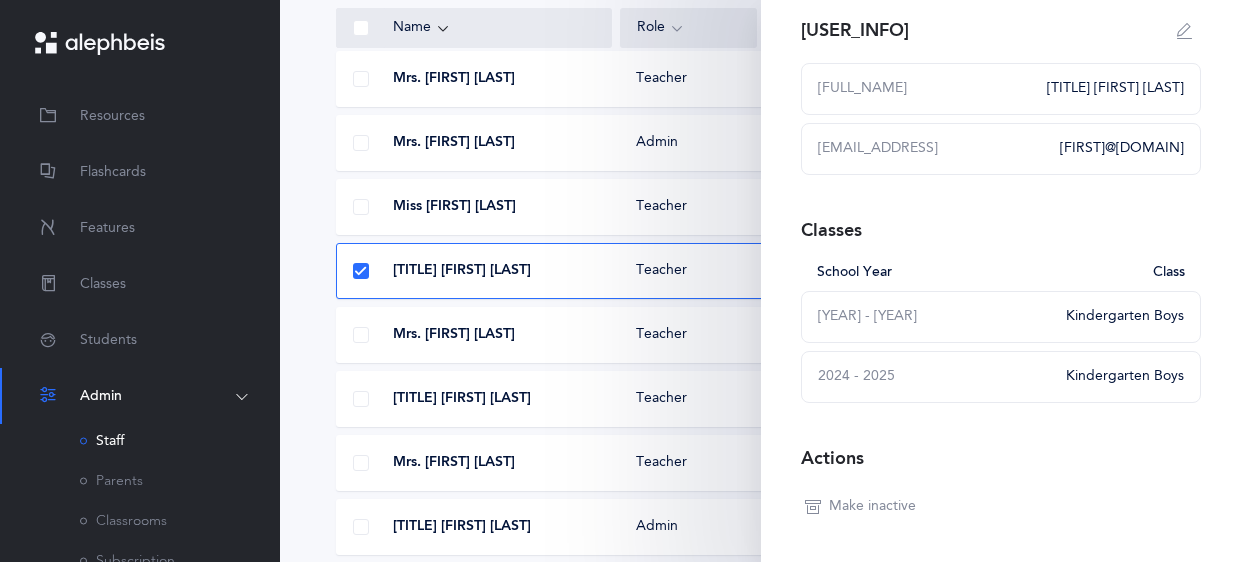 scroll, scrollTop: 369, scrollLeft: 0, axis: vertical 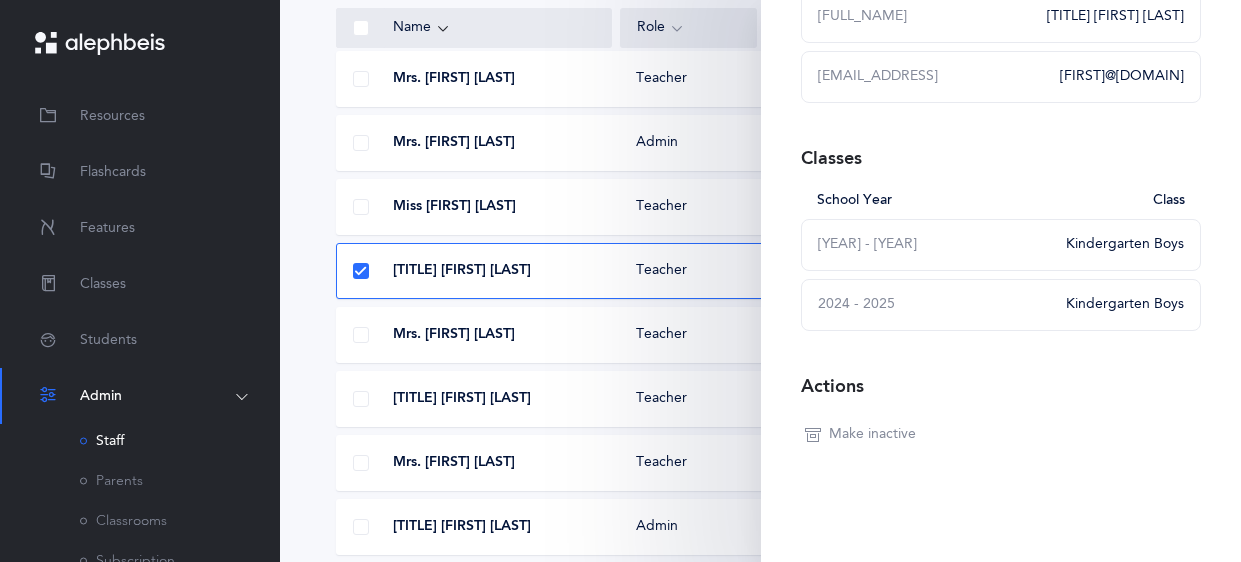 click on "Make inactive" at bounding box center [872, 435] 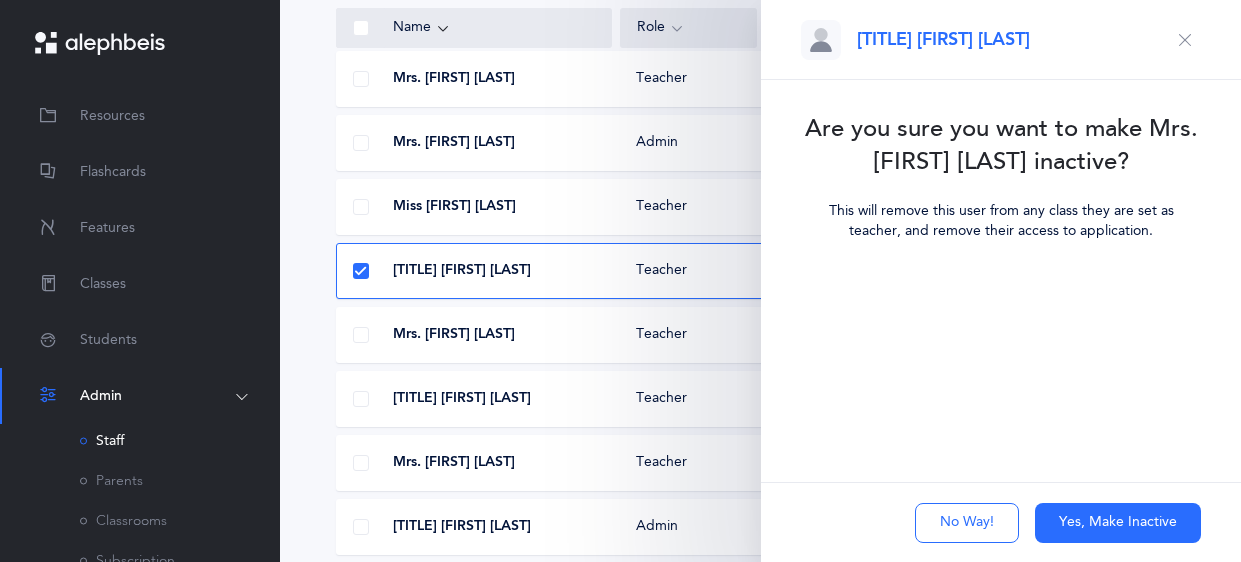 click on "Yes, Make Inactive" at bounding box center [1118, 523] 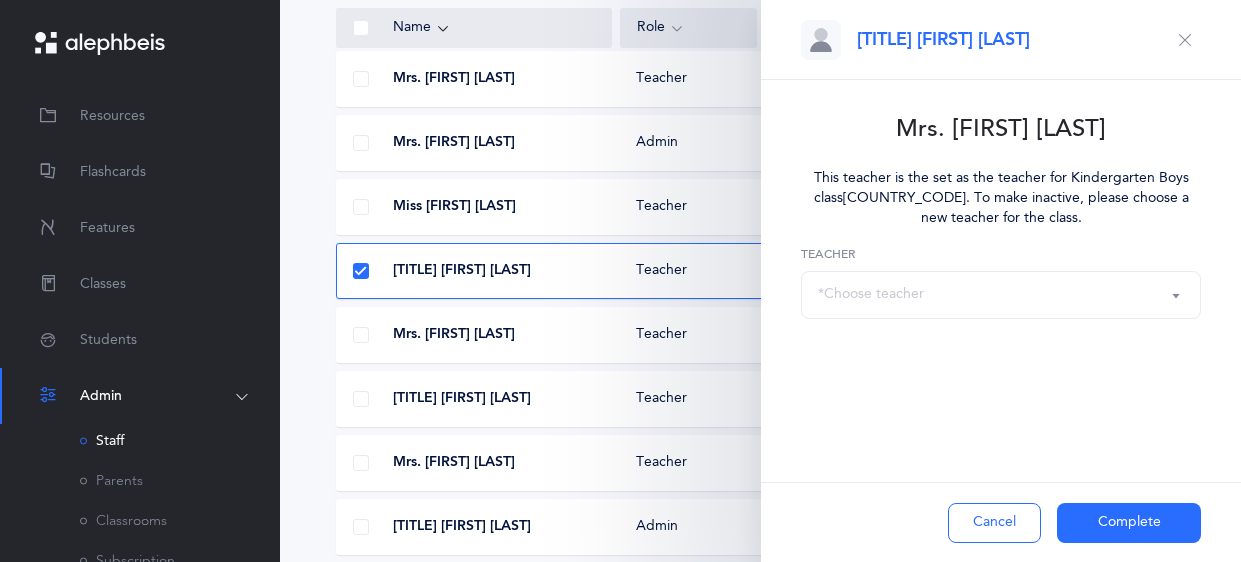 click on "*Choose teacher" at bounding box center (1001, 295) 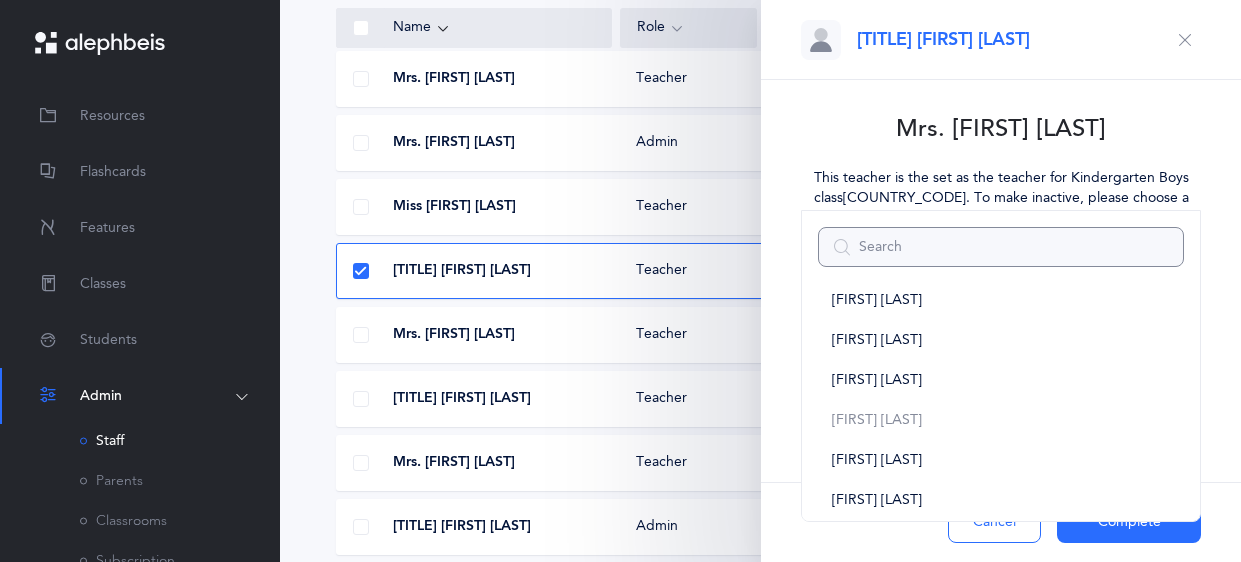 scroll, scrollTop: 179, scrollLeft: 0, axis: vertical 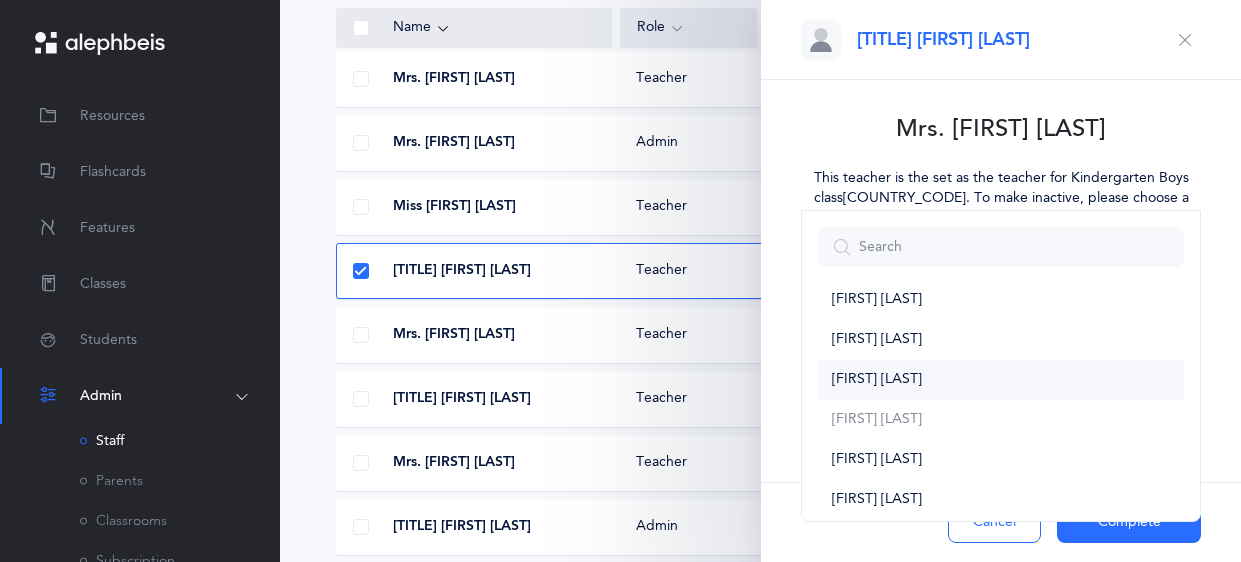 click on "[FIRST] [LAST]" at bounding box center [1001, 380] 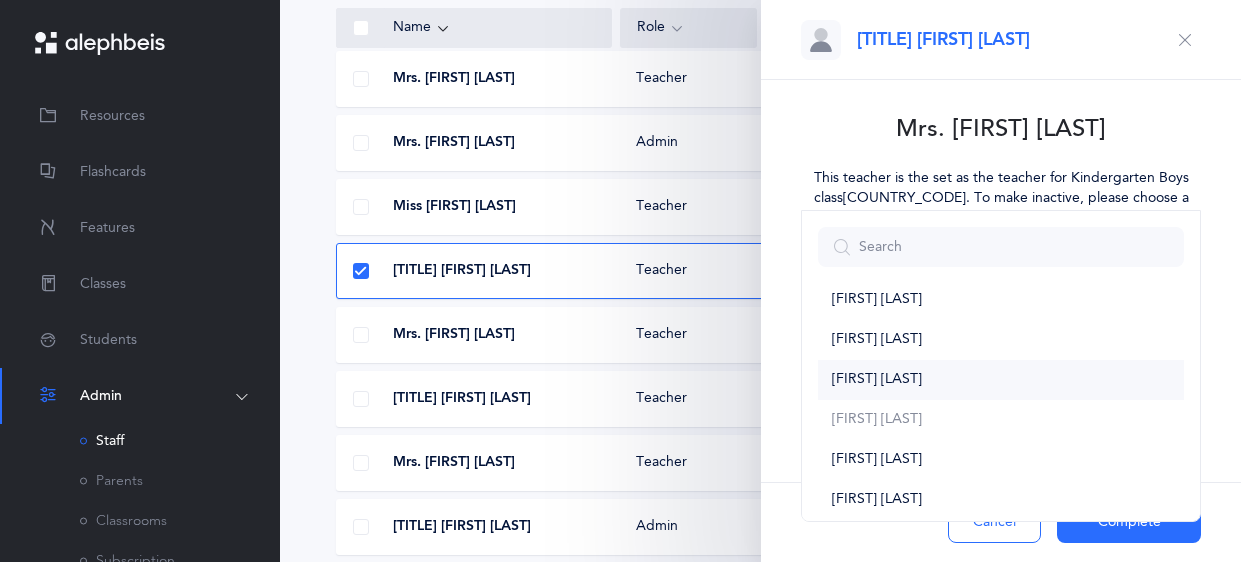 select on "2268" 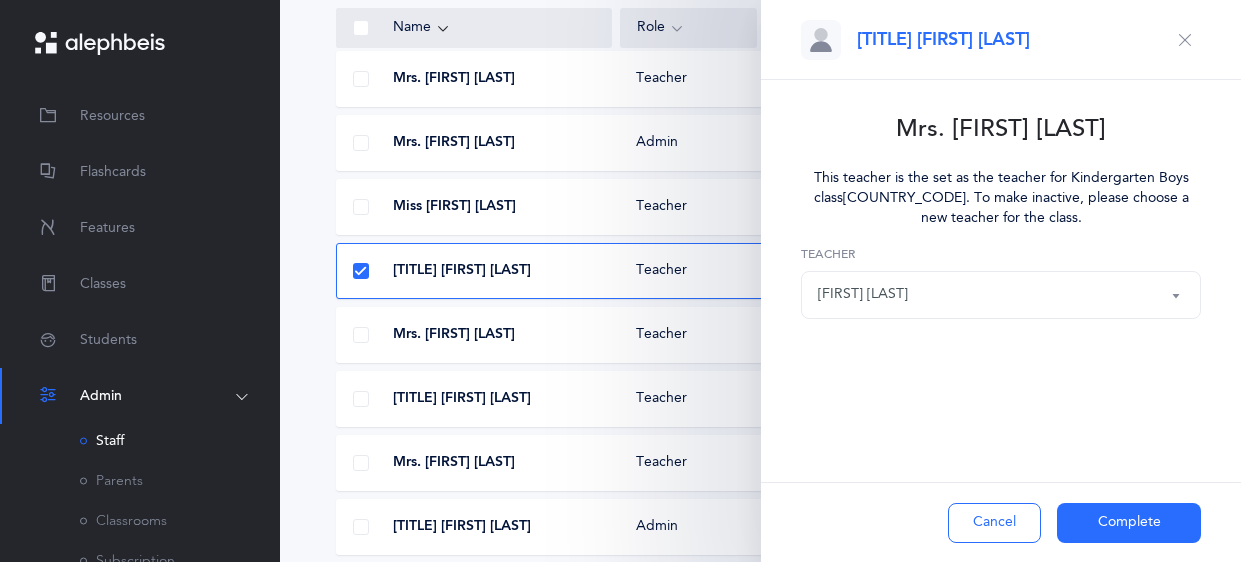 click on "Complete" at bounding box center (1129, 523) 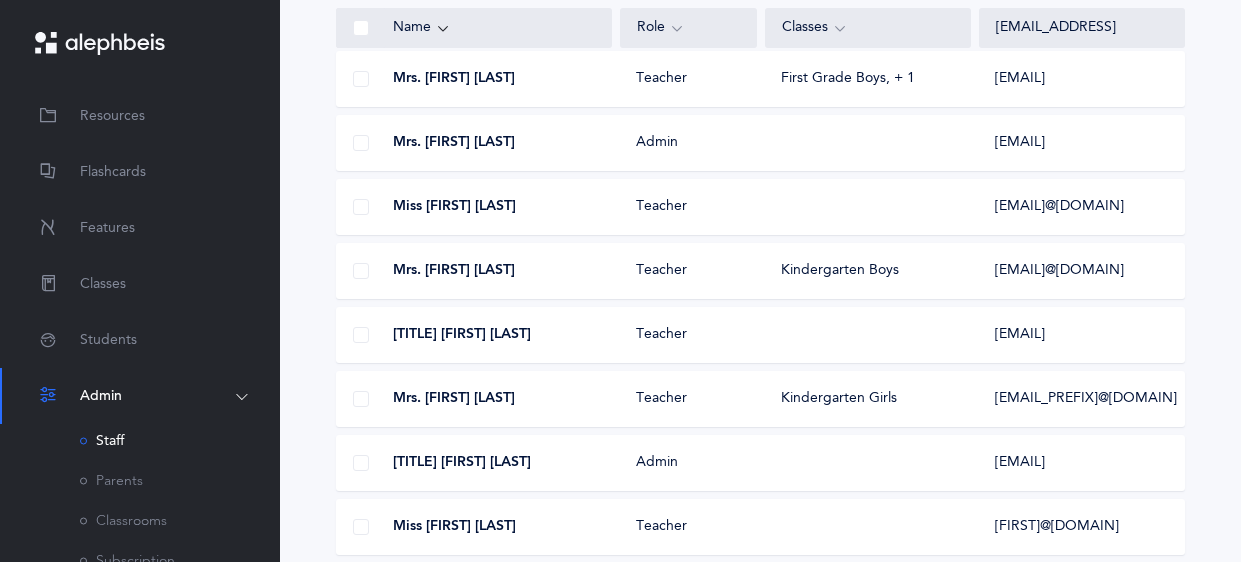 click at bounding box center [361, 207] 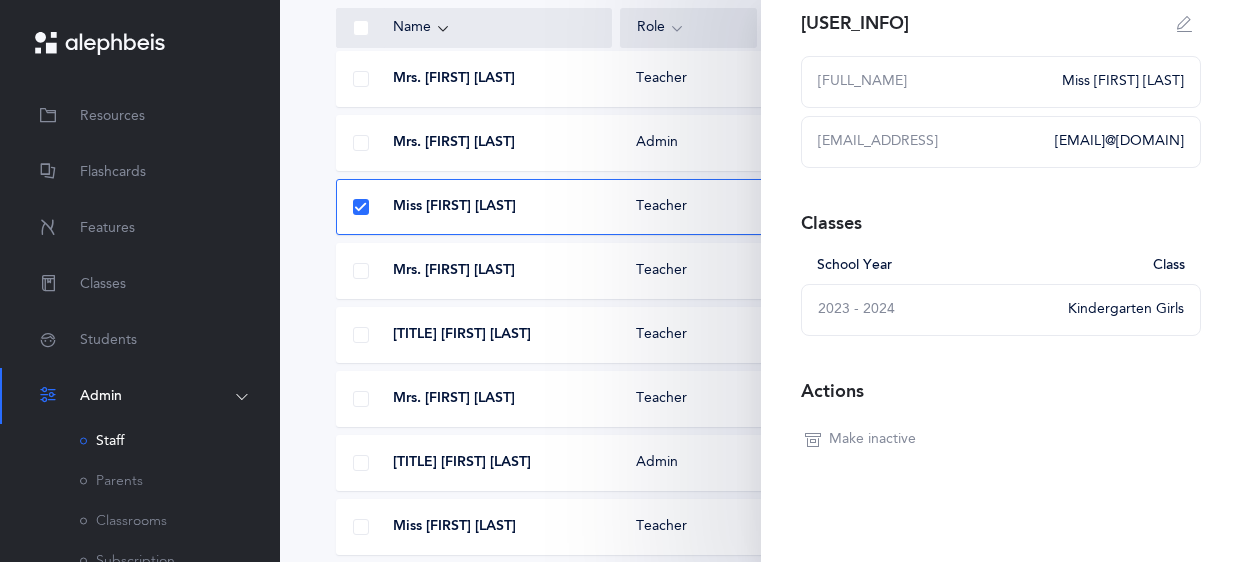 scroll, scrollTop: 309, scrollLeft: 0, axis: vertical 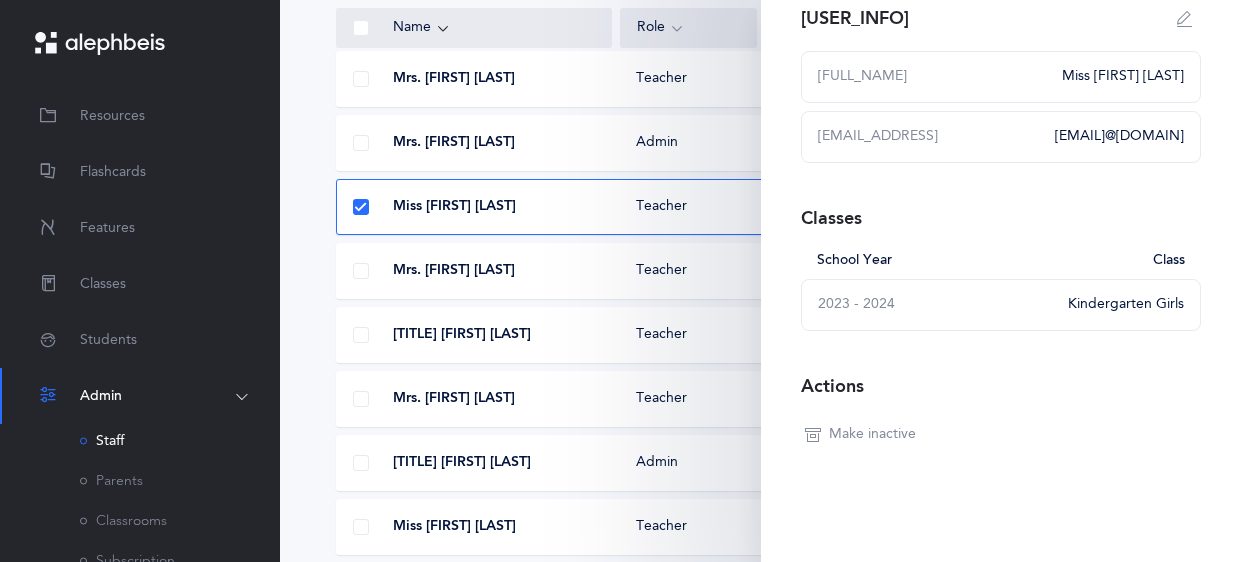 click on "Make inactive" at bounding box center [872, 435] 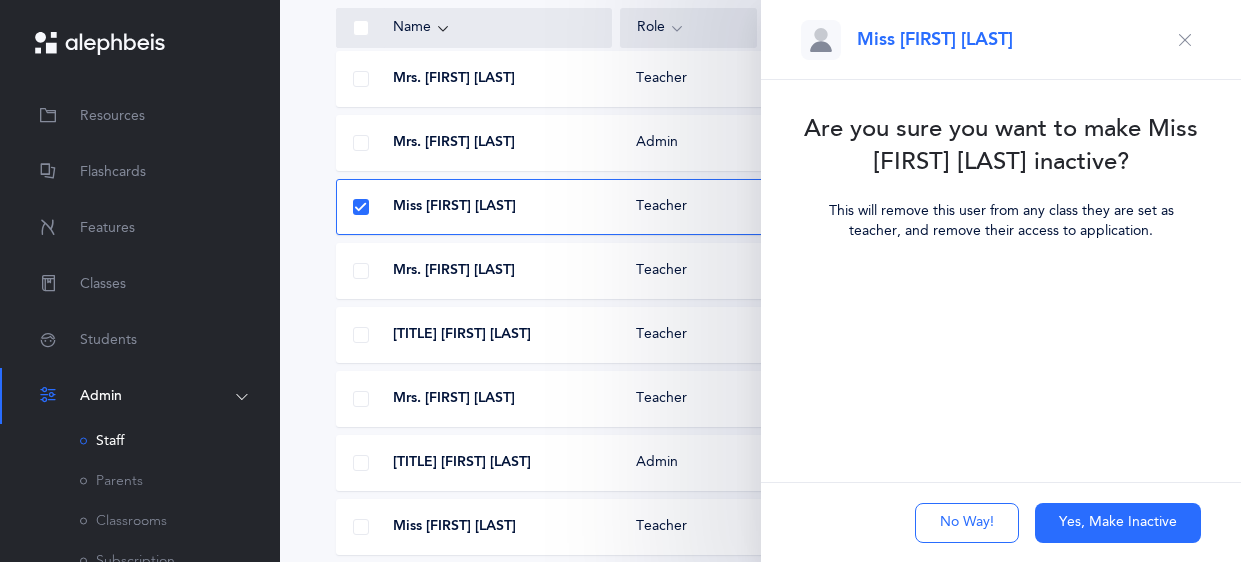 click on "Yes, Make Inactive" at bounding box center (1118, 523) 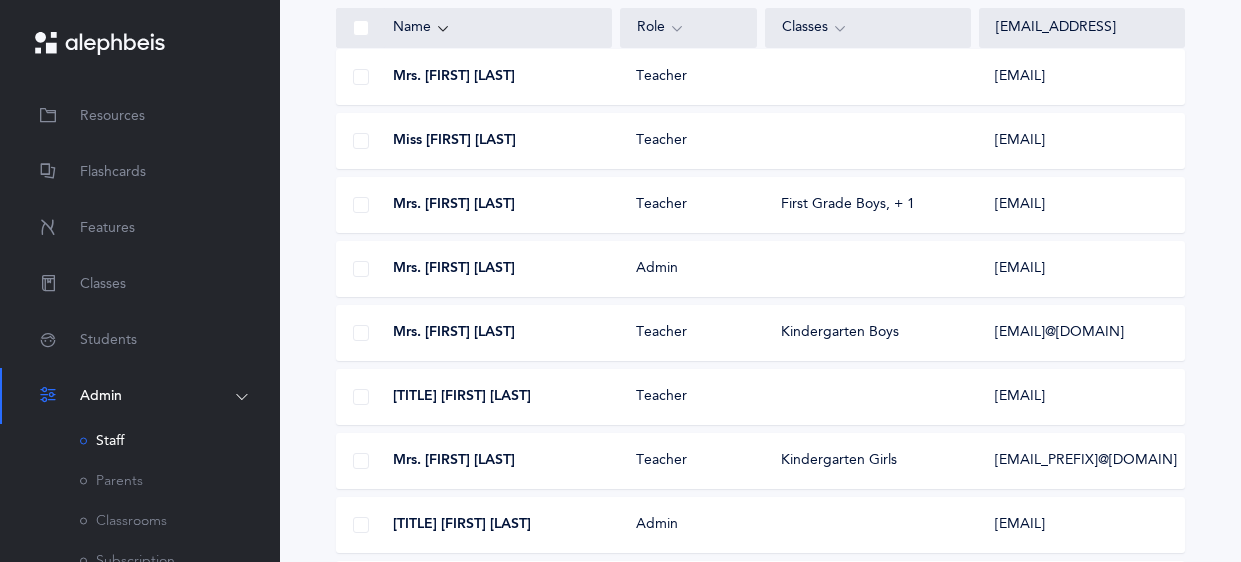 scroll, scrollTop: 410, scrollLeft: 0, axis: vertical 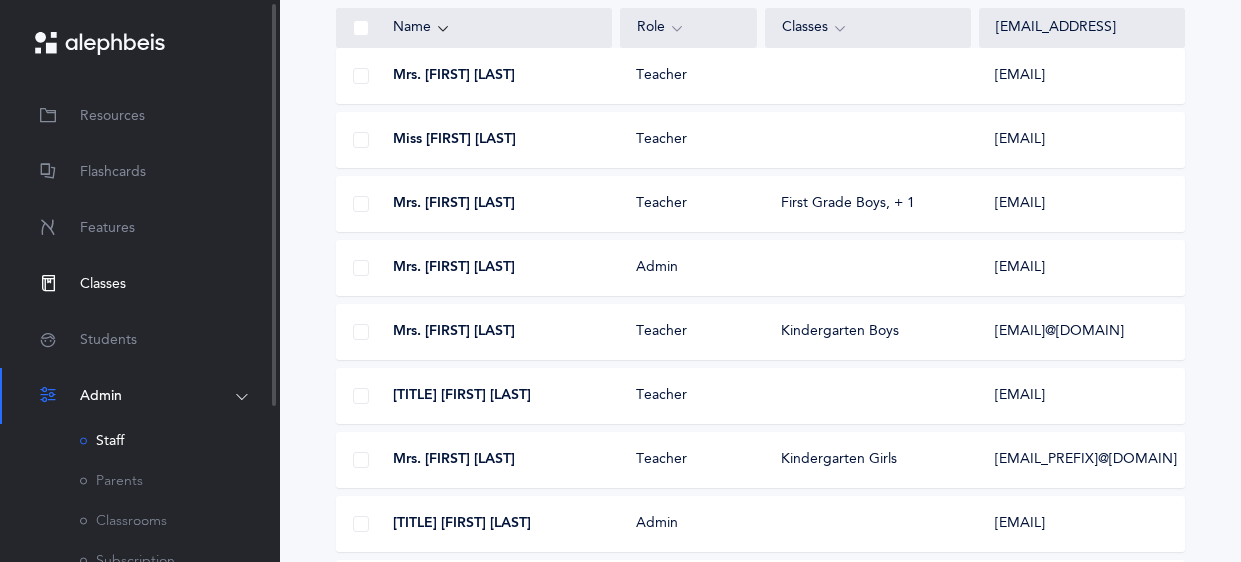 click on "Classes" at bounding box center (103, 284) 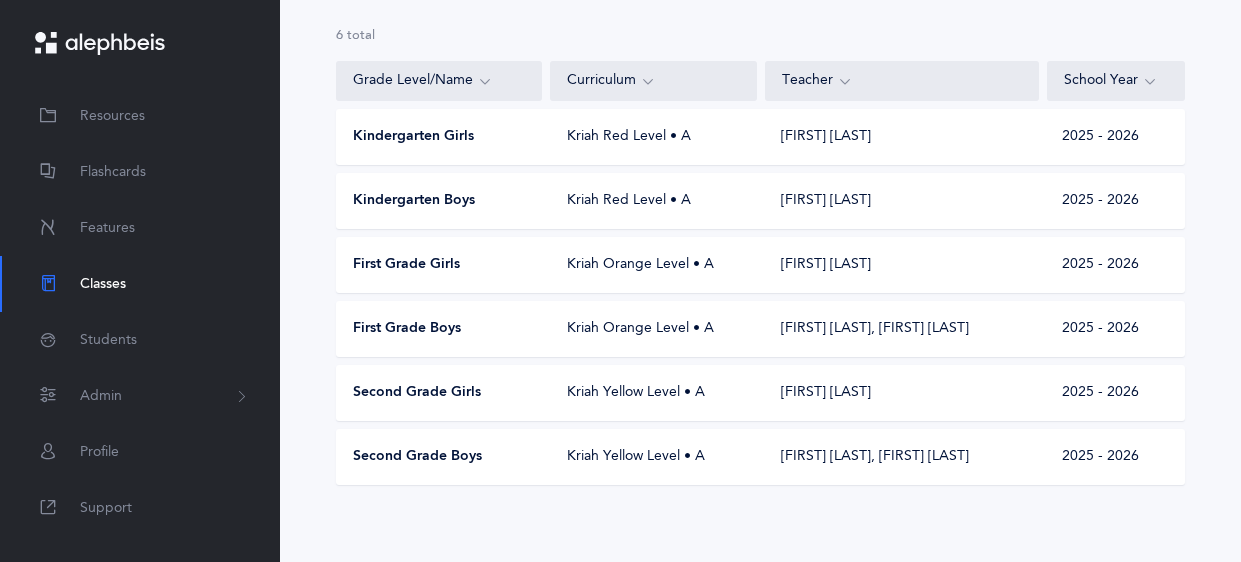 scroll, scrollTop: 167, scrollLeft: 0, axis: vertical 